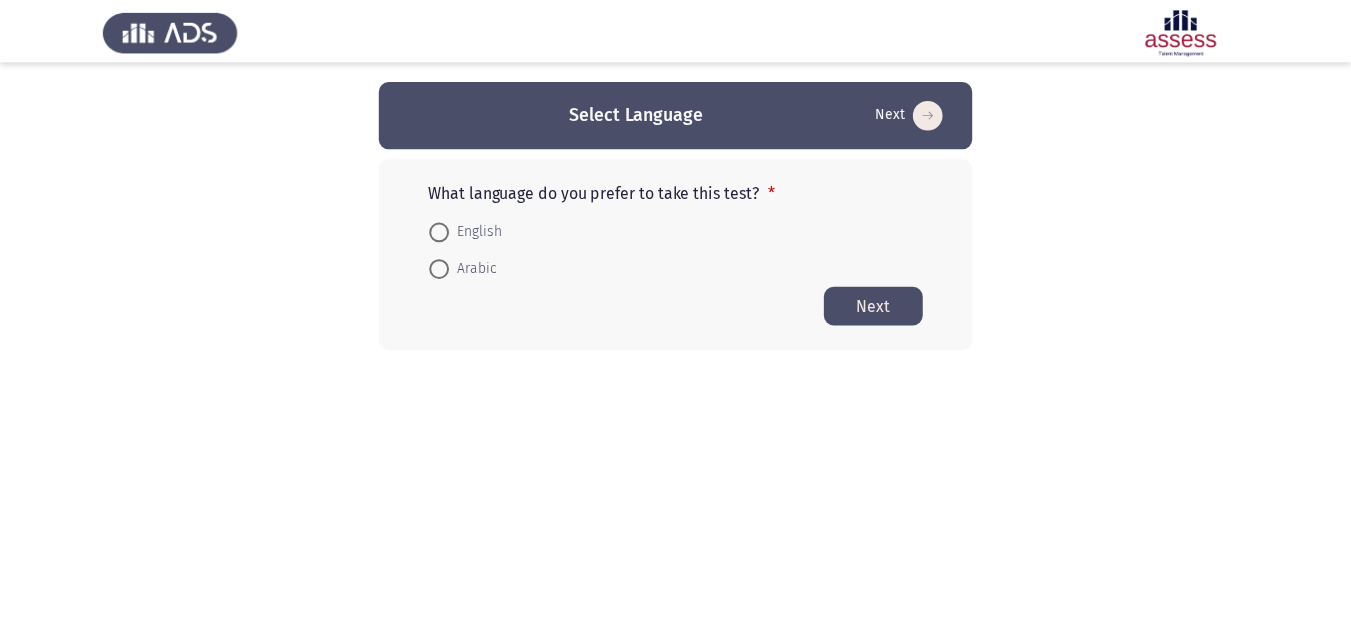 scroll, scrollTop: 0, scrollLeft: 0, axis: both 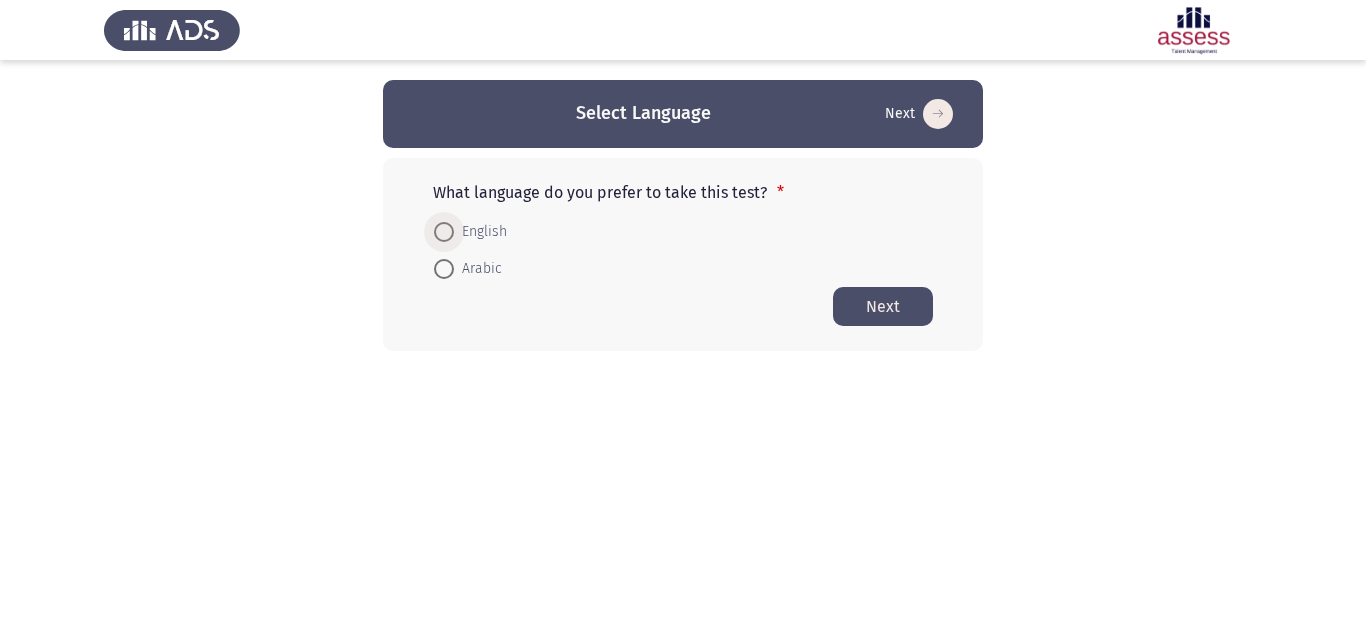 click on "English" at bounding box center [480, 232] 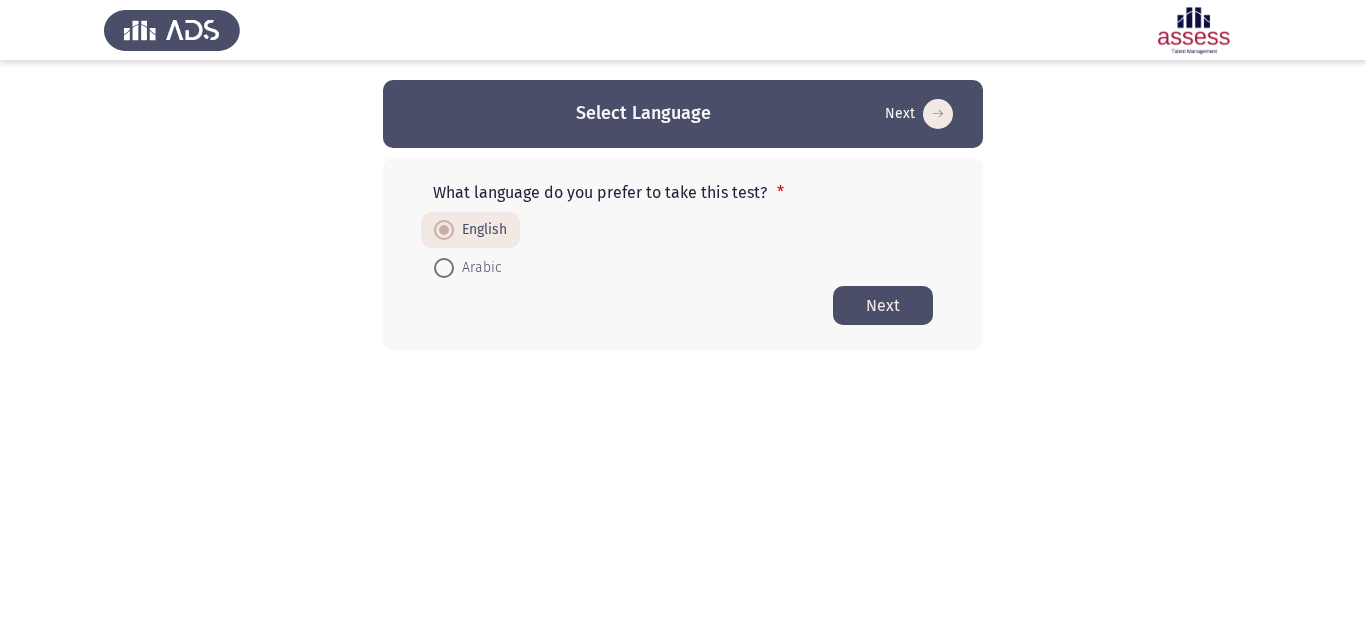 click on "Next" 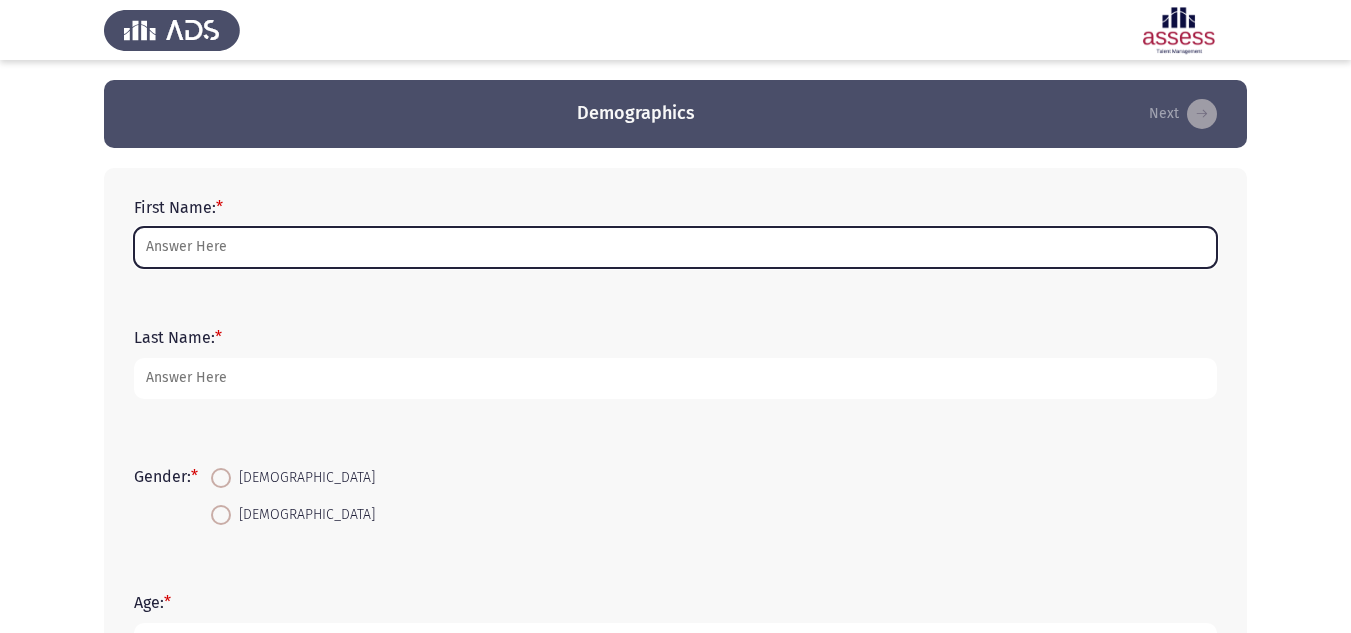 click on "First Name:    *" at bounding box center (675, 247) 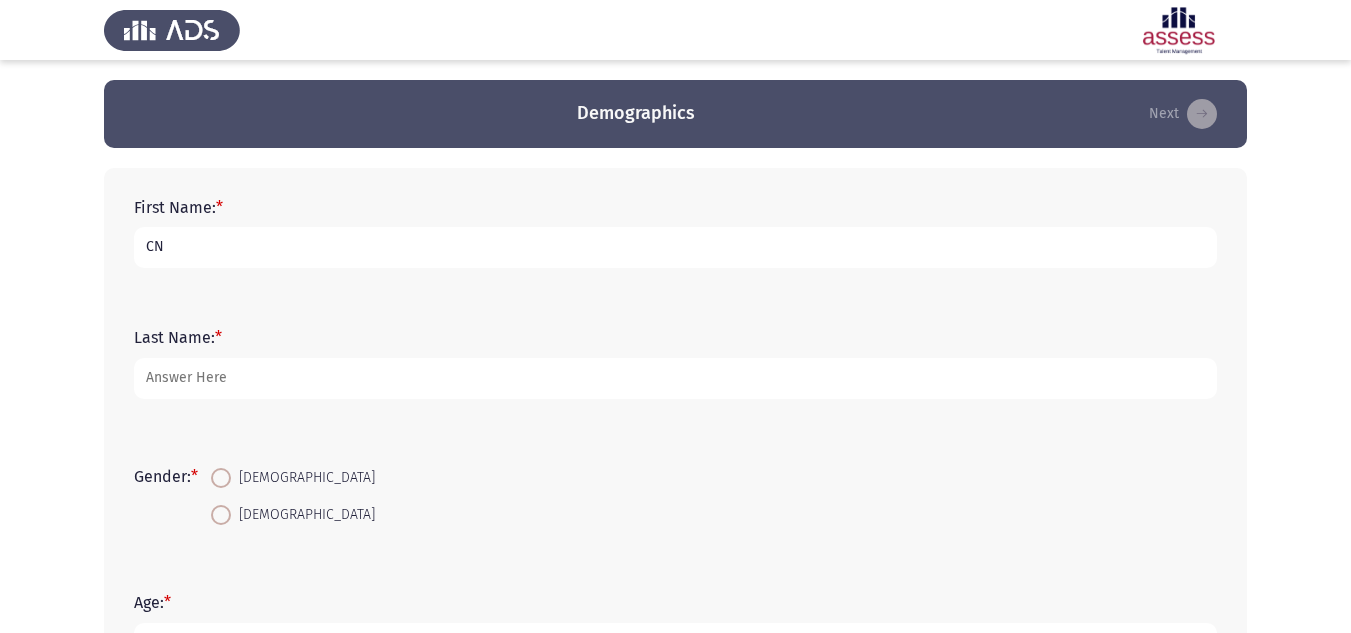 type on "CN" 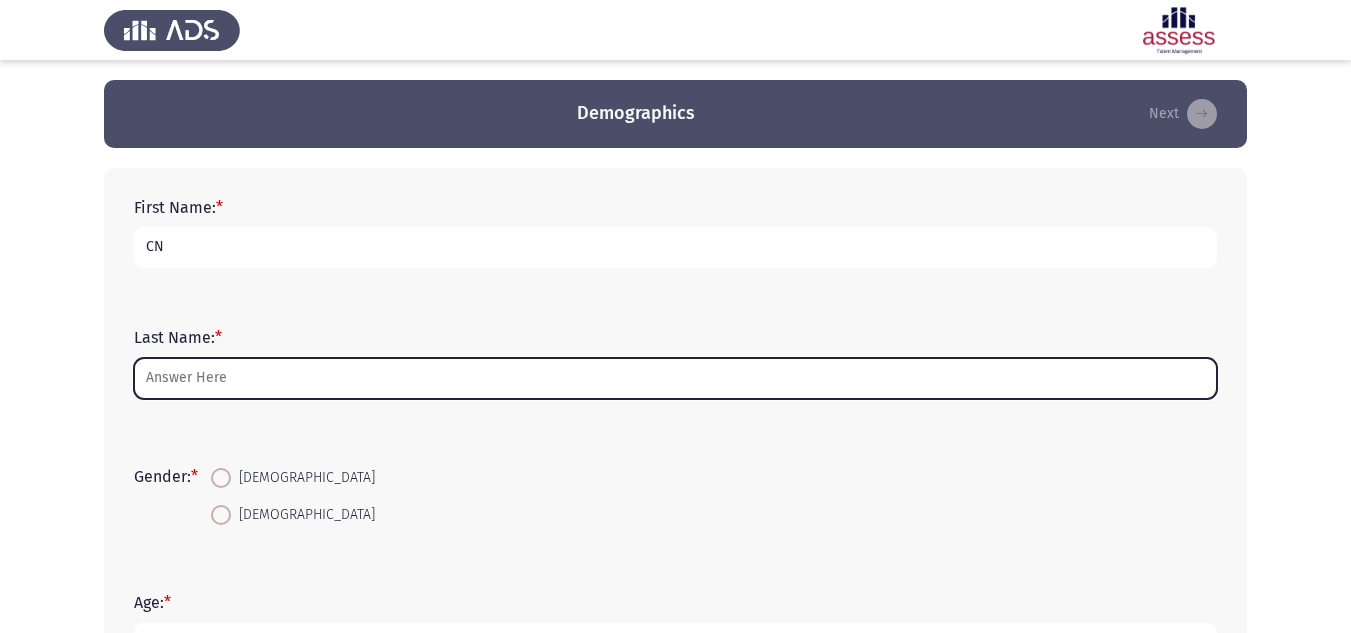 click on "Last Name:   *" at bounding box center (675, 378) 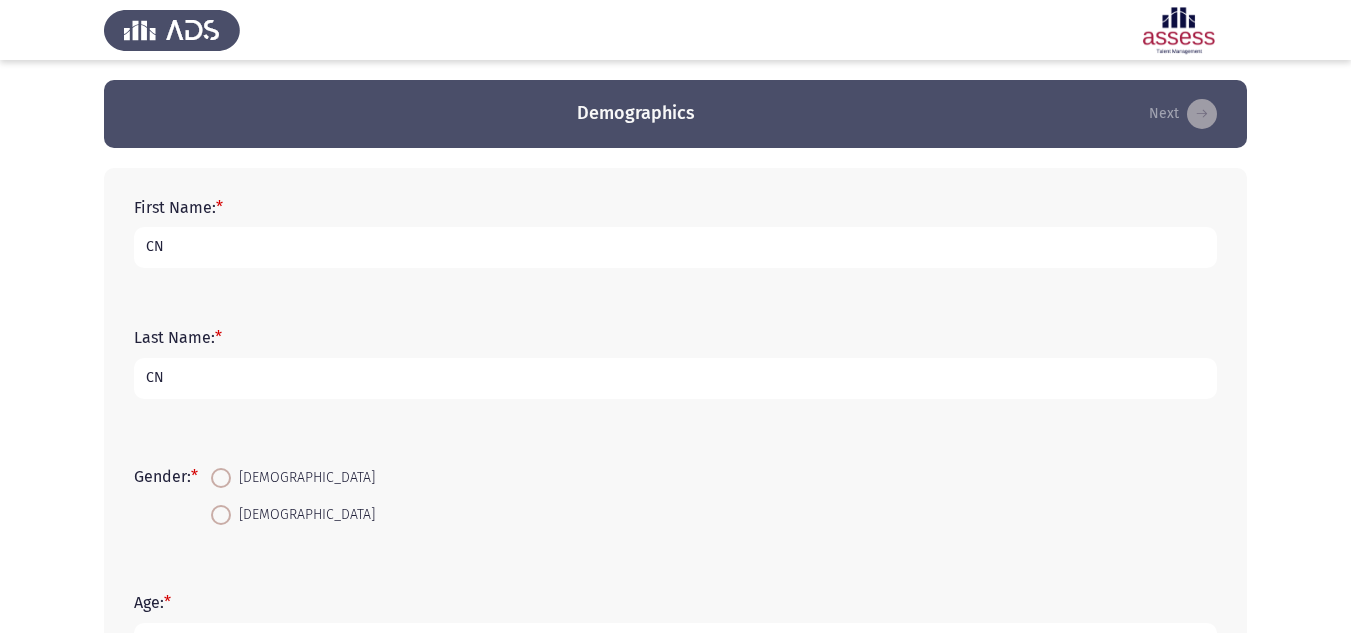 type on "CN" 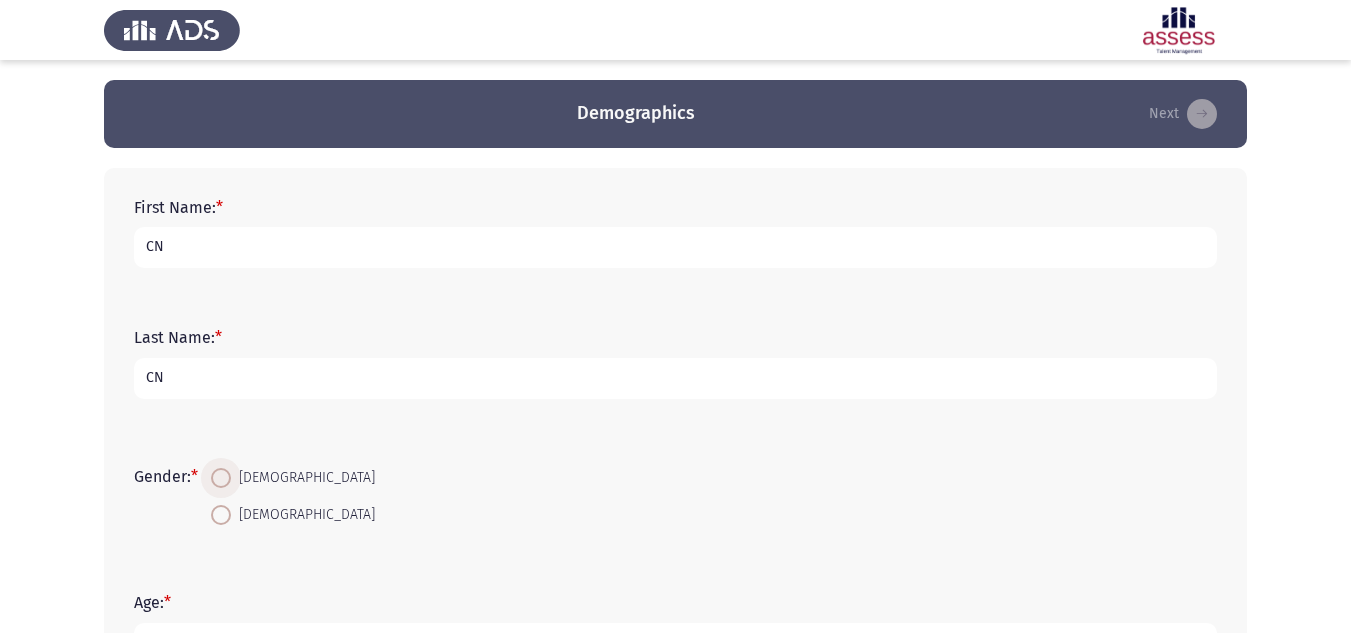 click on "[DEMOGRAPHIC_DATA]" at bounding box center (303, 478) 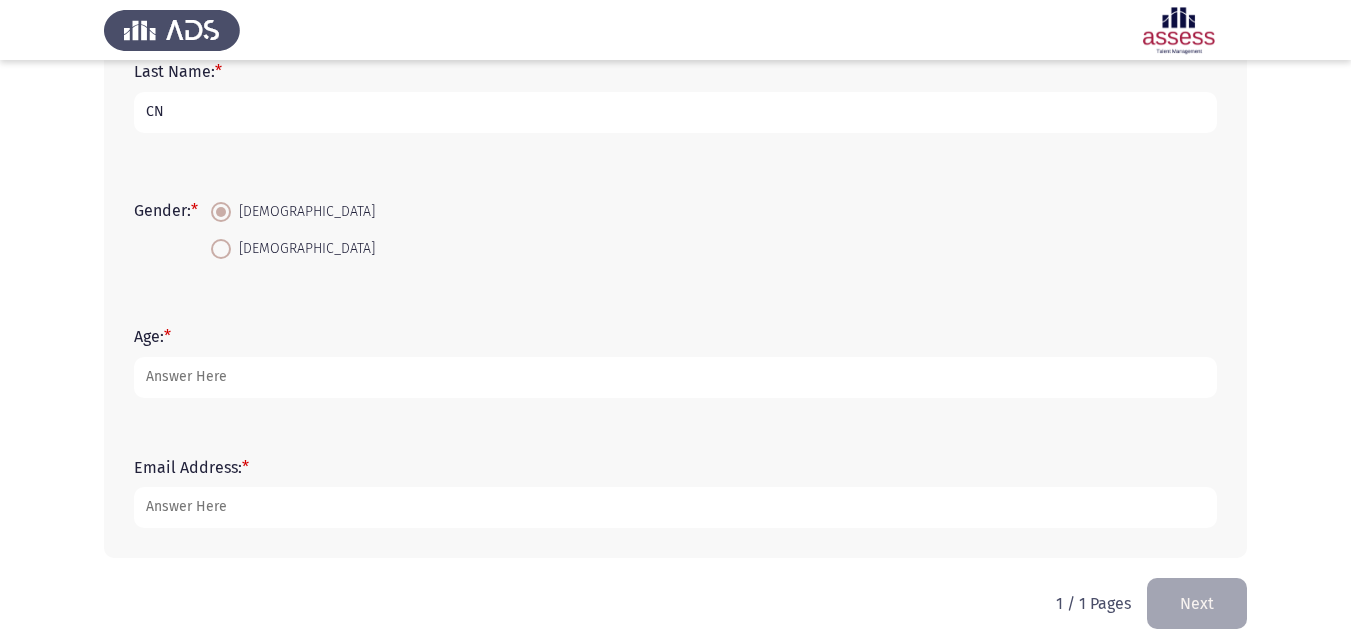scroll, scrollTop: 291, scrollLeft: 0, axis: vertical 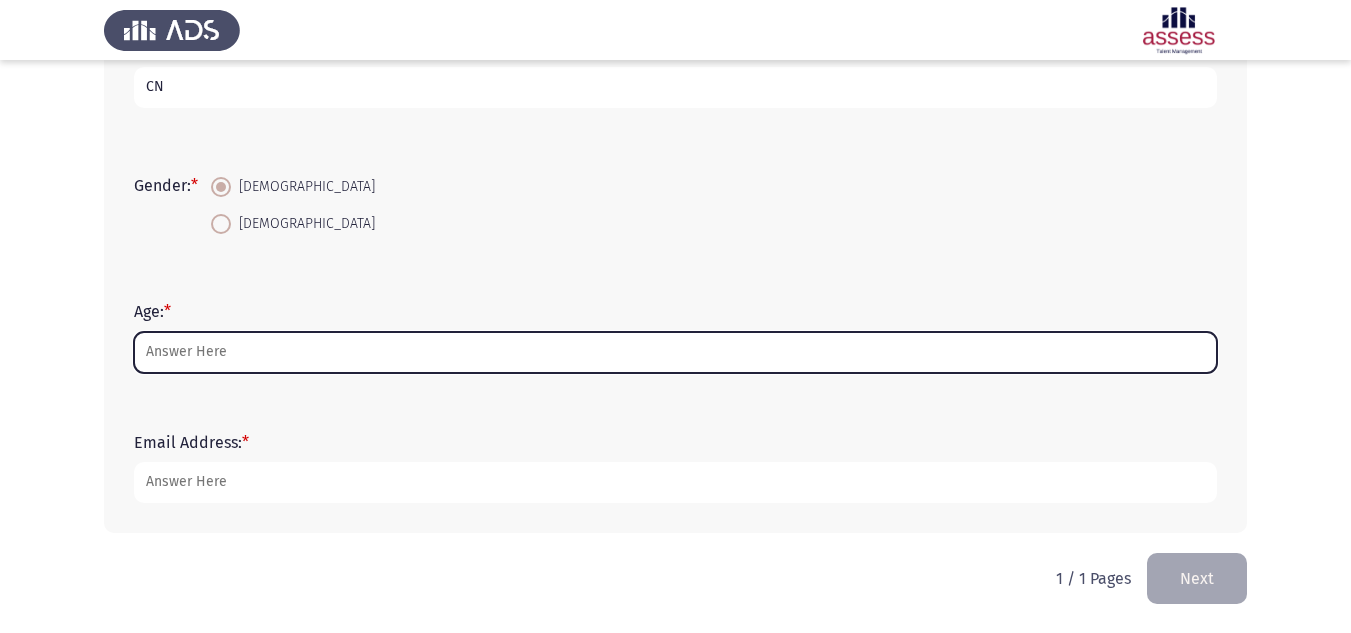 click on "Age:   *" at bounding box center [675, 352] 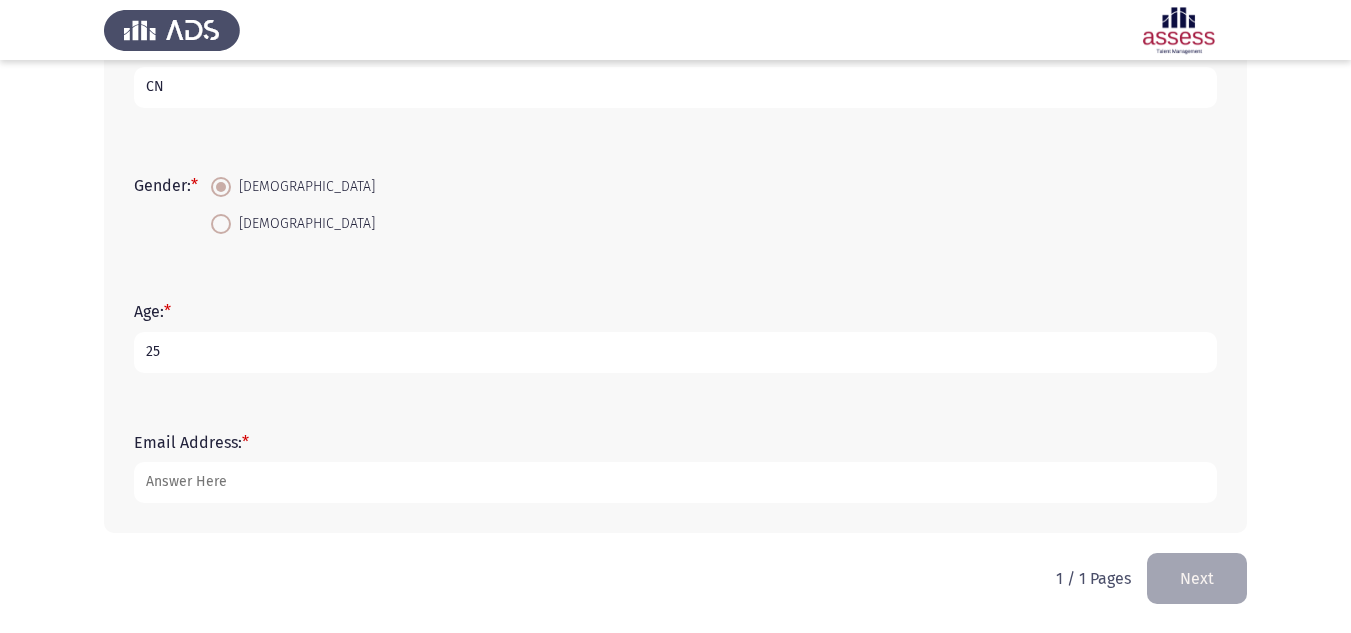 type on "25" 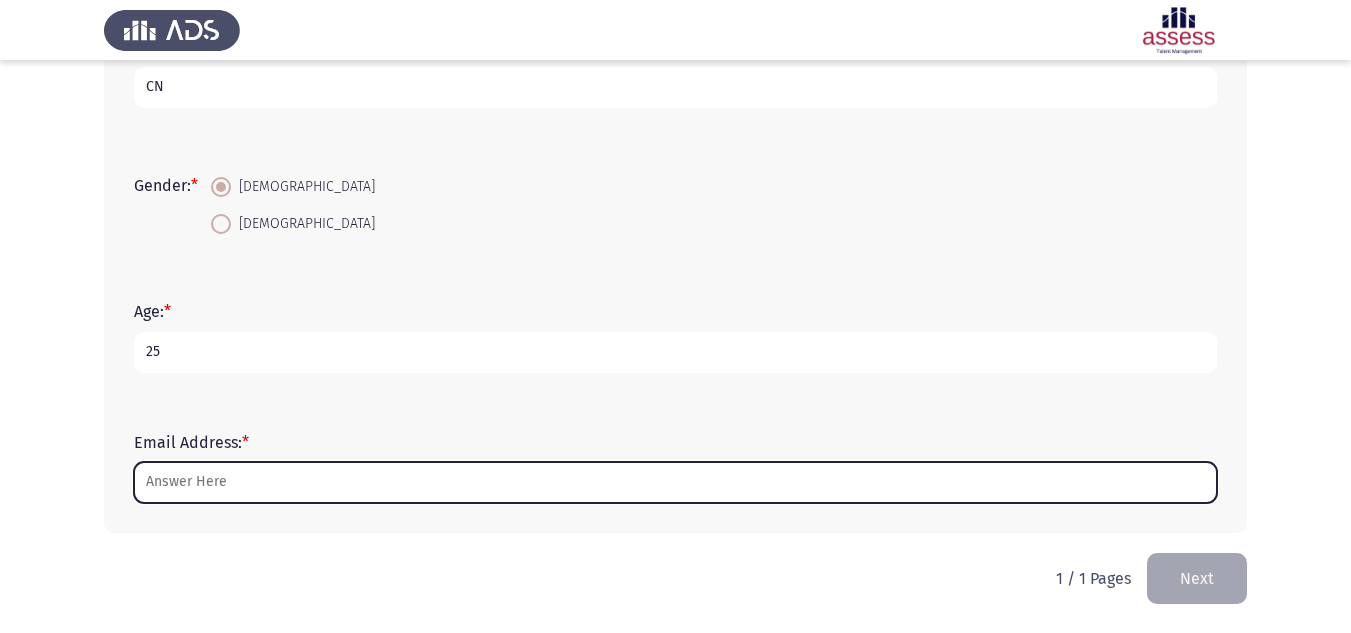 click on "Email Address:   *" at bounding box center (675, 482) 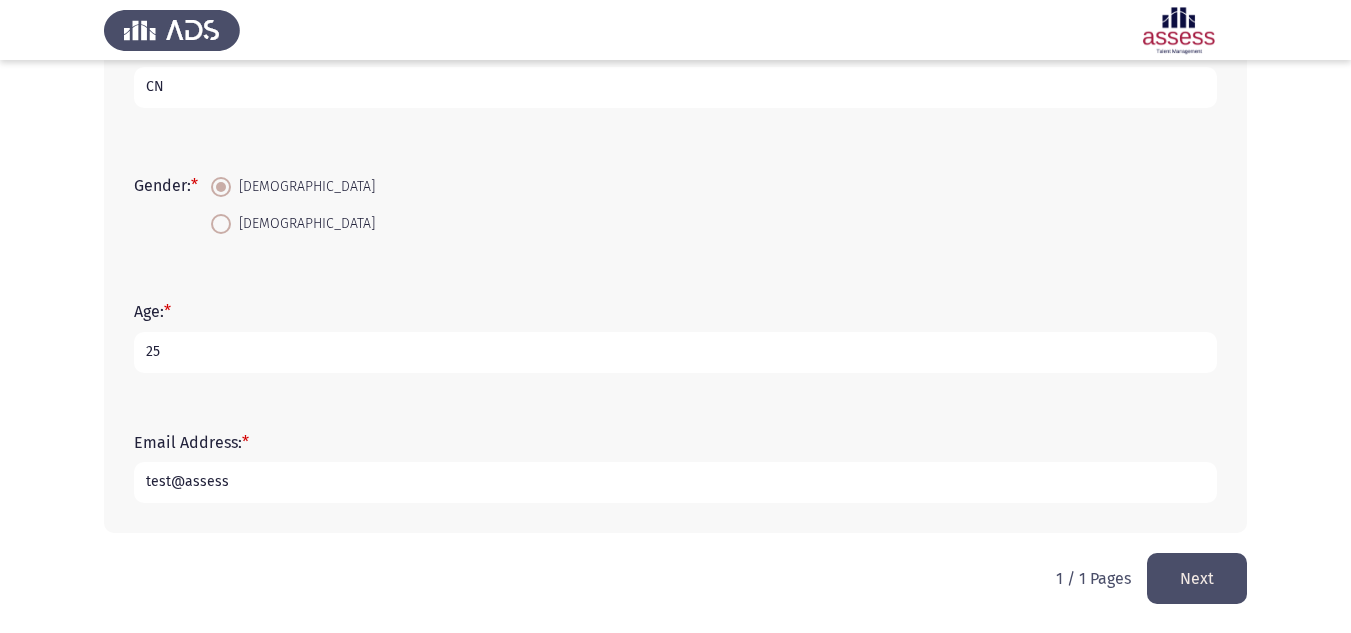 type on "test@assess" 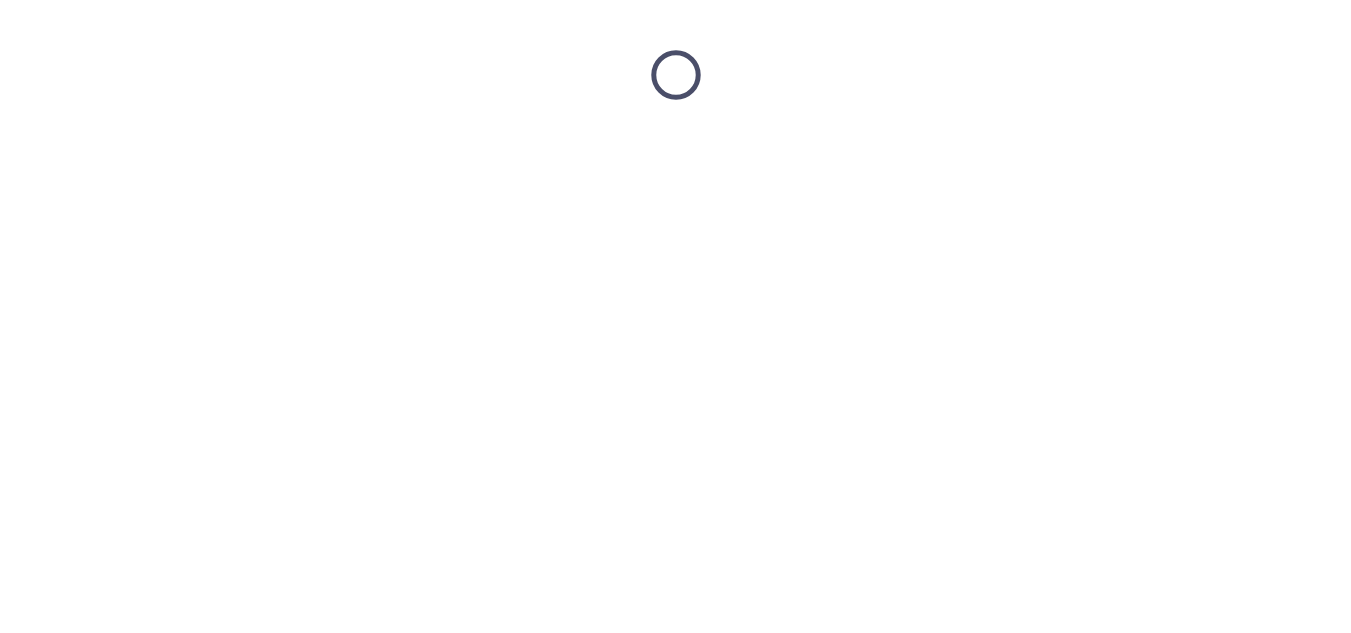 scroll, scrollTop: 0, scrollLeft: 0, axis: both 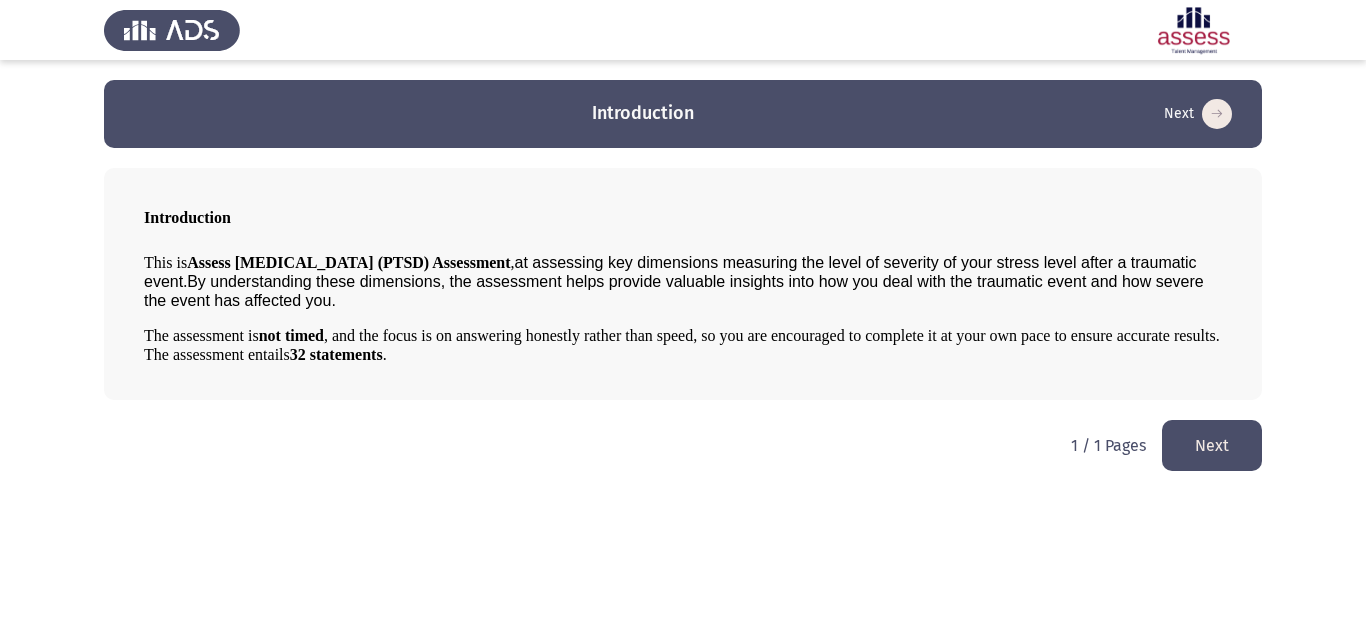 click on "Next" 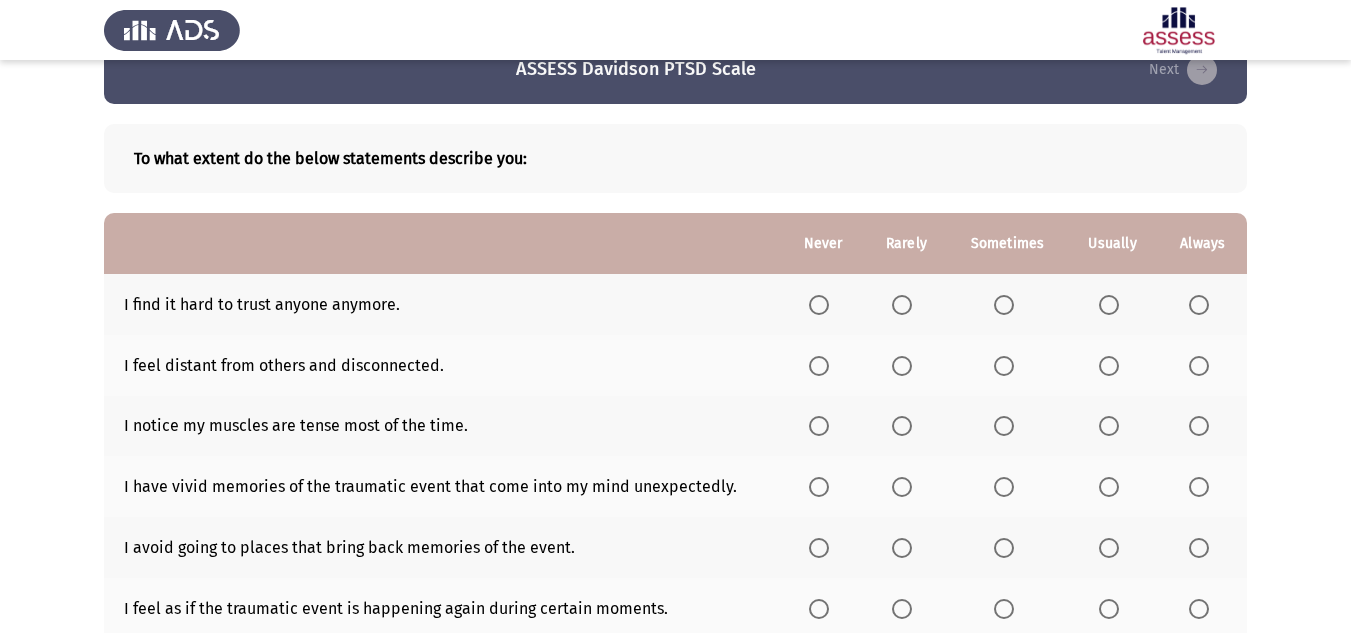 scroll, scrollTop: 43, scrollLeft: 0, axis: vertical 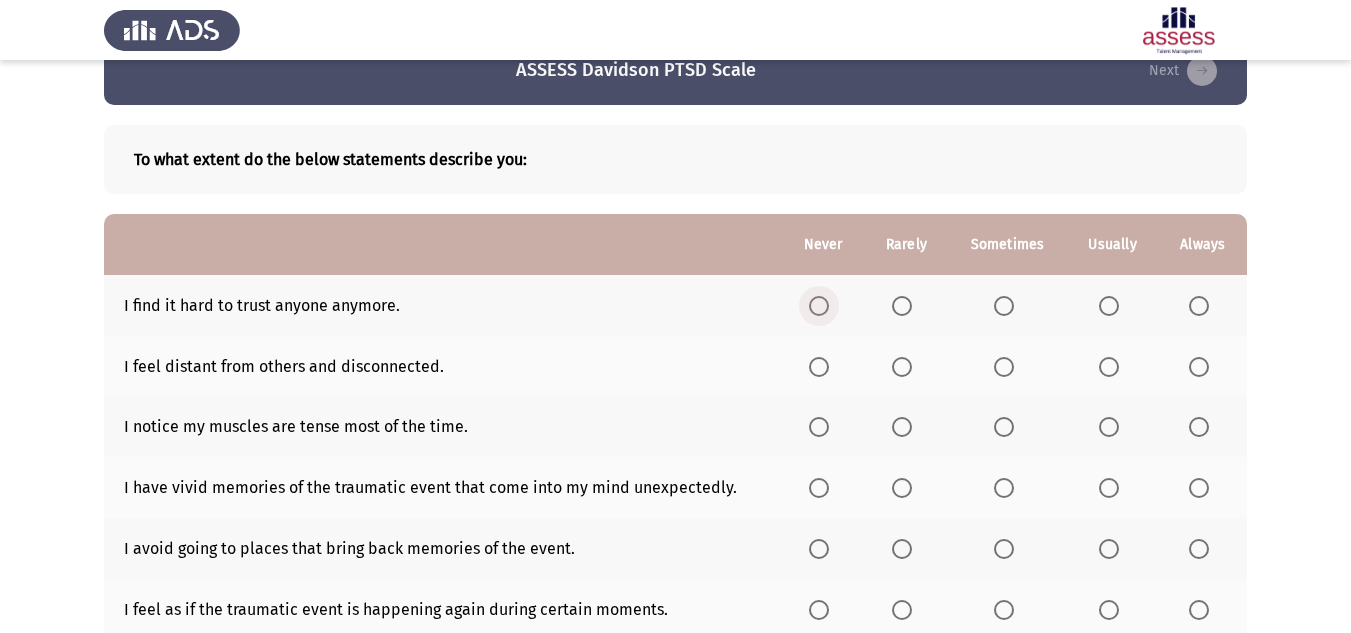 click at bounding box center (819, 306) 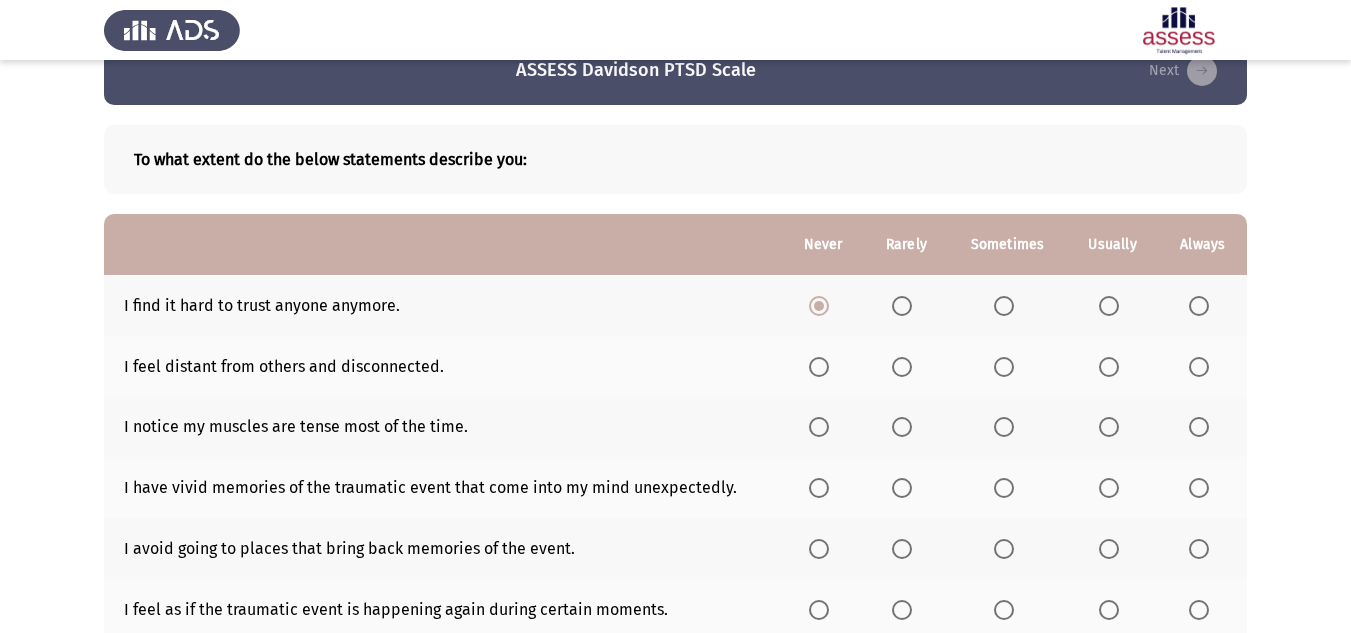 click 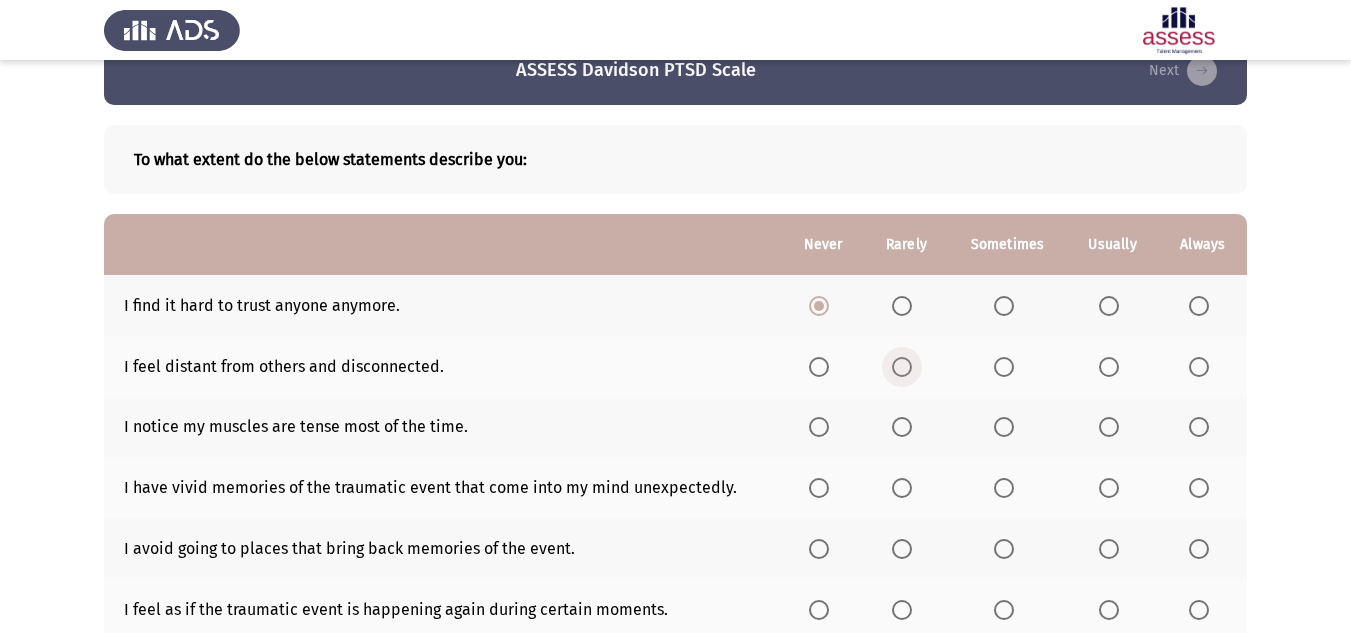 click at bounding box center [902, 367] 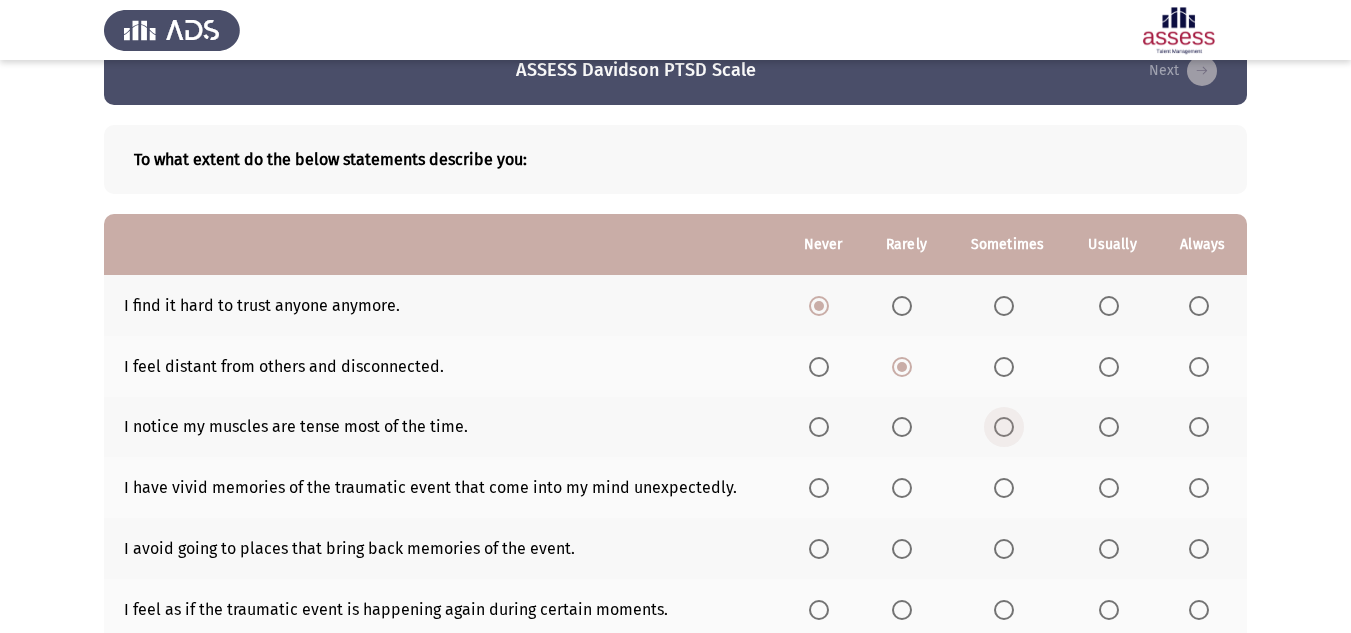 click at bounding box center [1004, 427] 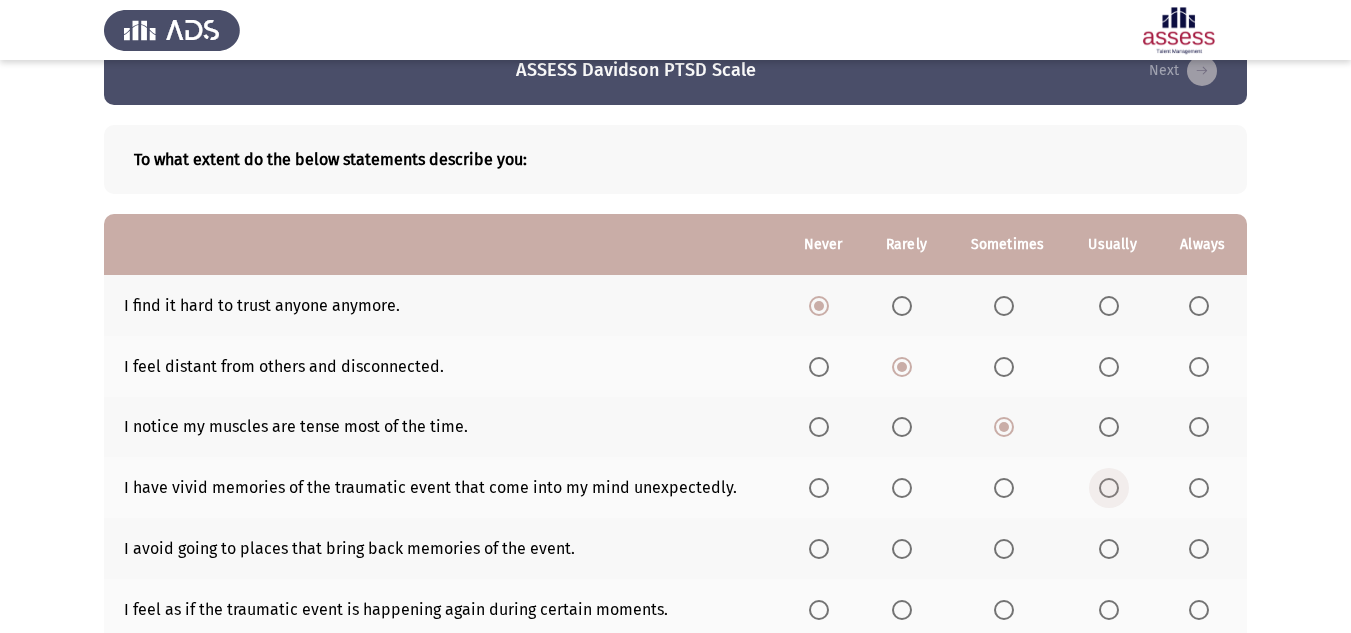 click at bounding box center (1109, 488) 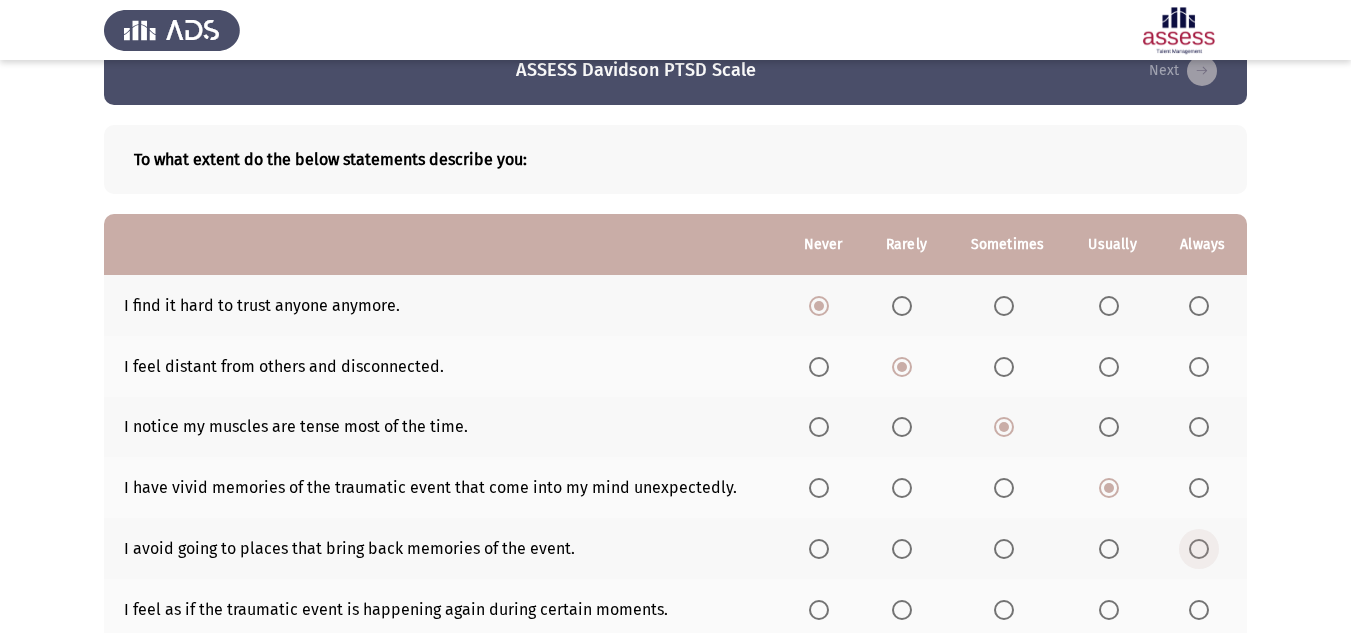 click at bounding box center (1199, 549) 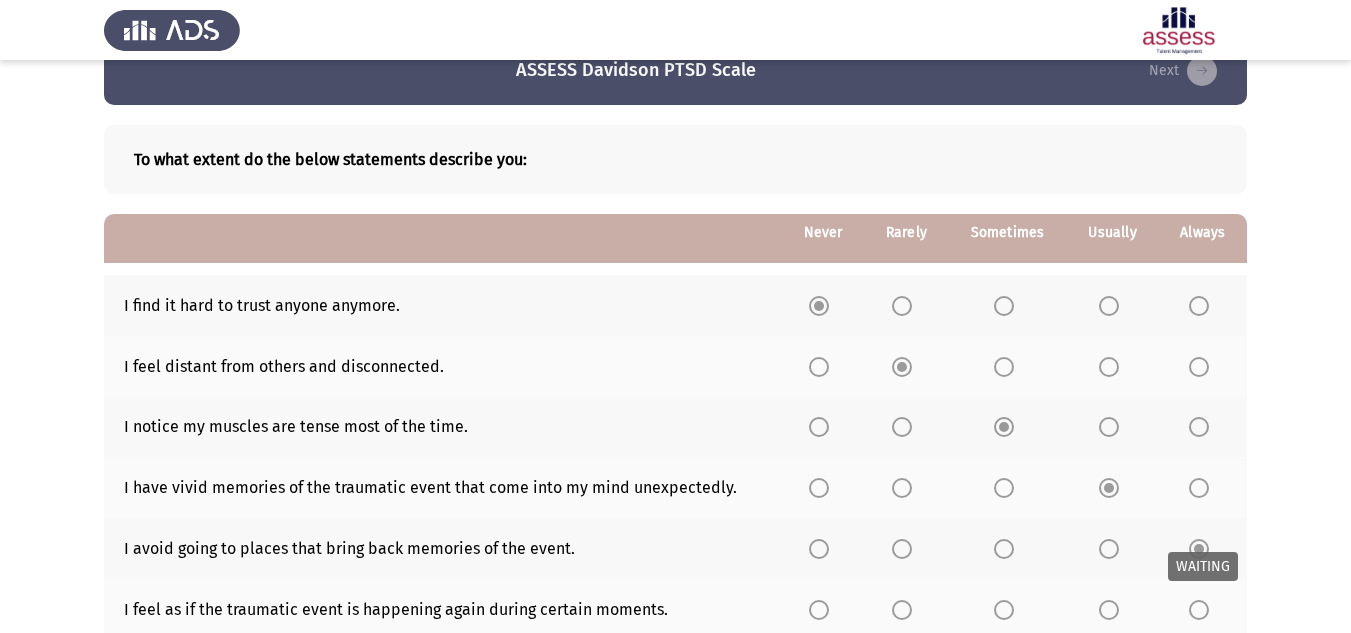 scroll, scrollTop: 224, scrollLeft: 0, axis: vertical 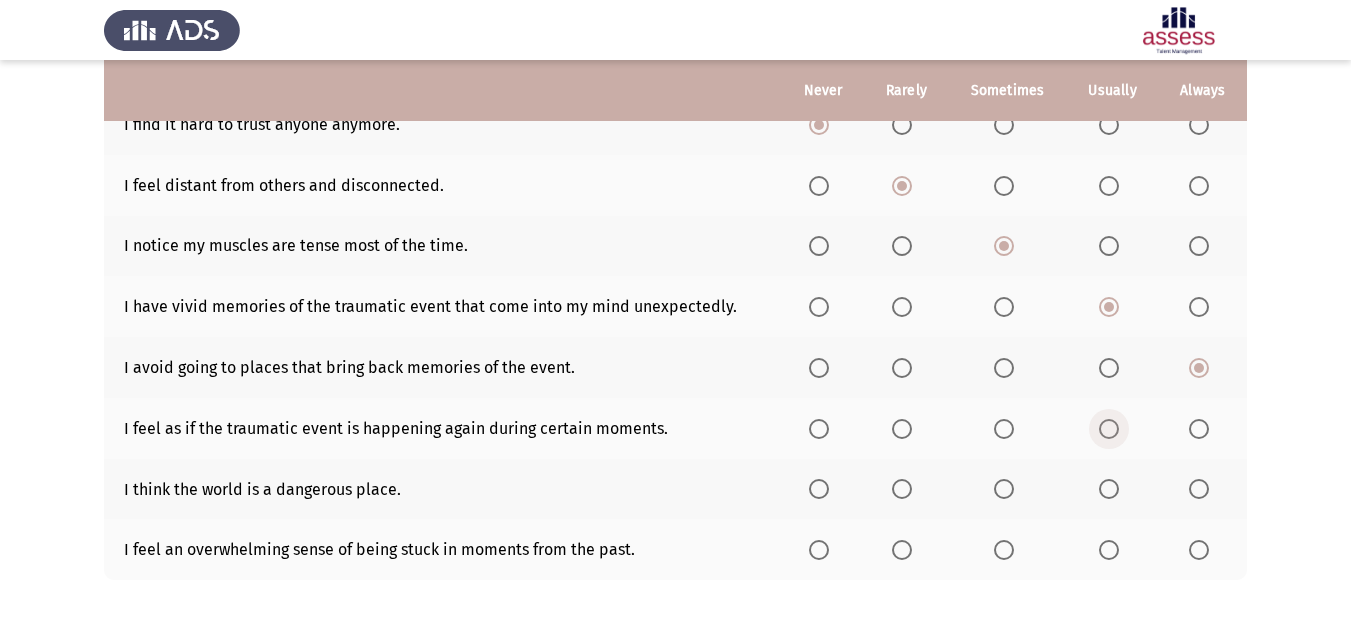 click at bounding box center [1109, 429] 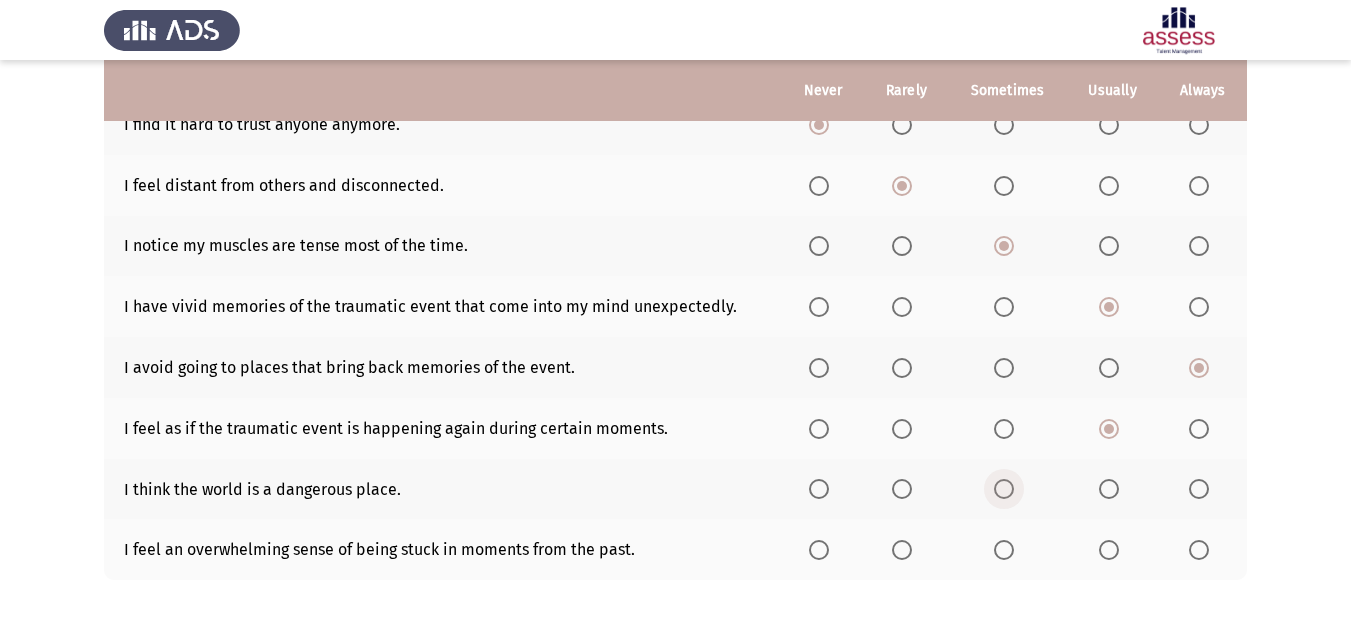 click at bounding box center [1004, 489] 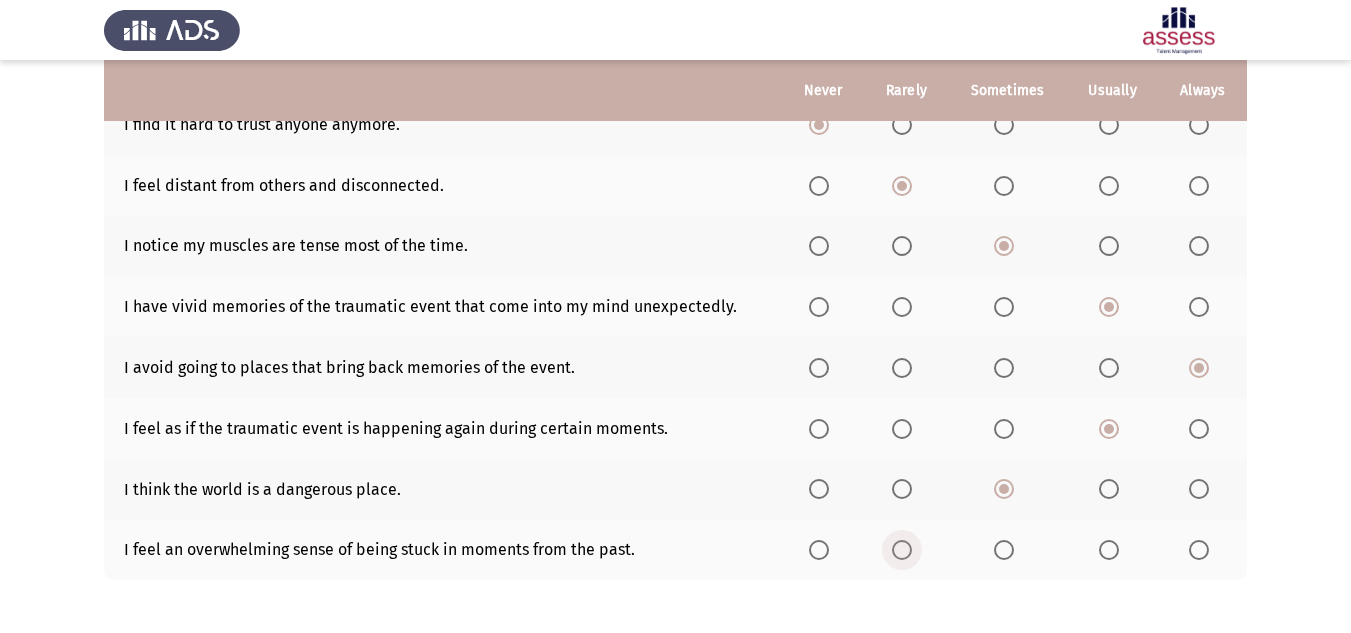 click at bounding box center (902, 550) 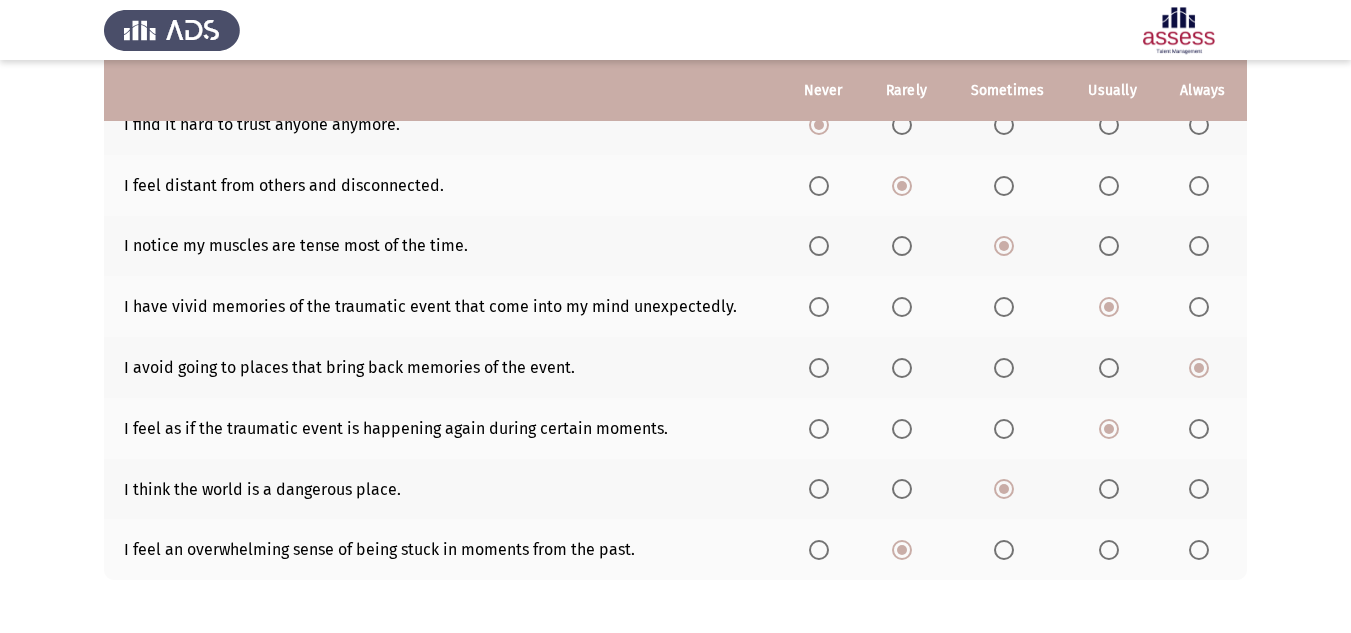 scroll, scrollTop: 311, scrollLeft: 0, axis: vertical 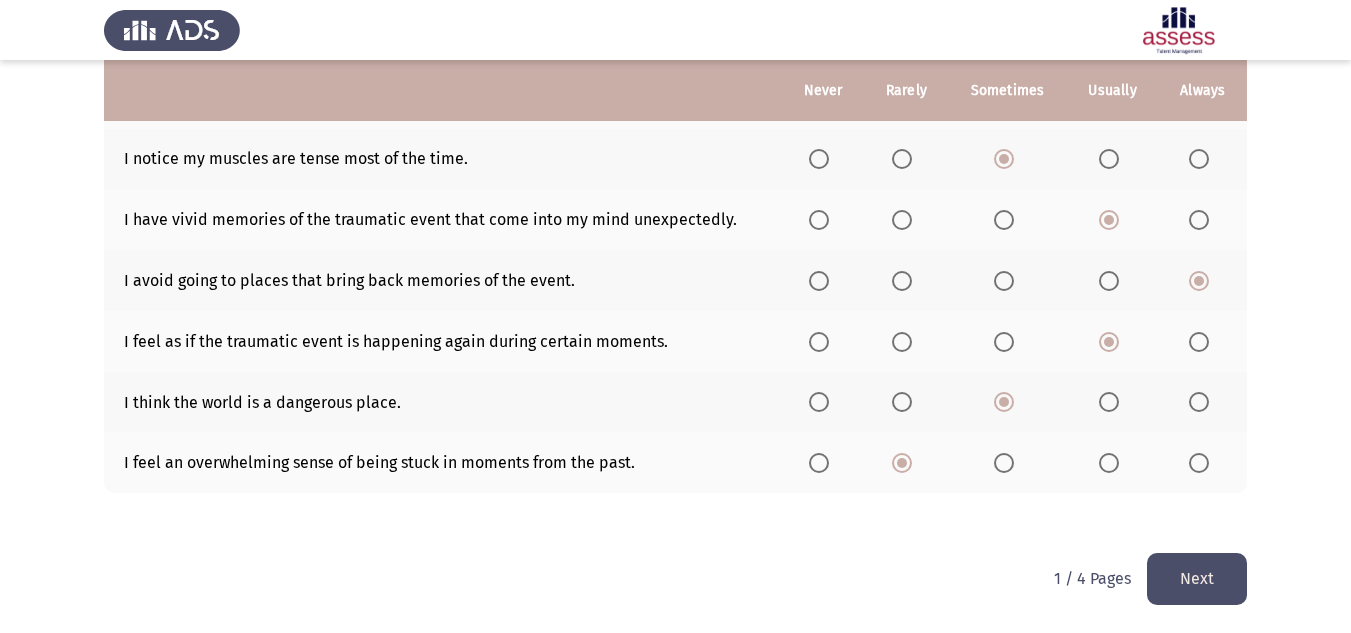 click on "Next" 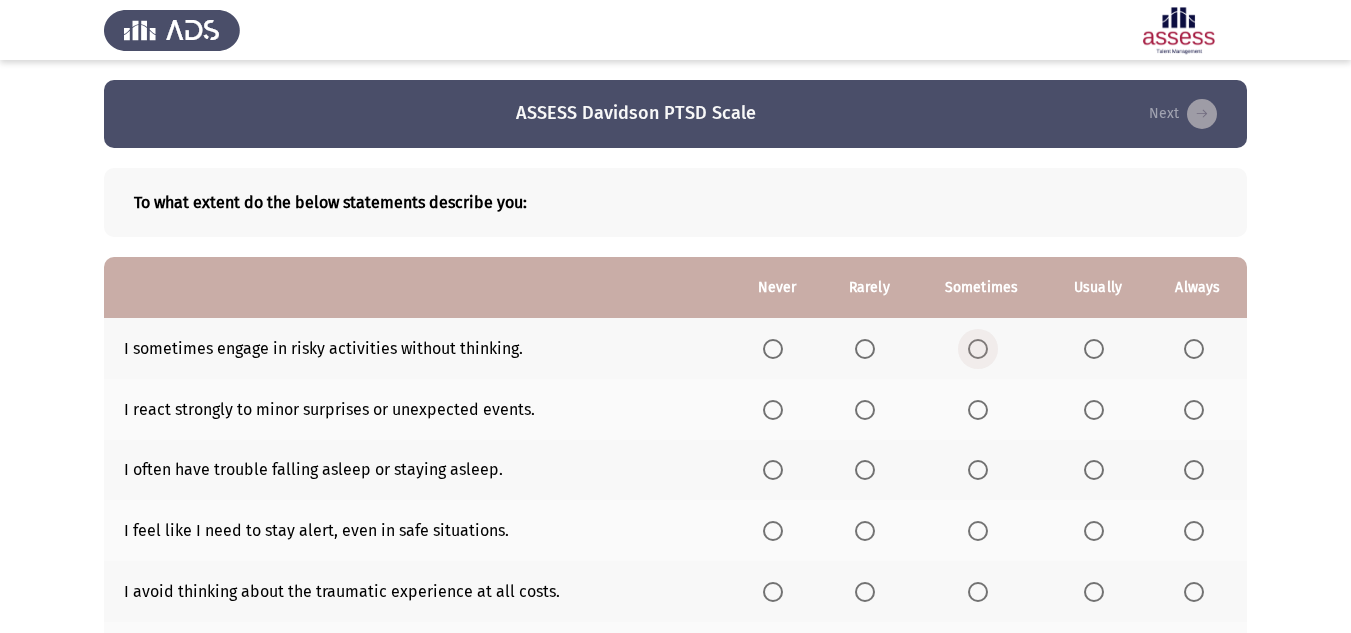 click at bounding box center [978, 349] 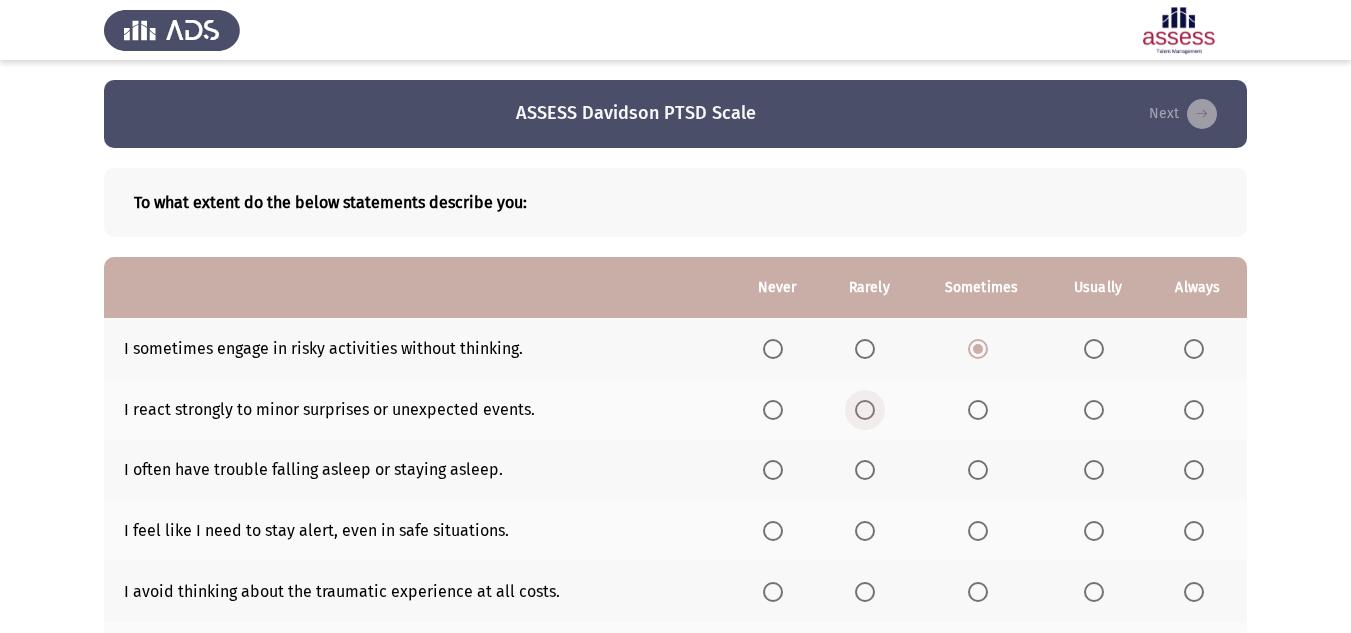 click at bounding box center (865, 410) 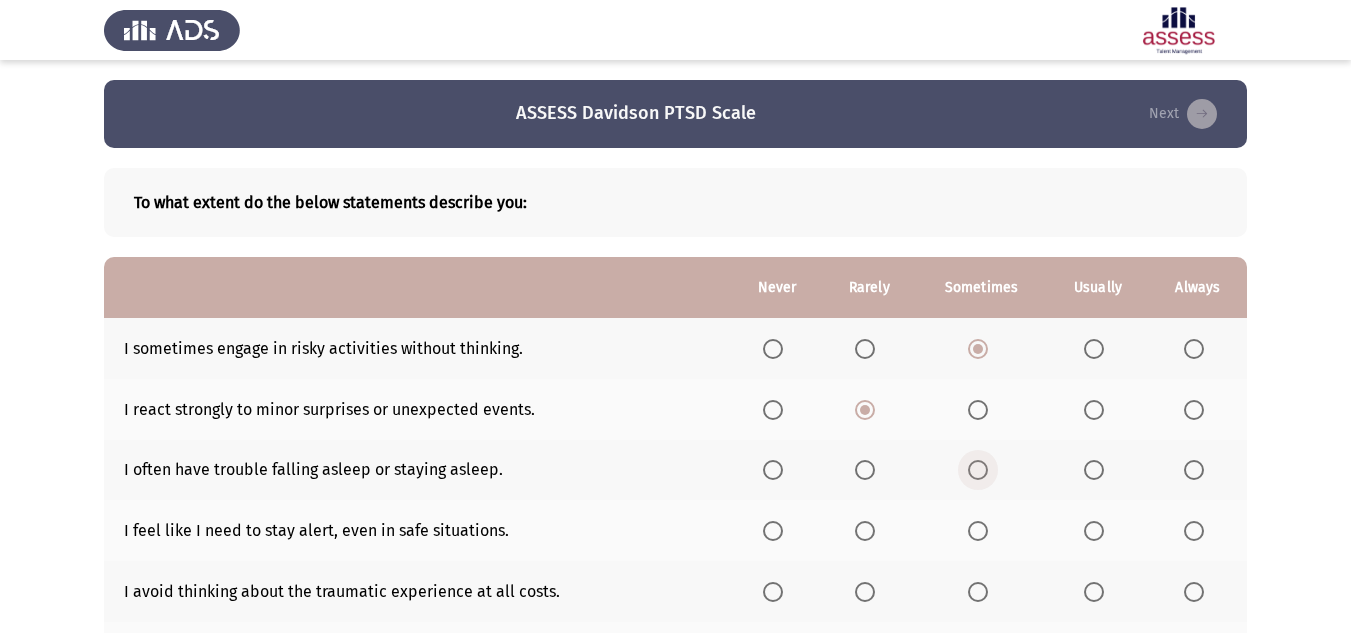 click at bounding box center (978, 470) 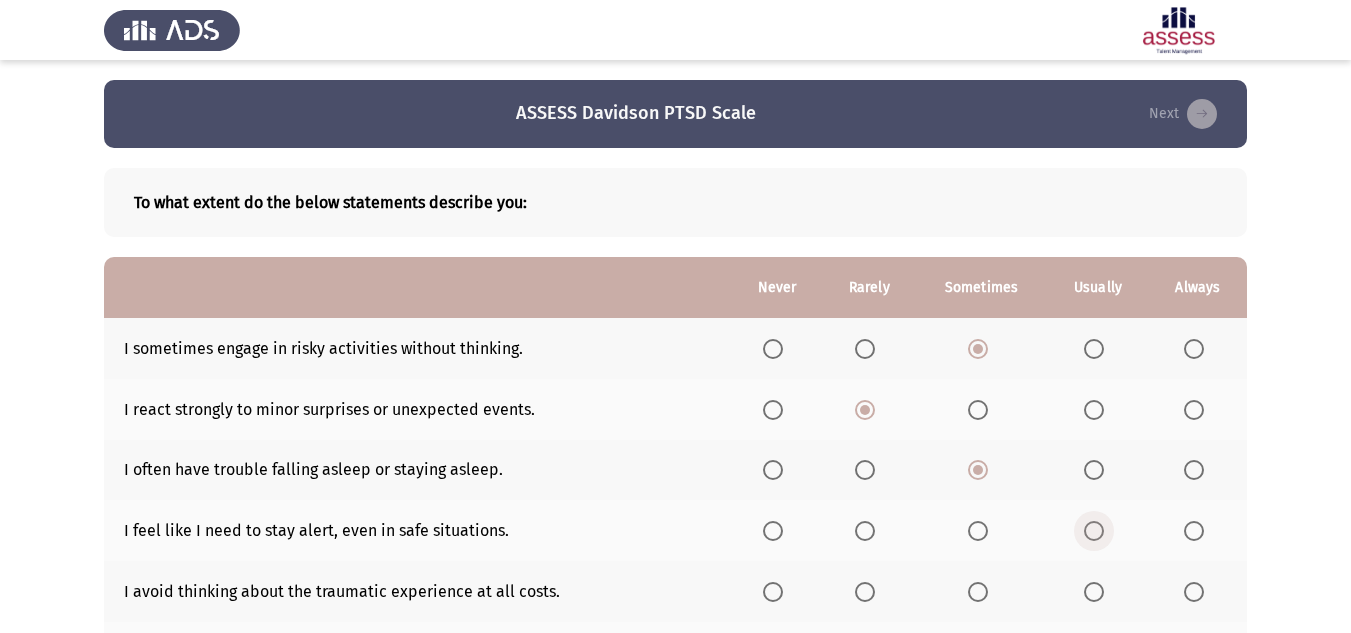 click at bounding box center [1094, 531] 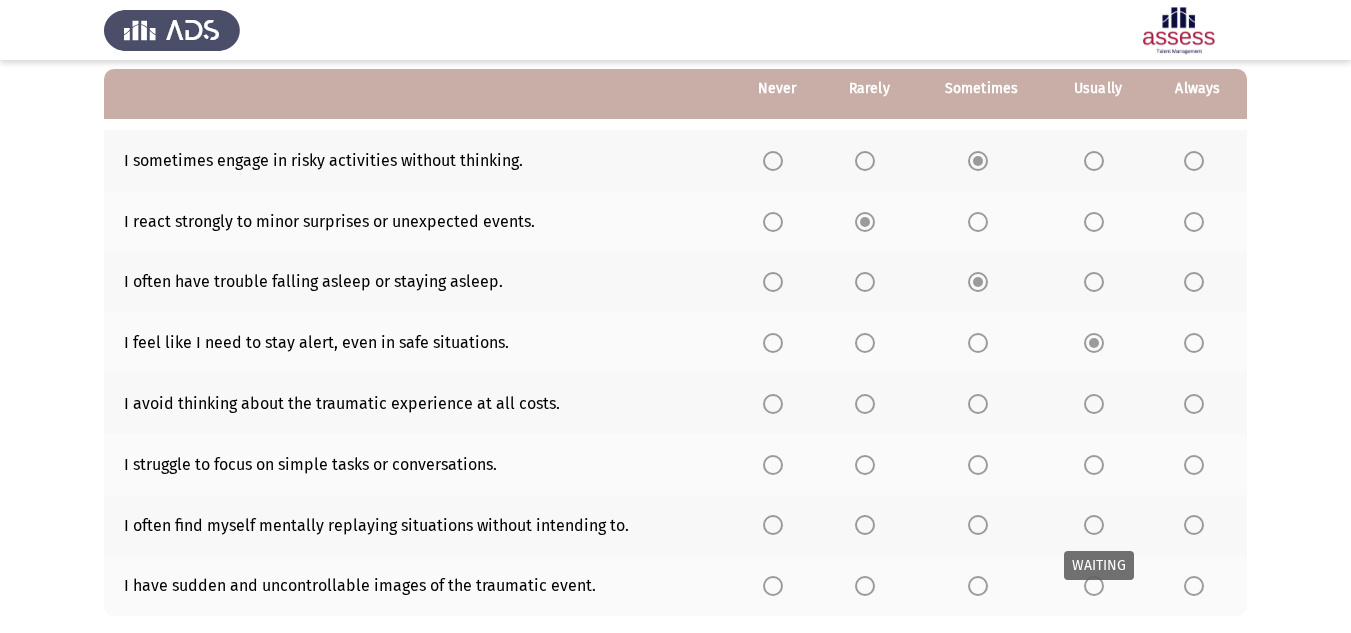 scroll, scrollTop: 190, scrollLeft: 0, axis: vertical 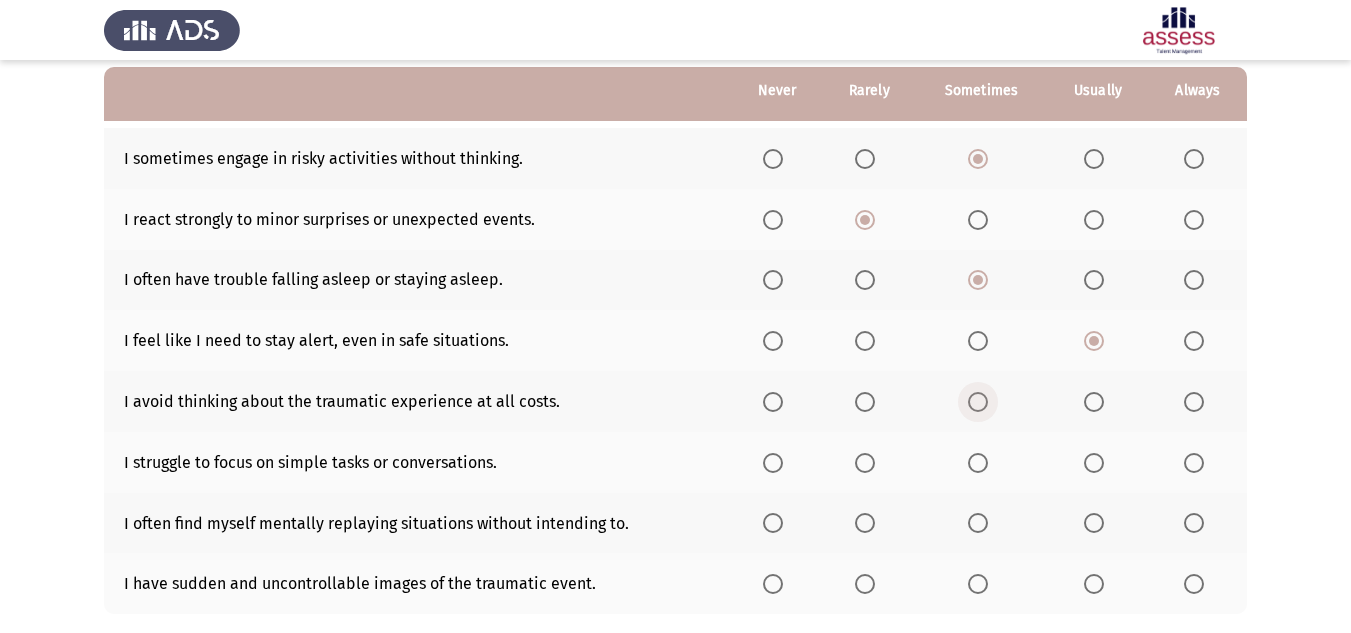 click at bounding box center (978, 402) 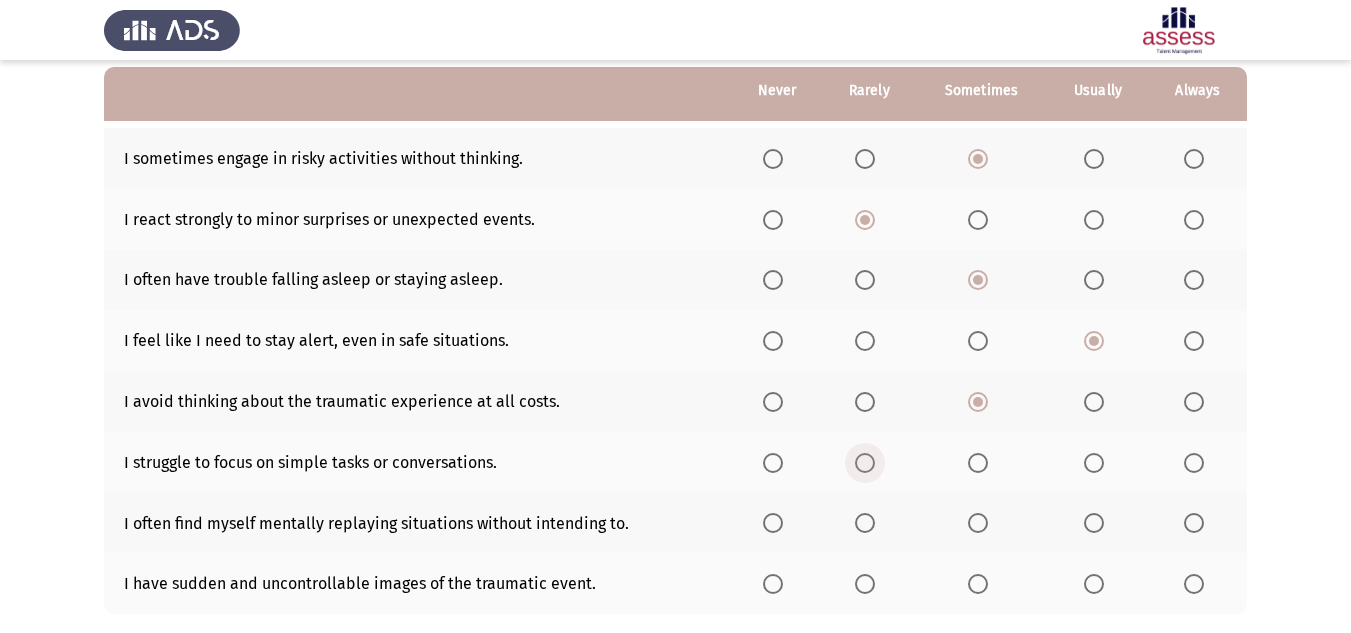 click at bounding box center (865, 463) 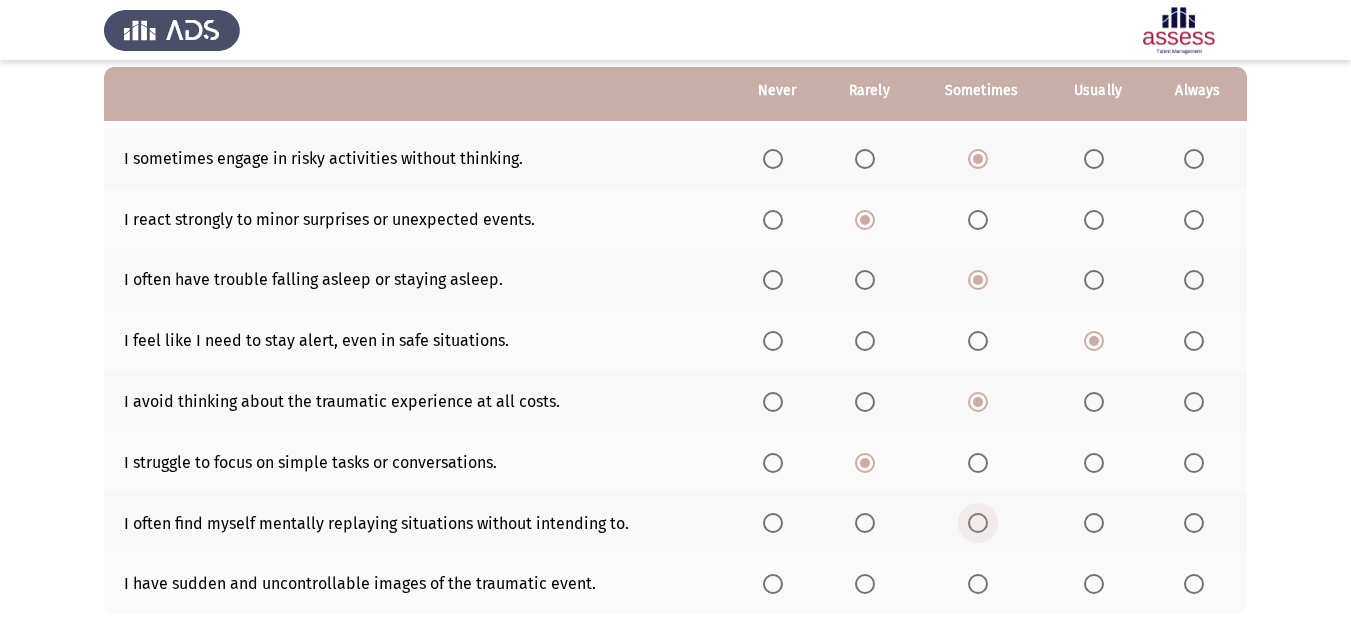 click at bounding box center [978, 523] 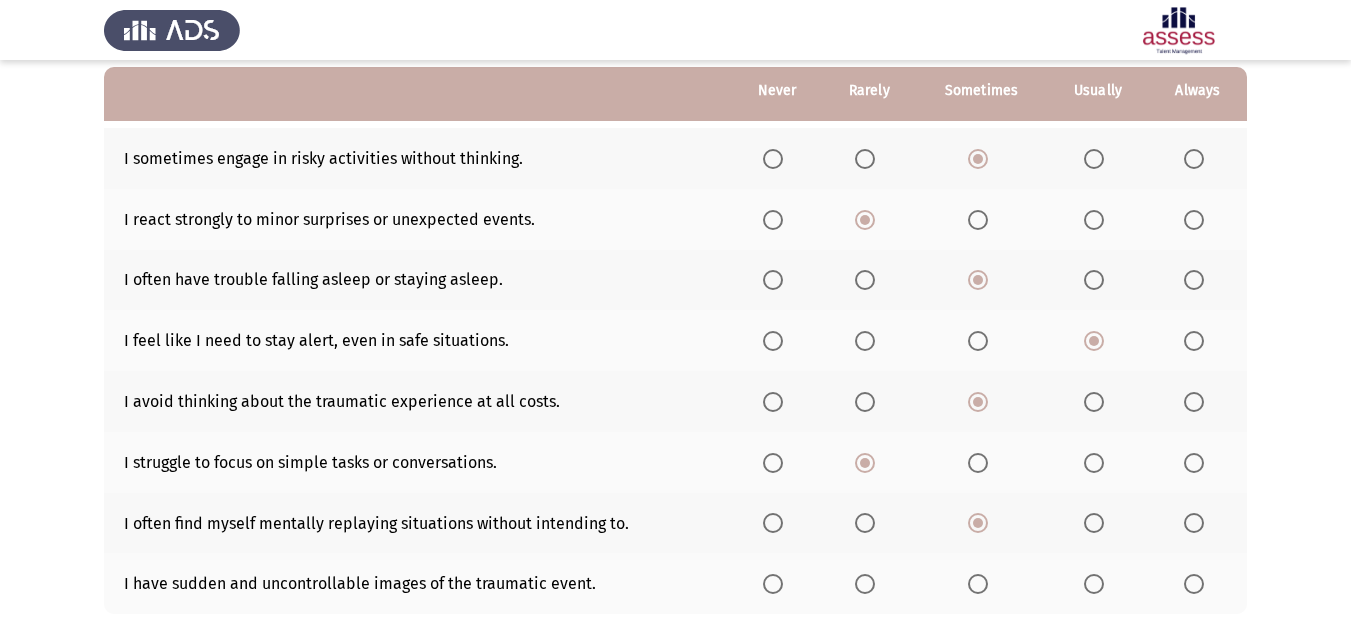 click 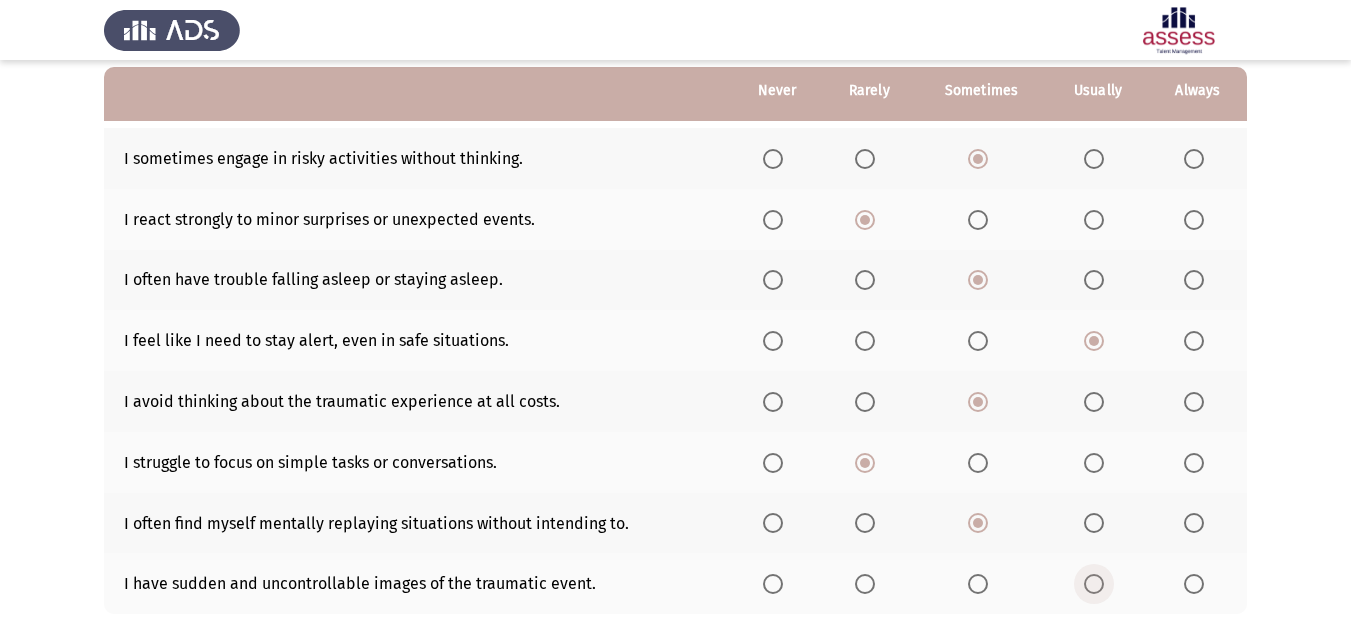 click at bounding box center [1094, 584] 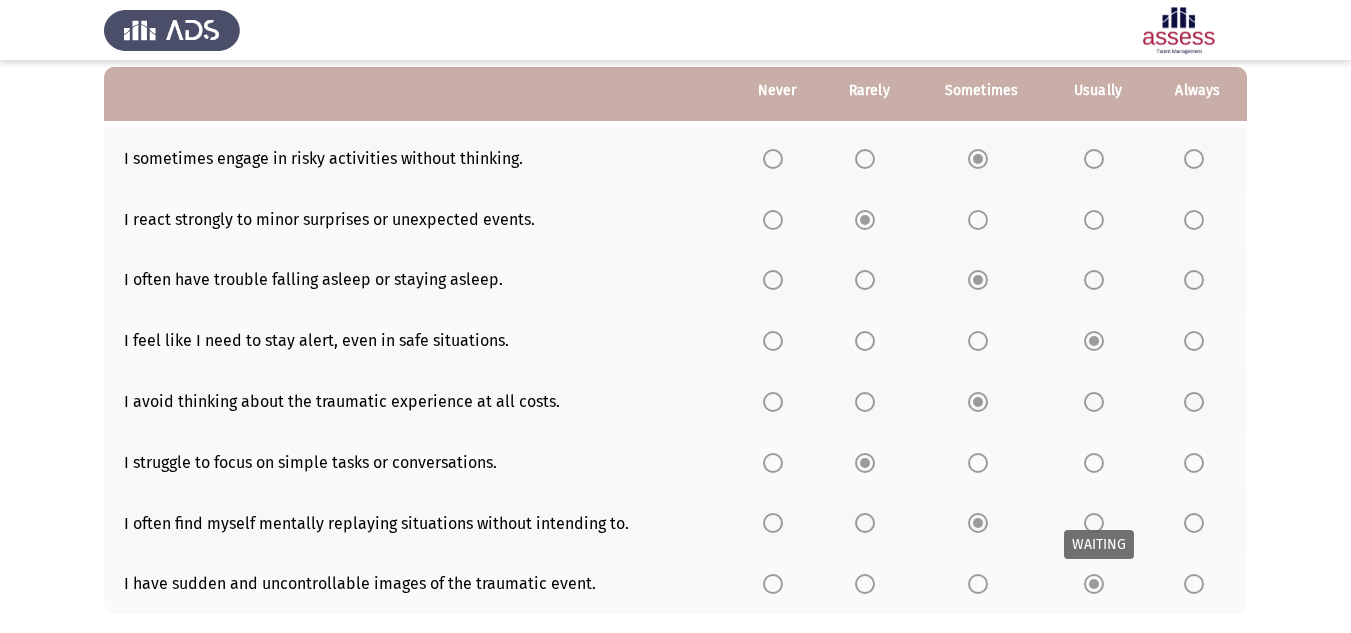 scroll, scrollTop: 311, scrollLeft: 0, axis: vertical 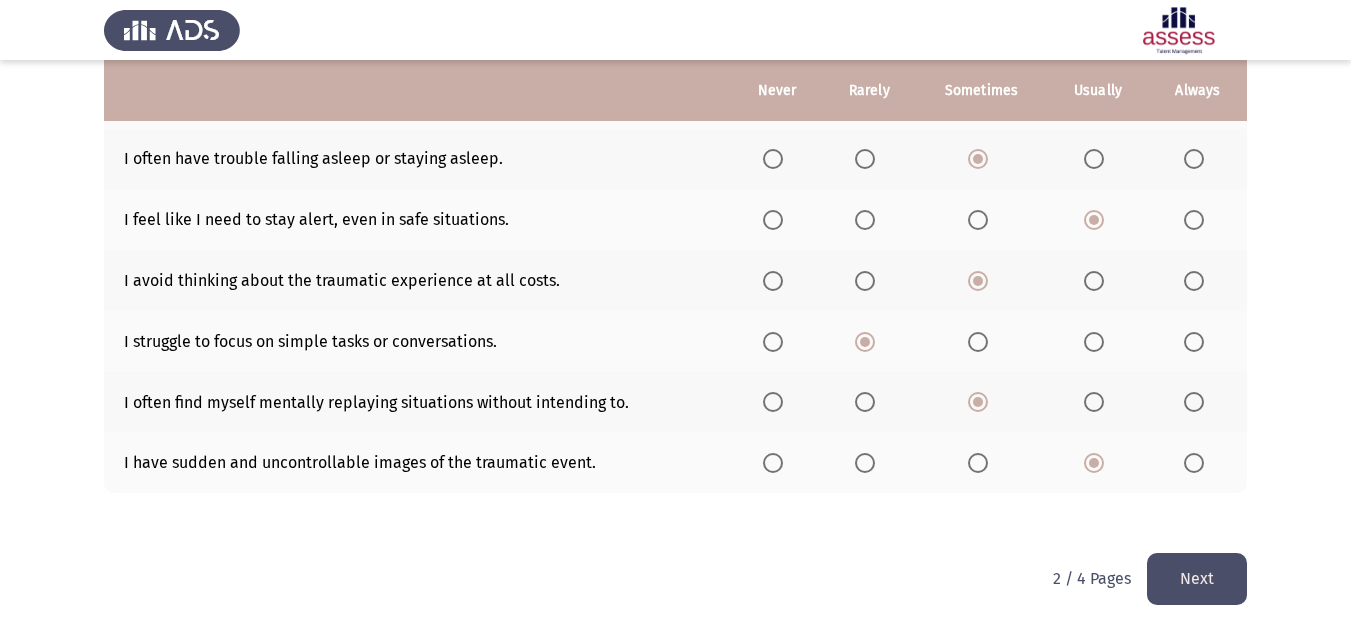 click on "Next" 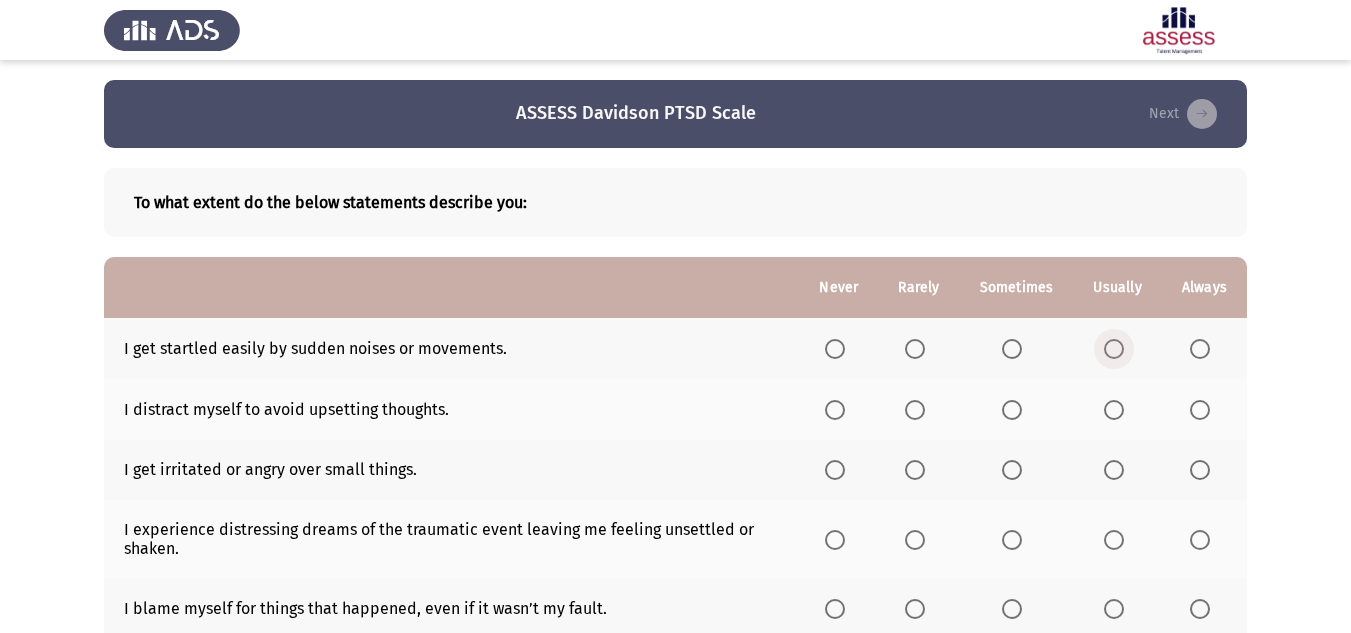click at bounding box center [1114, 349] 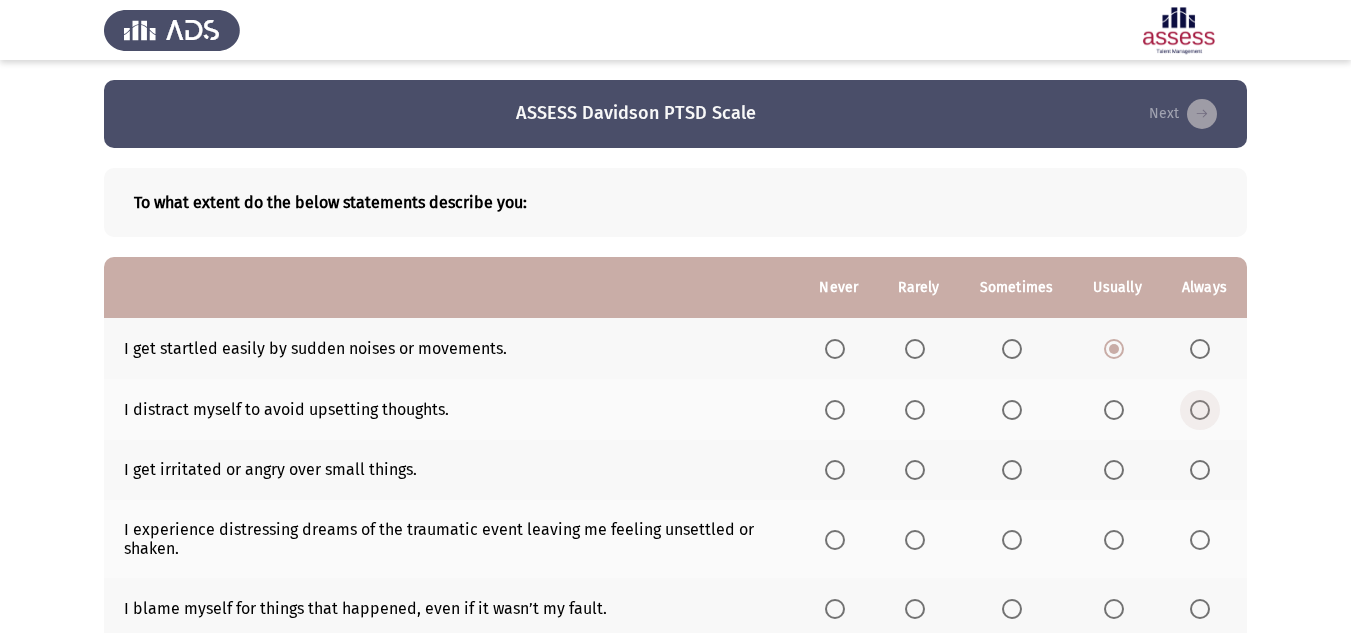 click at bounding box center [1200, 410] 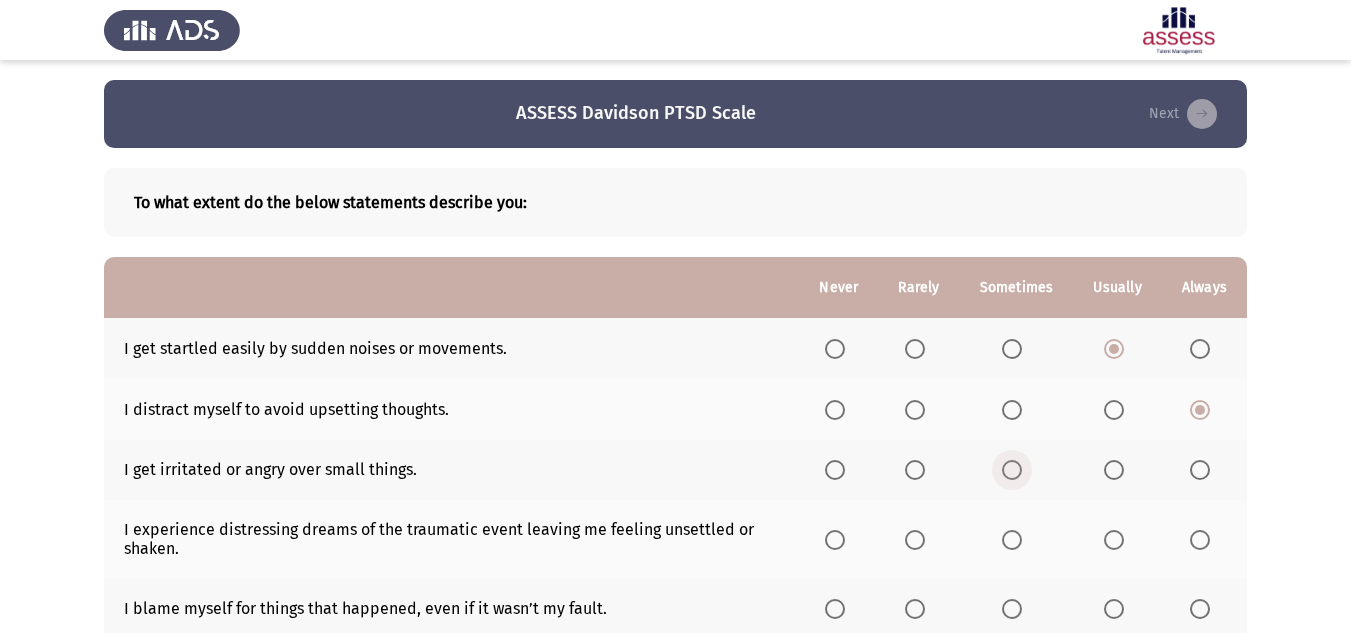click at bounding box center [1012, 470] 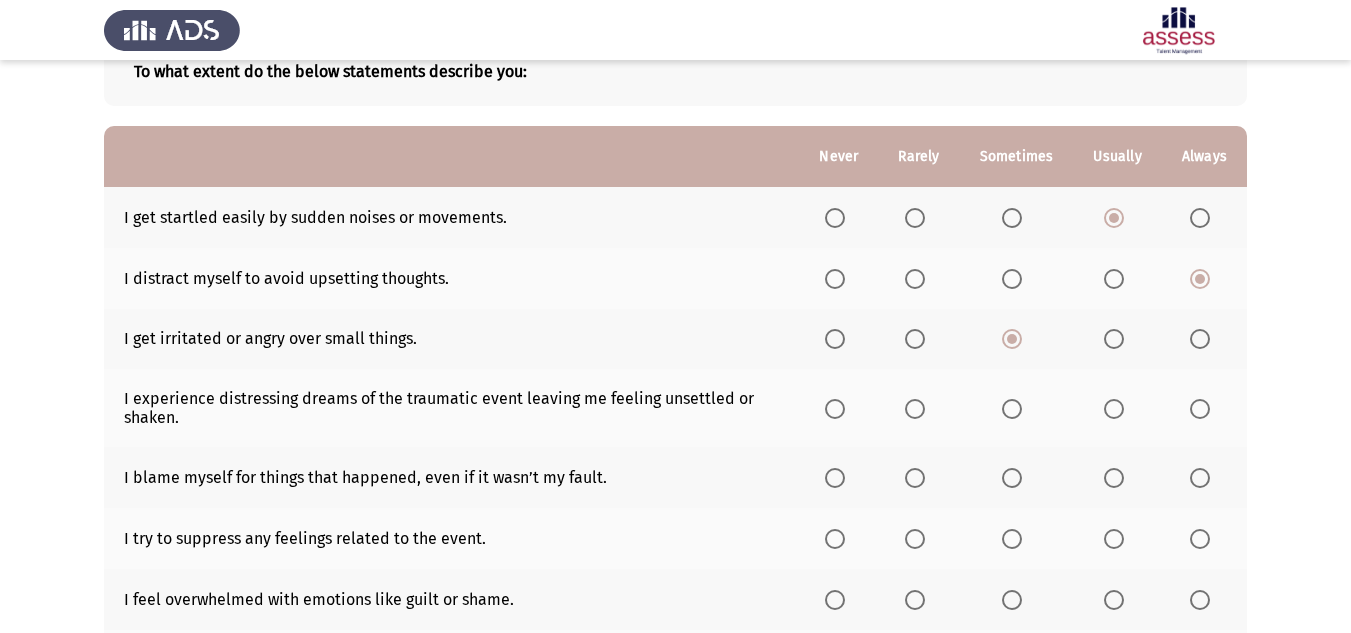 scroll, scrollTop: 132, scrollLeft: 0, axis: vertical 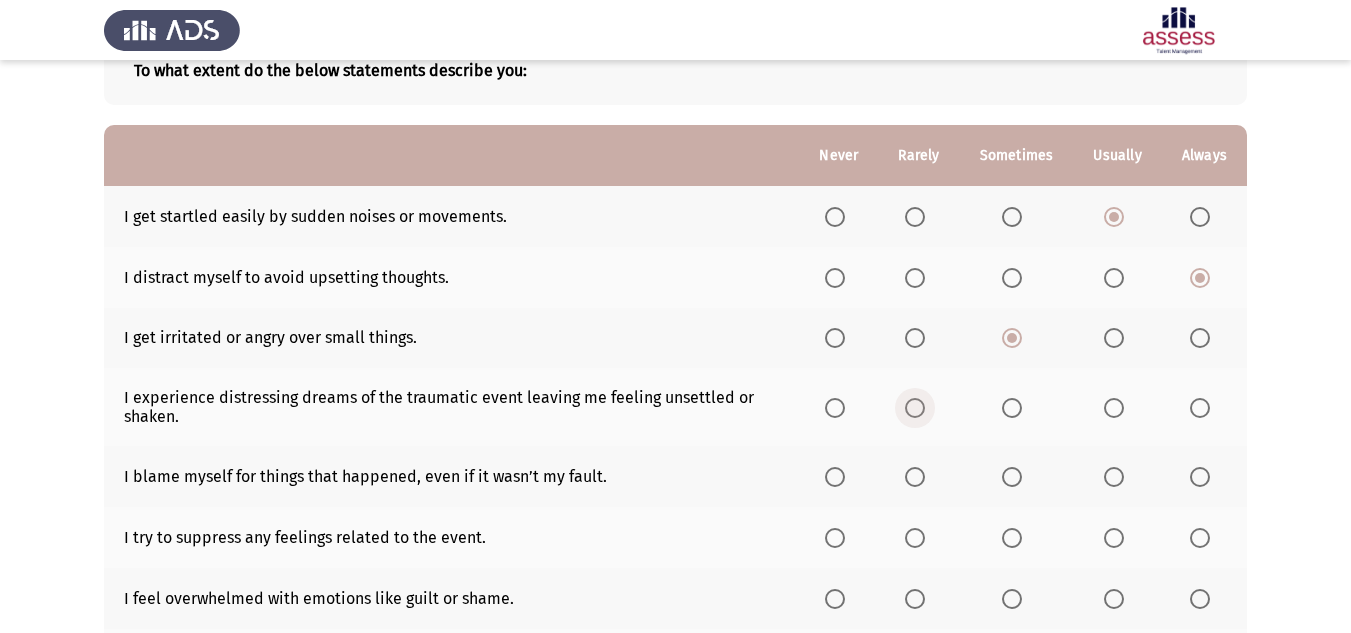 click at bounding box center [915, 408] 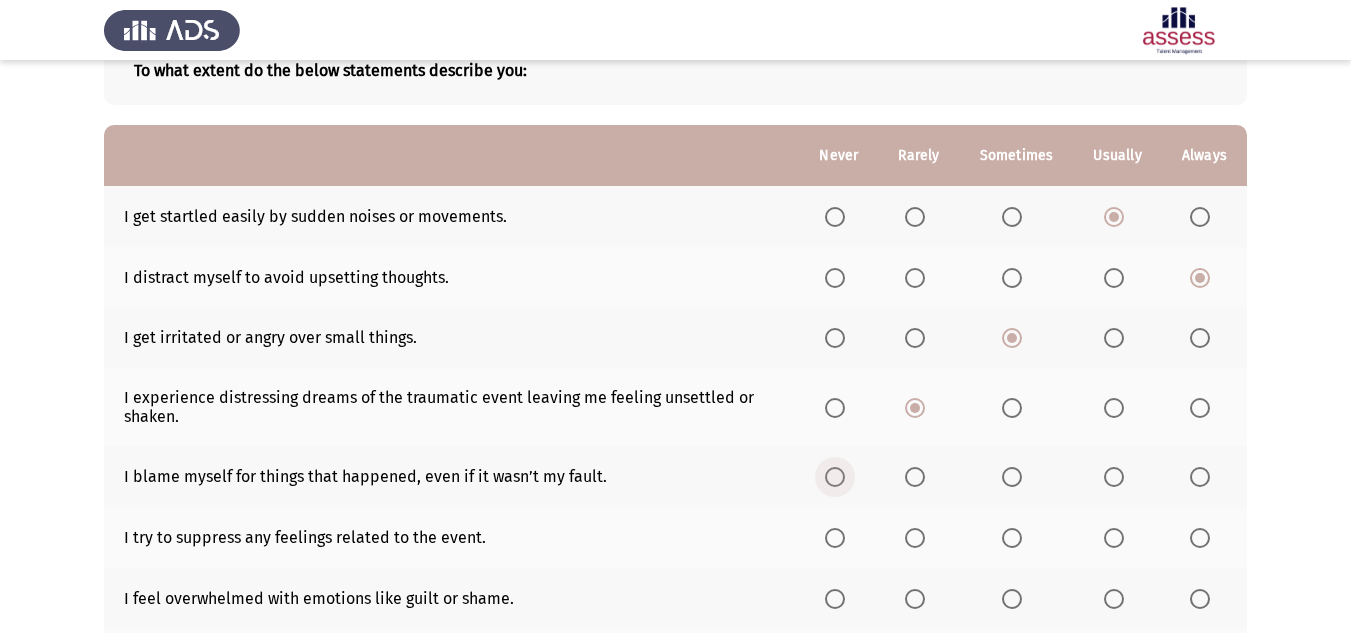 click at bounding box center (835, 477) 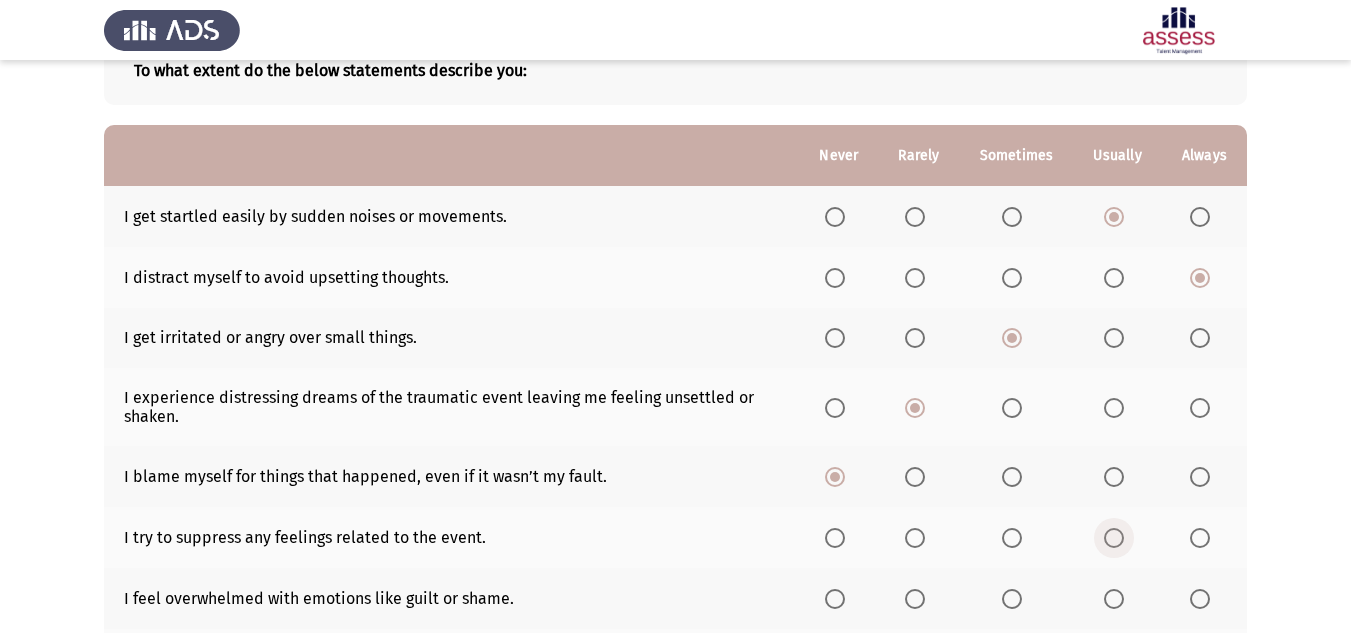 click at bounding box center (1114, 538) 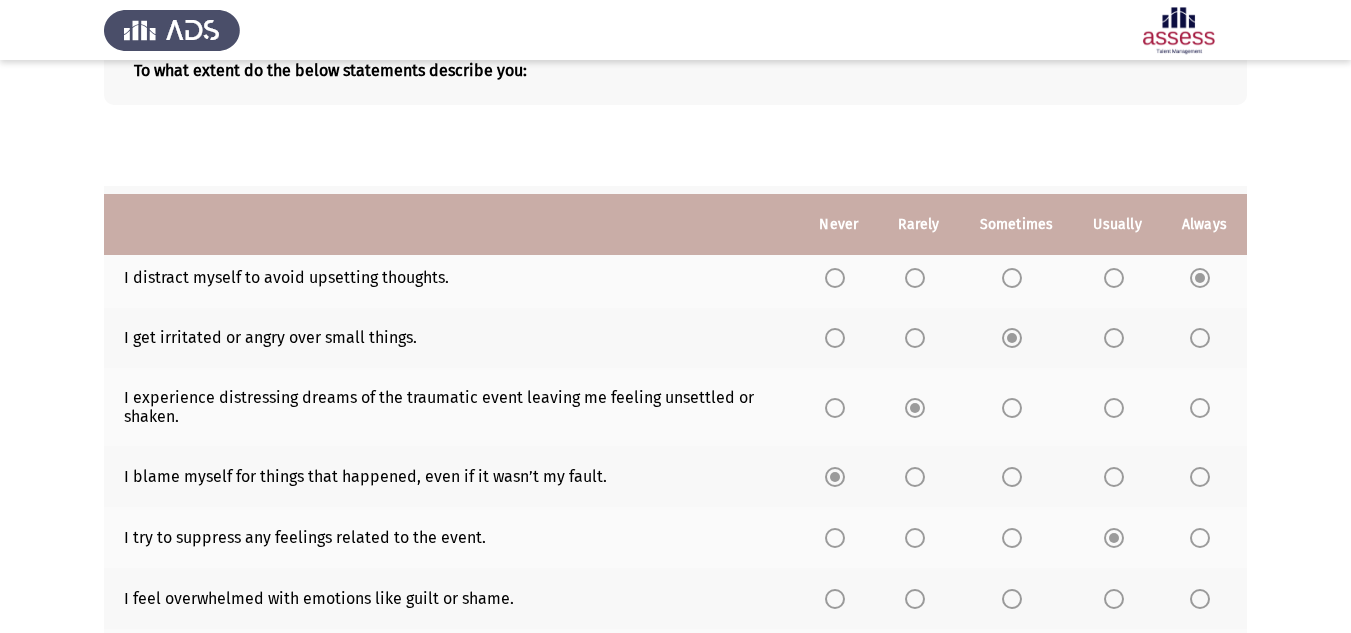 scroll, scrollTop: 282, scrollLeft: 0, axis: vertical 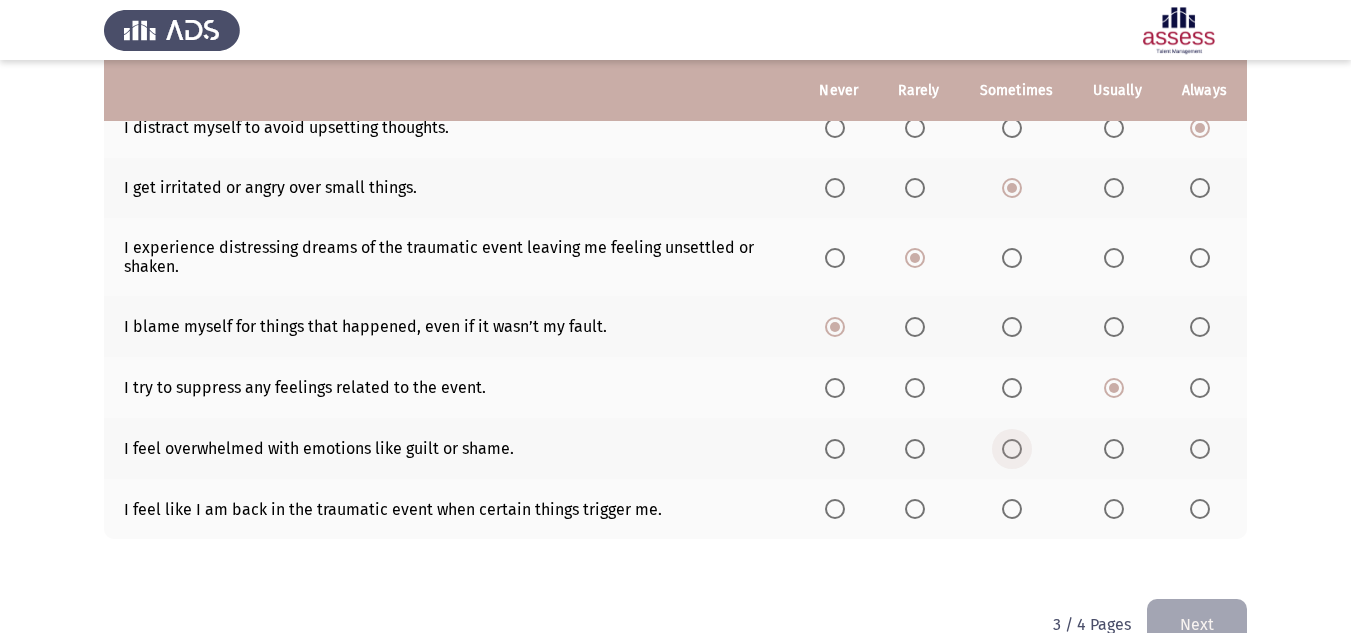 click at bounding box center [1012, 449] 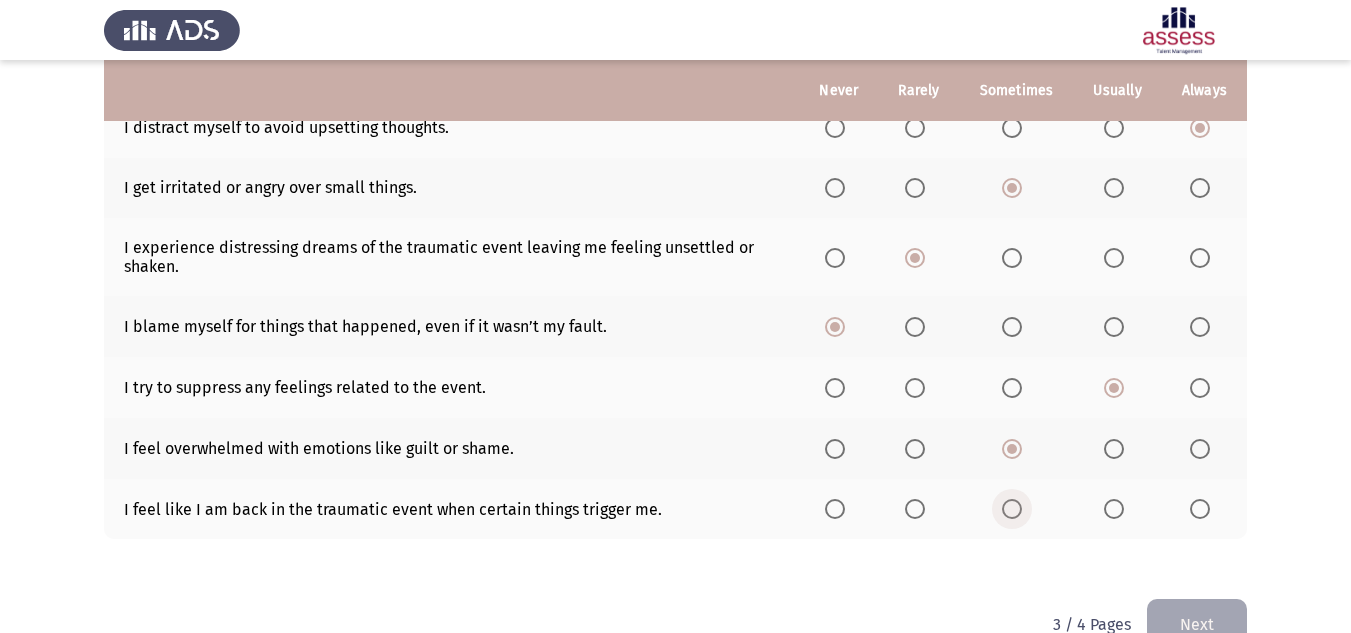 click at bounding box center [1012, 509] 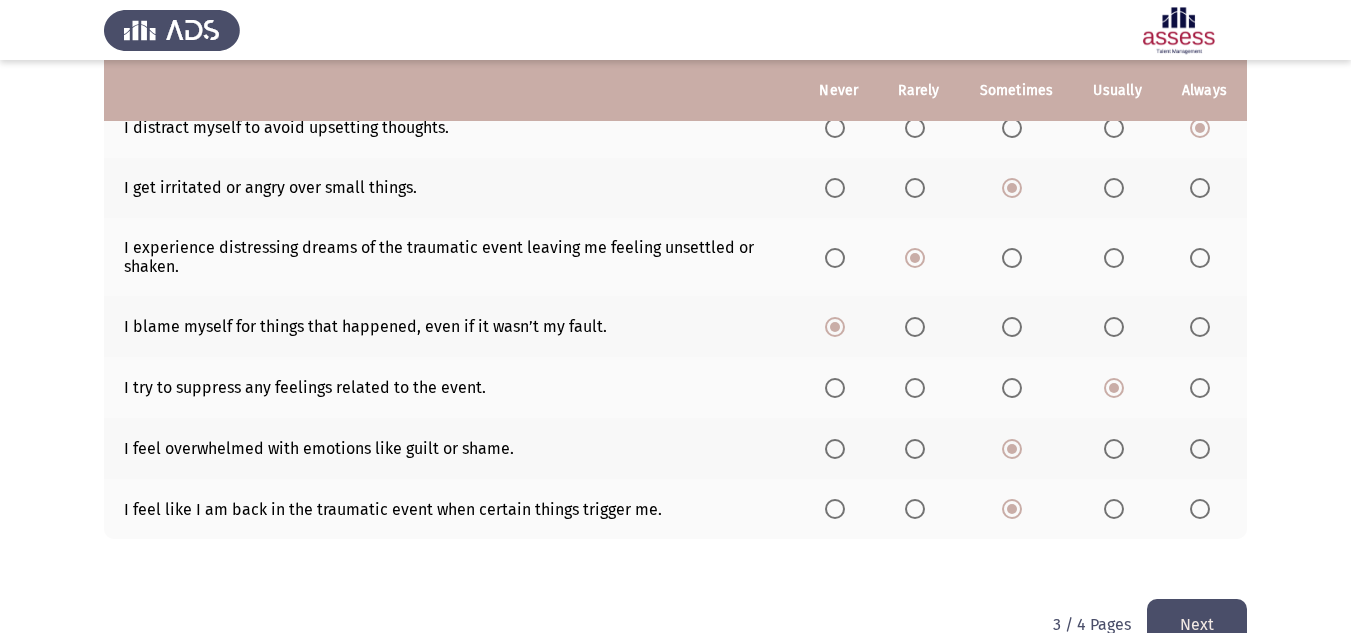 click on "Next" 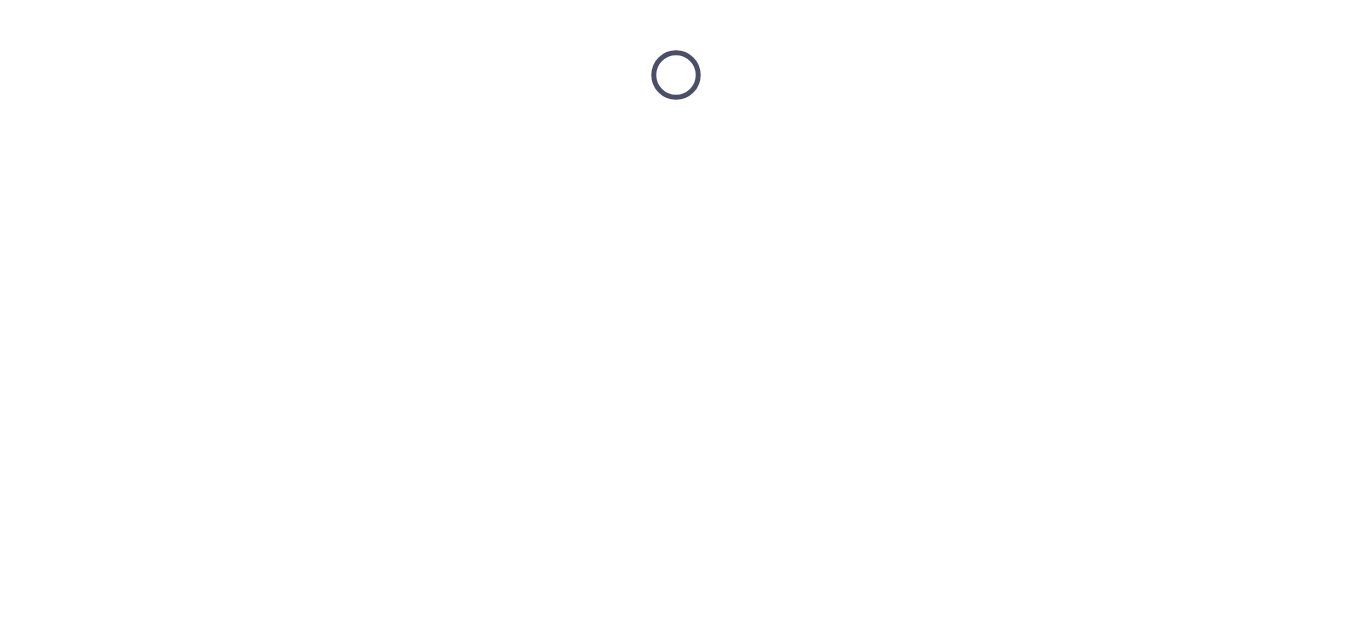 scroll, scrollTop: 0, scrollLeft: 0, axis: both 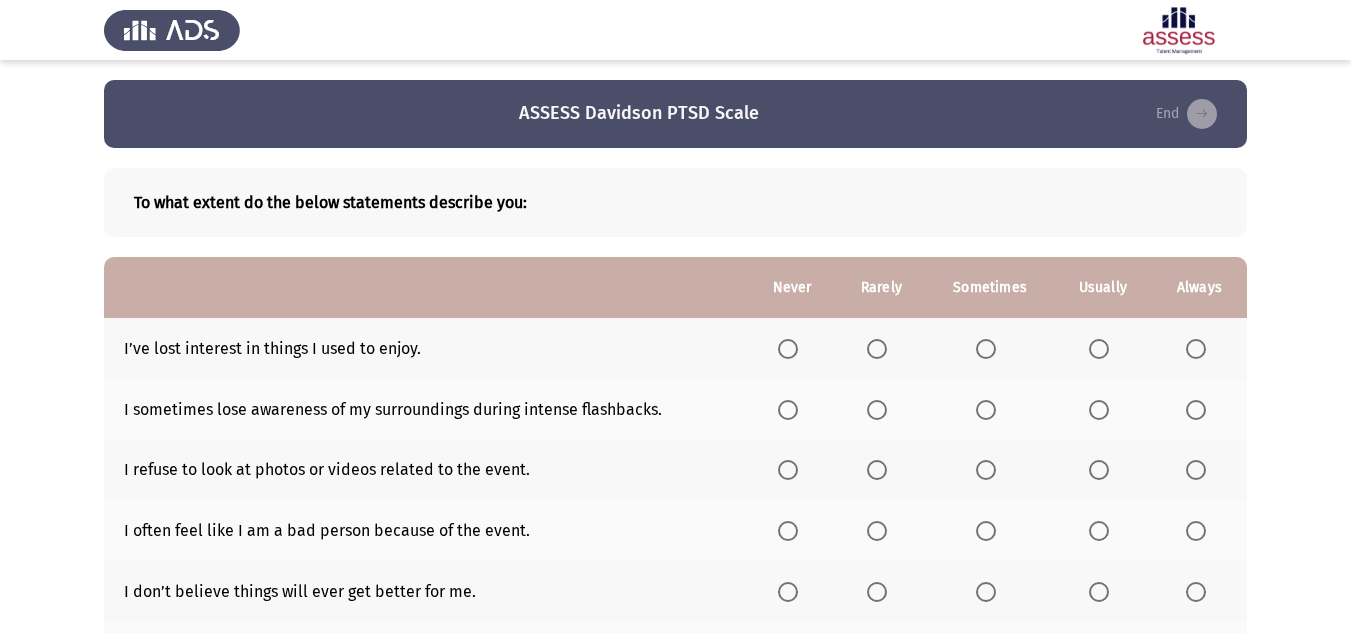 click at bounding box center [986, 349] 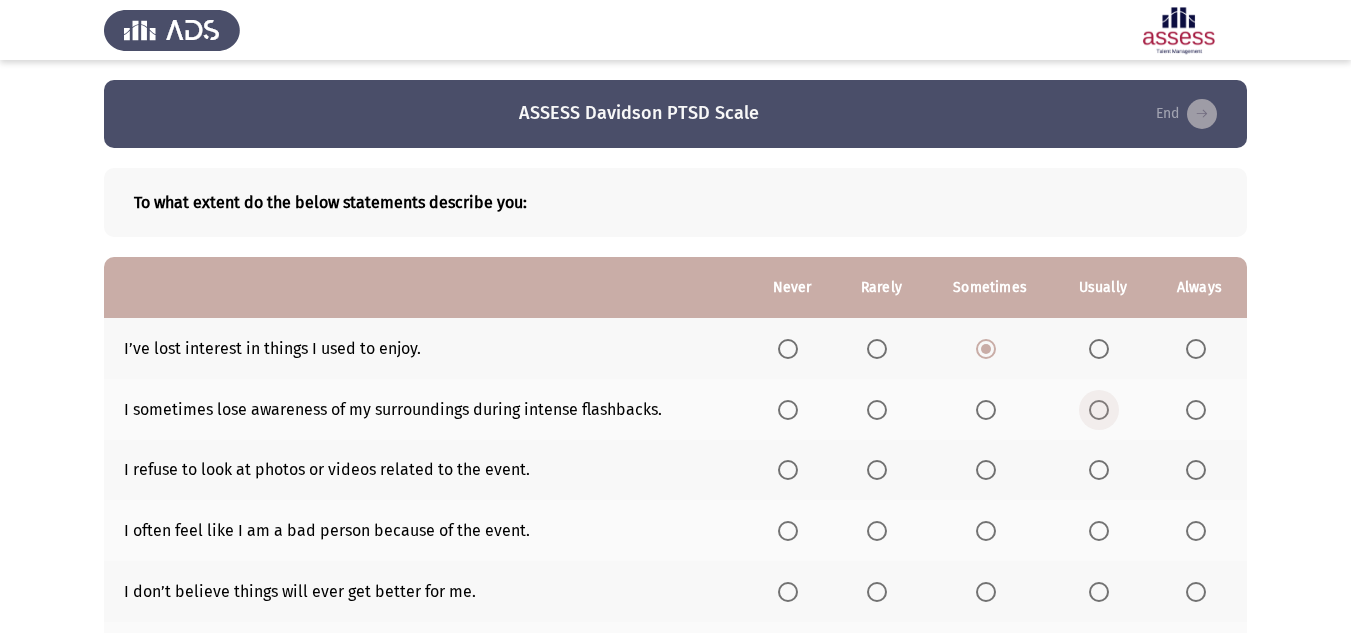 click at bounding box center [1099, 410] 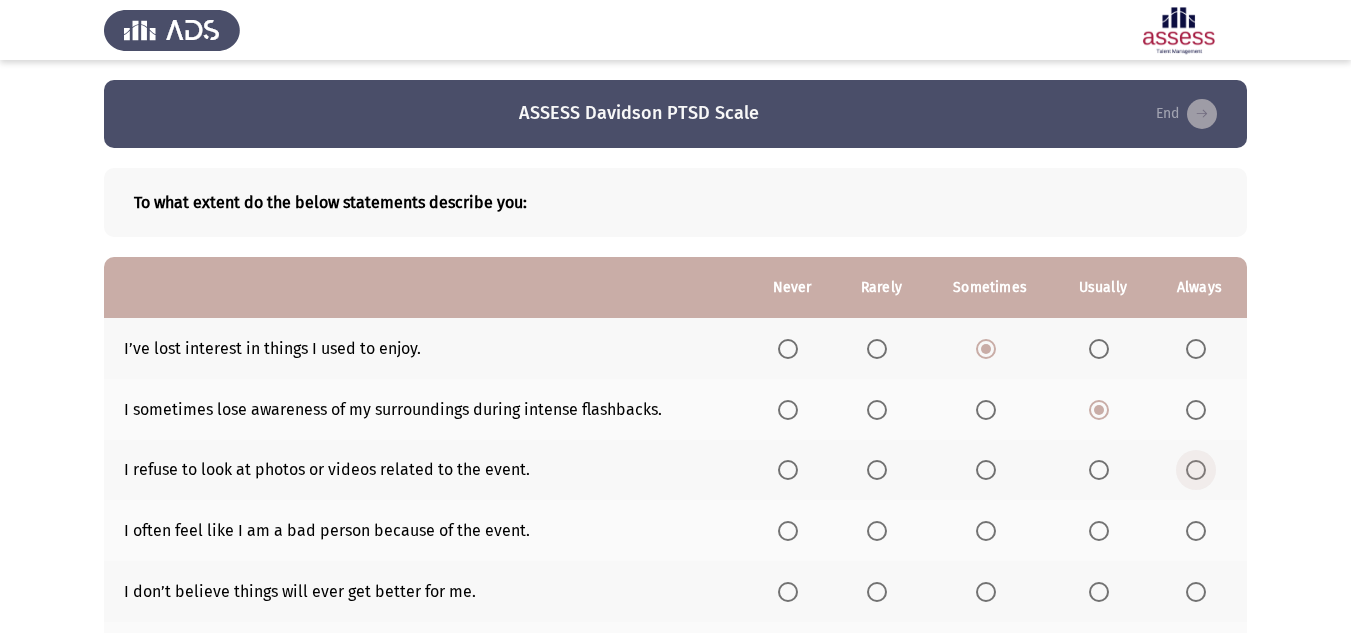 click at bounding box center [1196, 470] 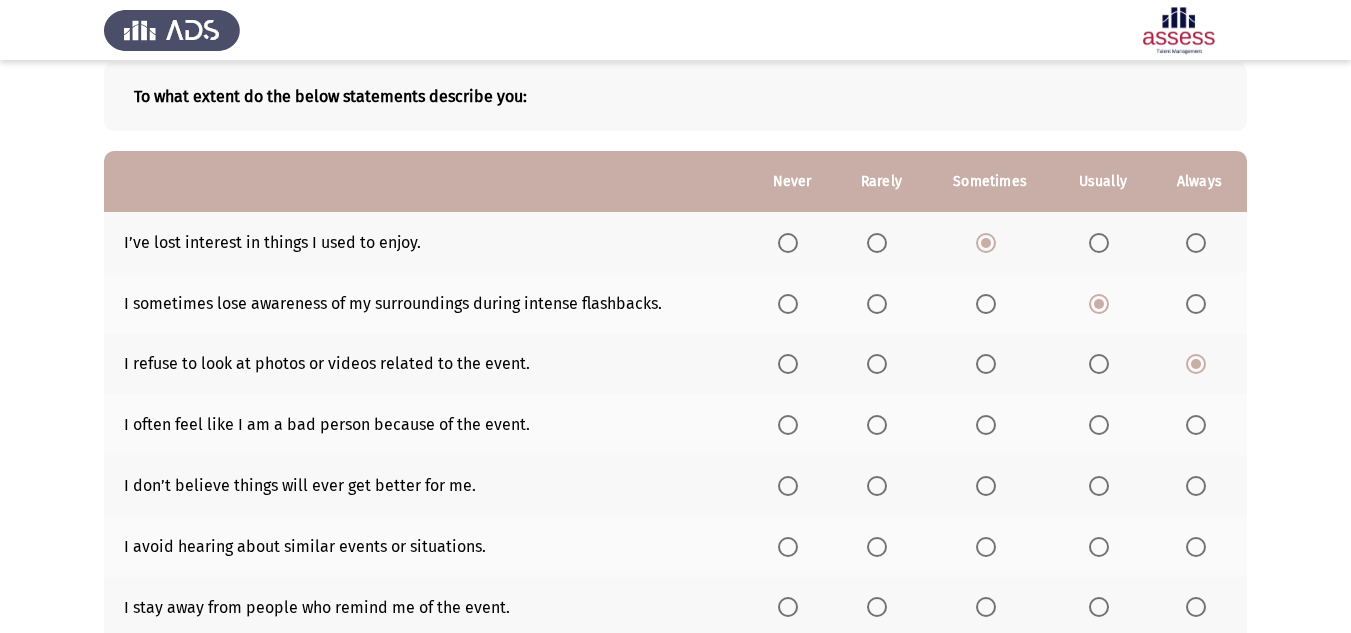 scroll, scrollTop: 127, scrollLeft: 0, axis: vertical 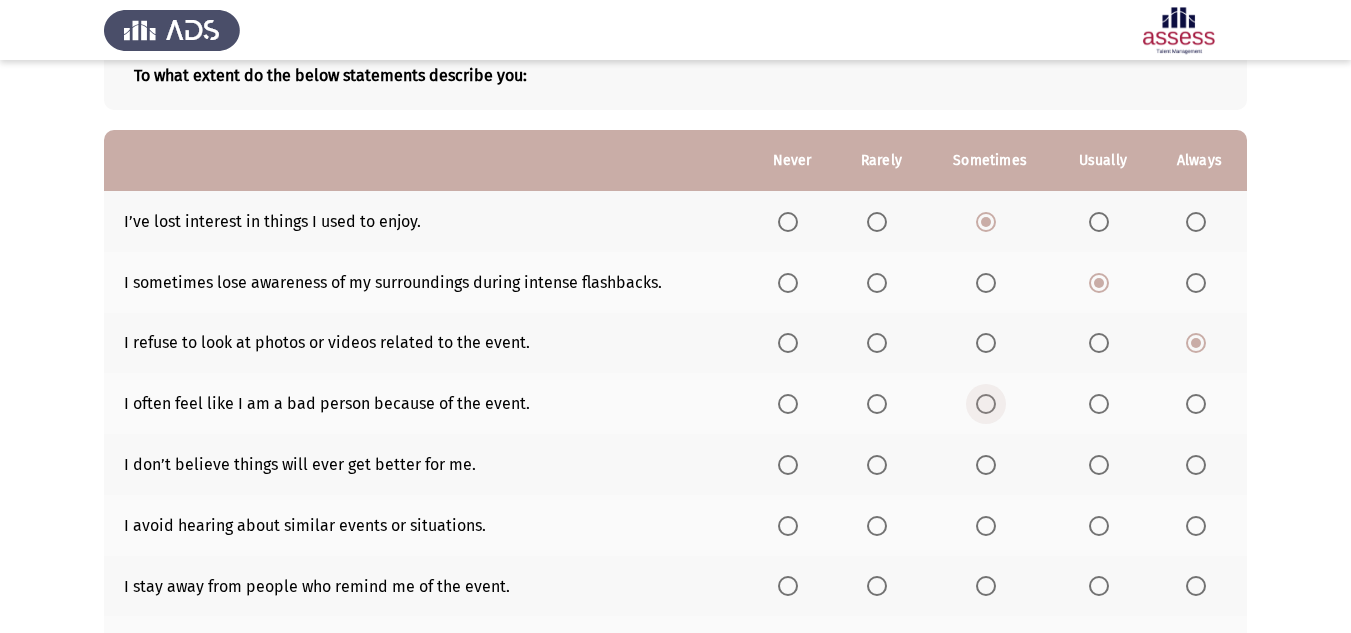 click at bounding box center (986, 404) 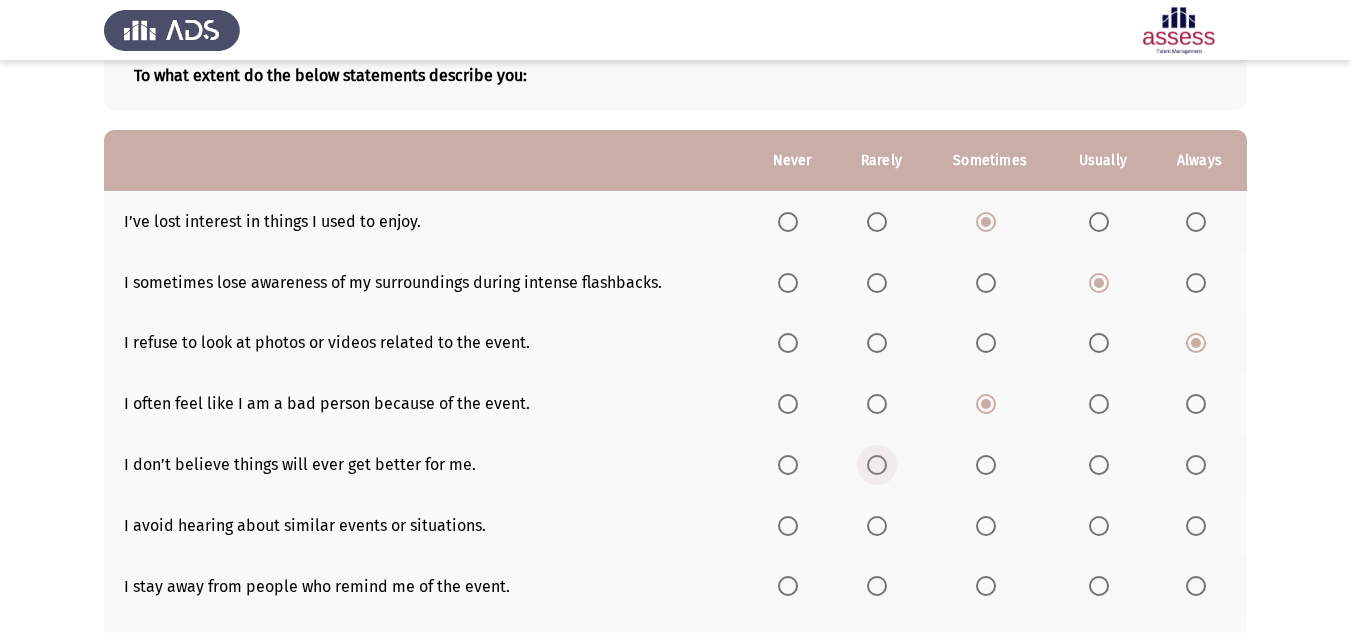 click at bounding box center [877, 465] 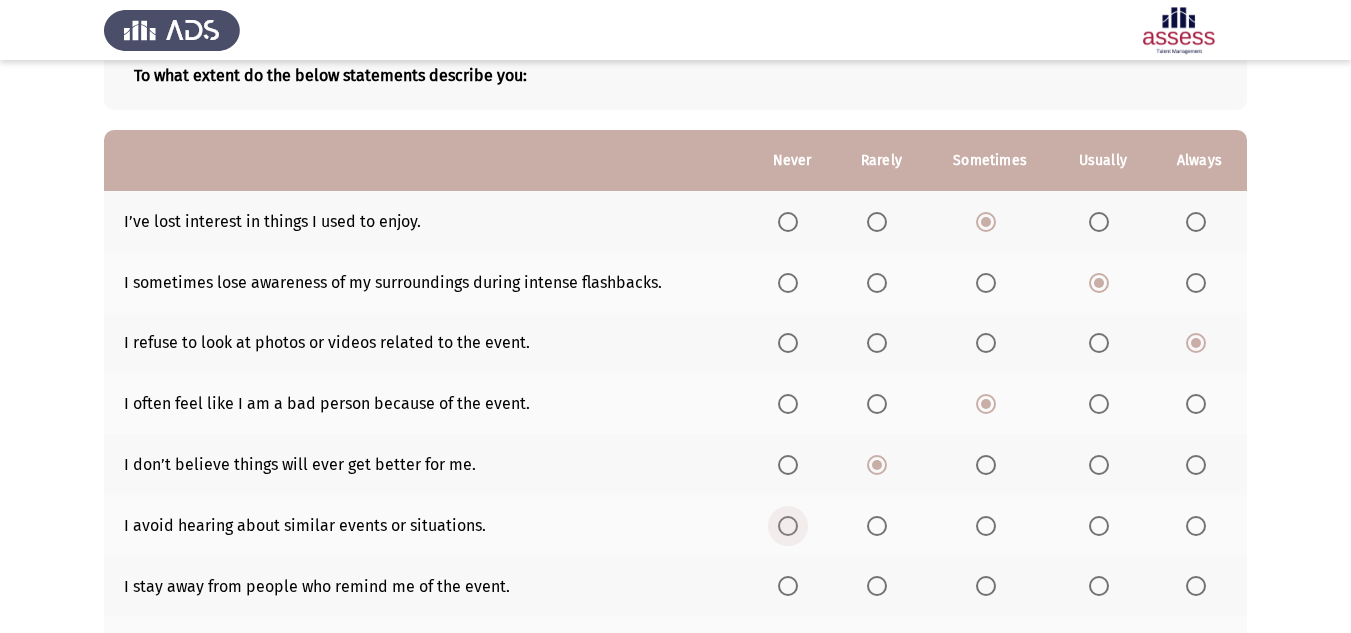 click at bounding box center (788, 526) 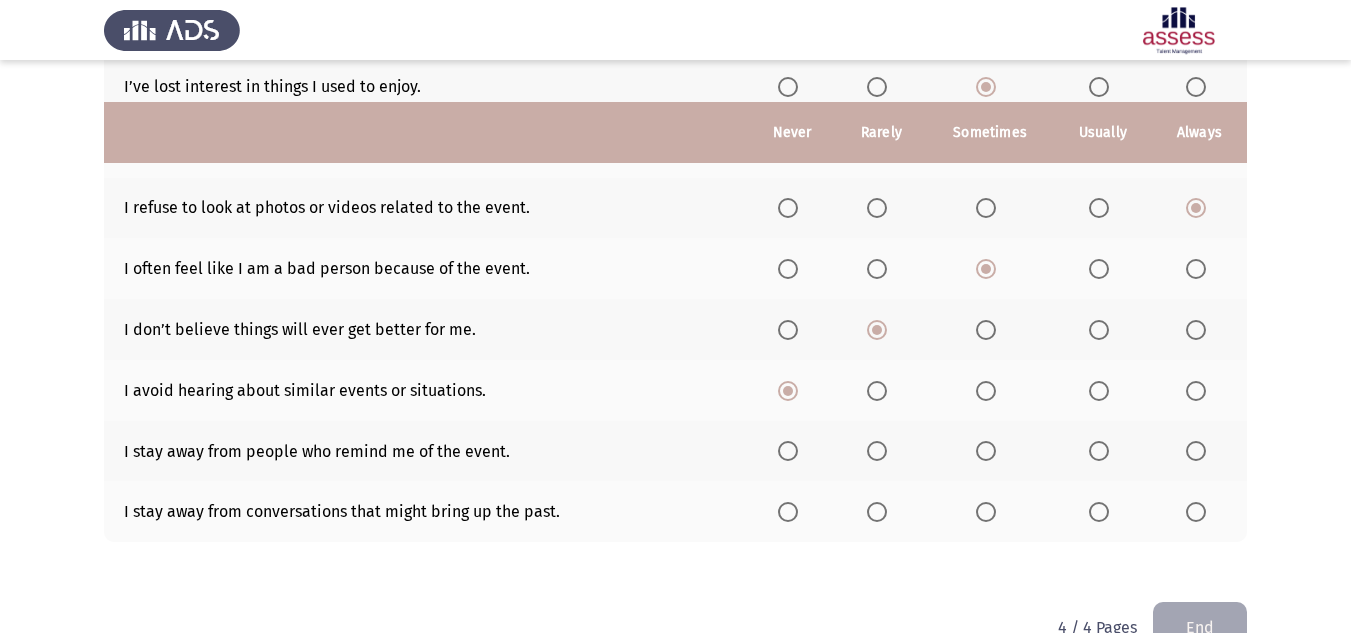 scroll, scrollTop: 311, scrollLeft: 0, axis: vertical 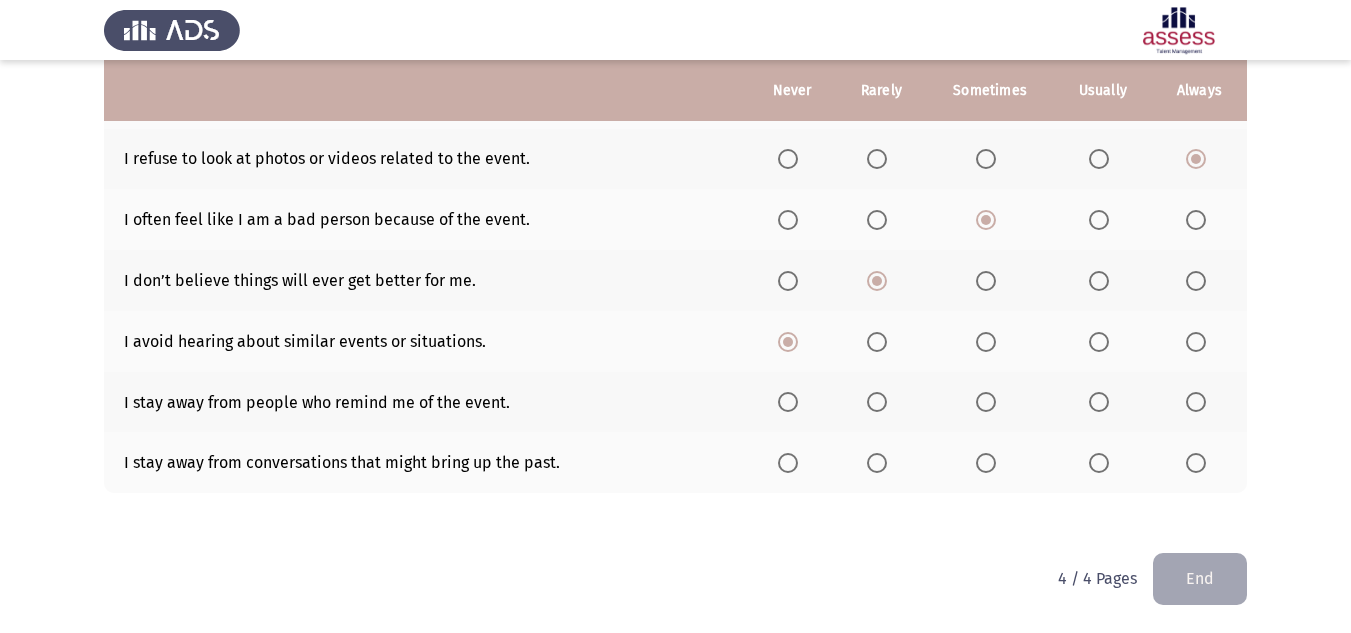 click at bounding box center [877, 402] 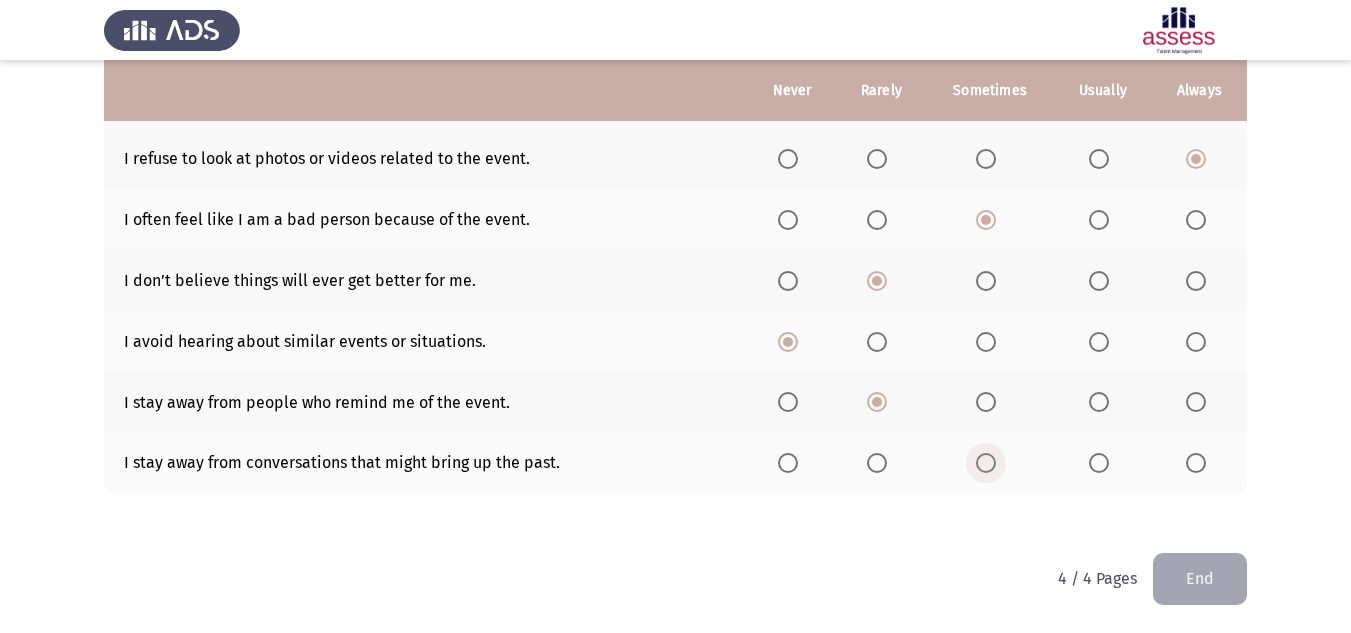 click at bounding box center (986, 463) 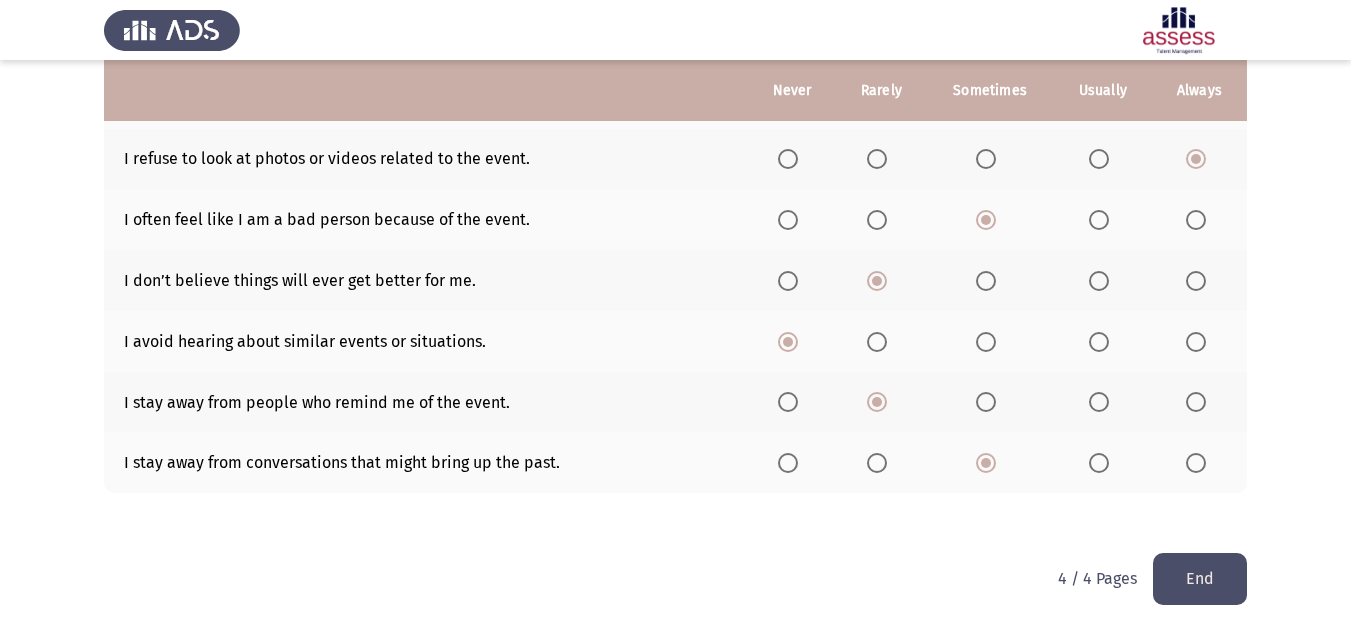click on "End" 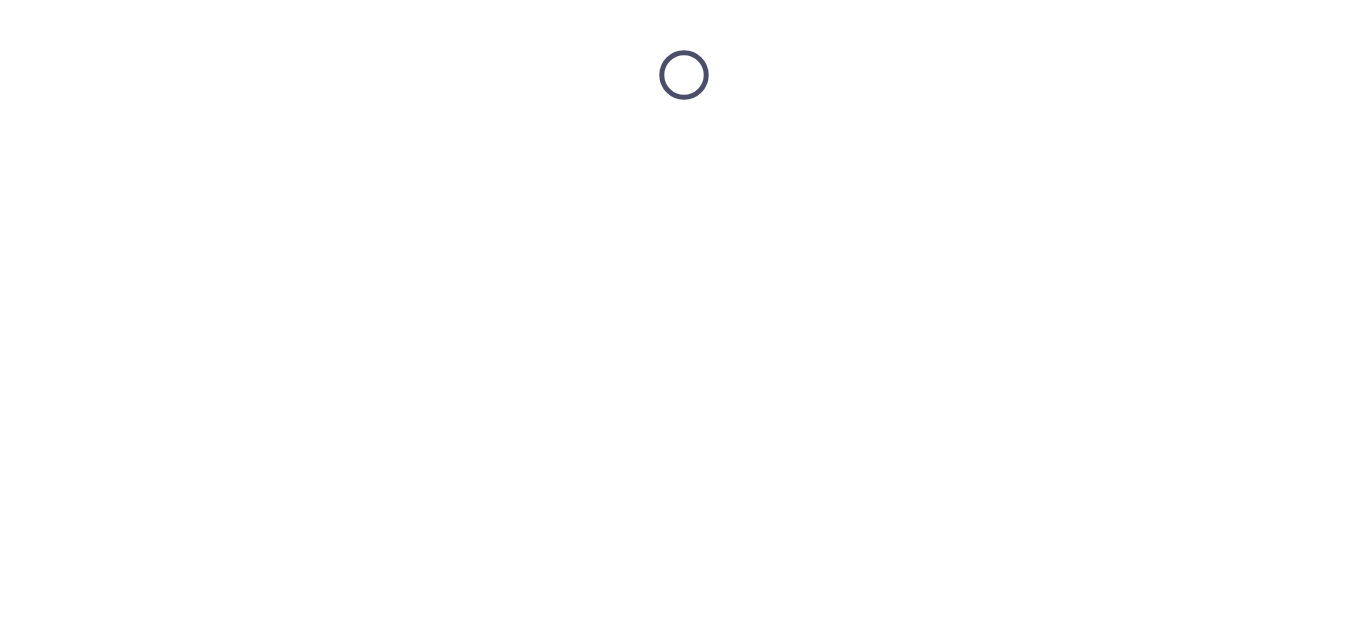 scroll, scrollTop: 0, scrollLeft: 0, axis: both 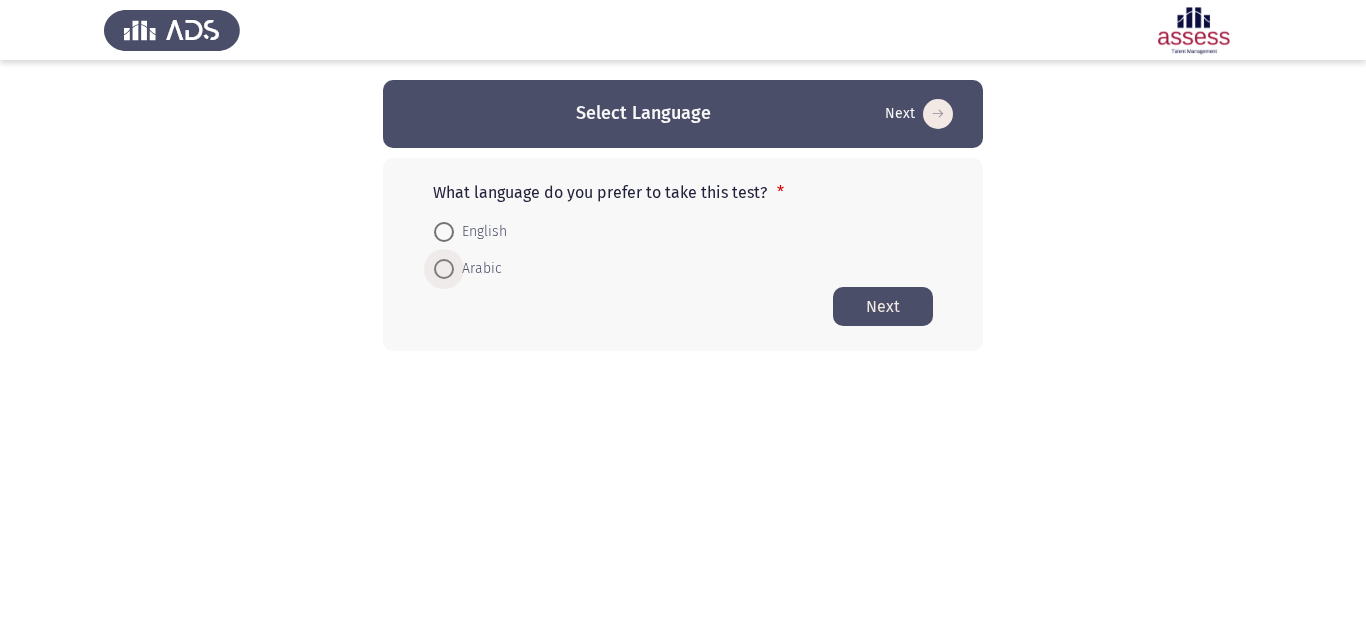 click on "Arabic" at bounding box center (478, 269) 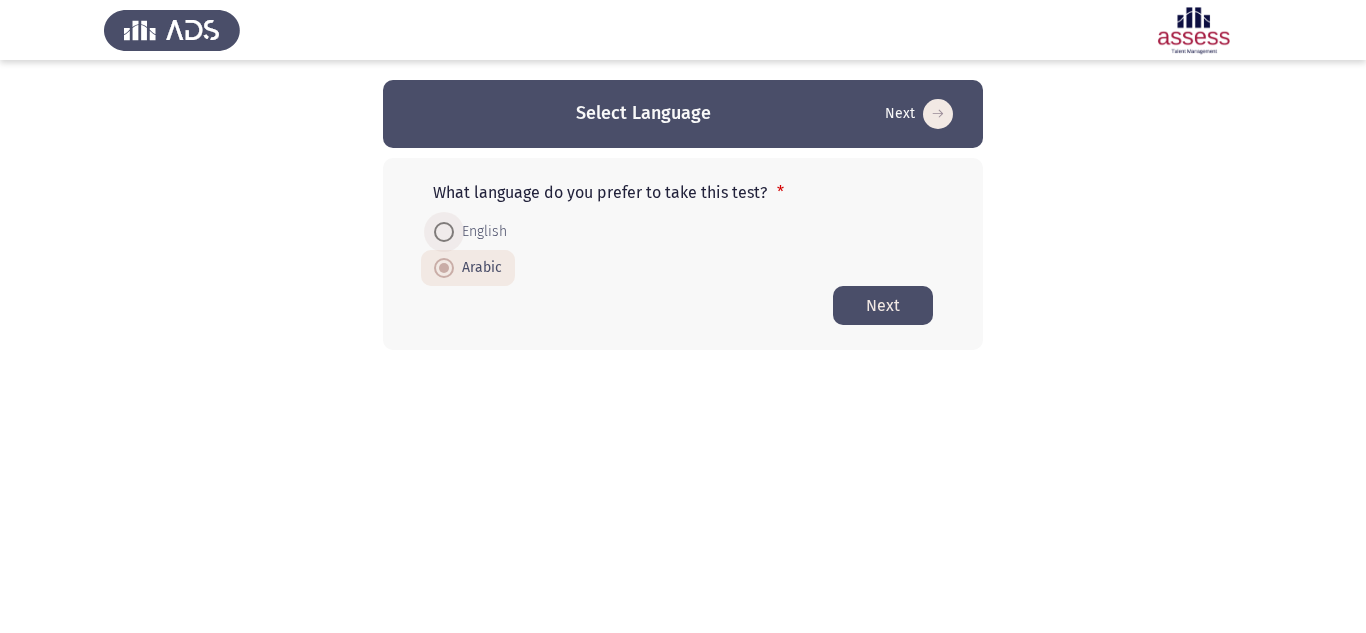 click on "English" at bounding box center [480, 232] 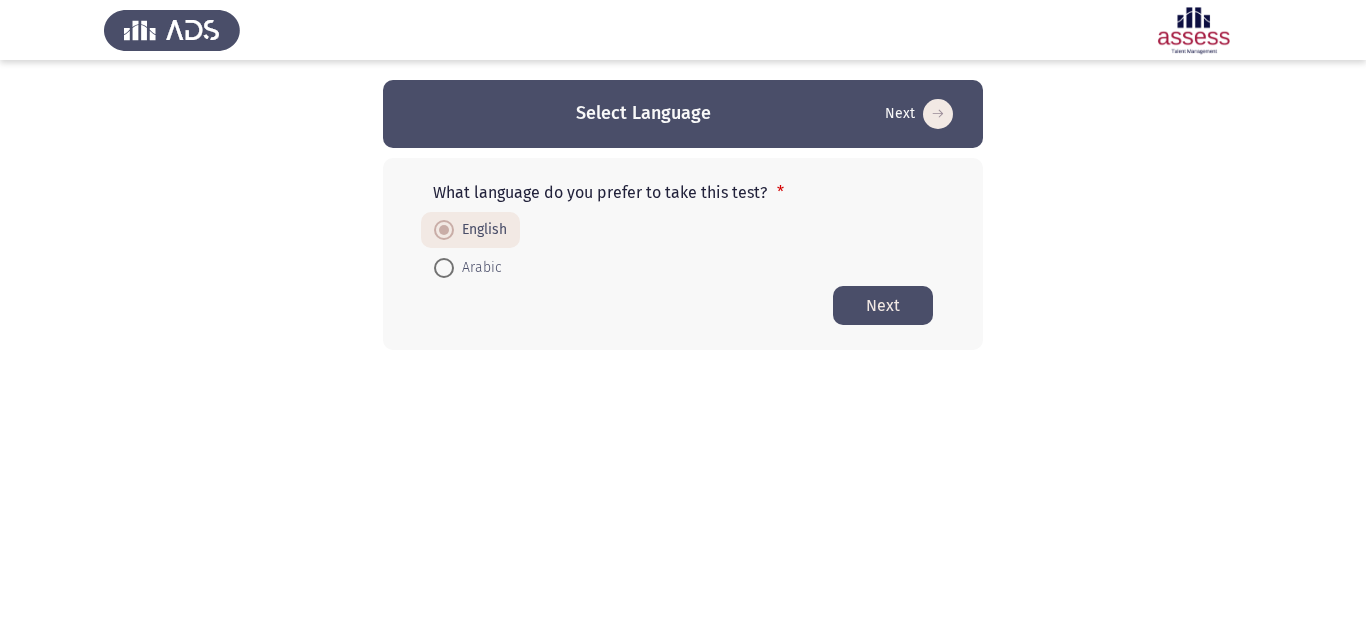 click on "Next" 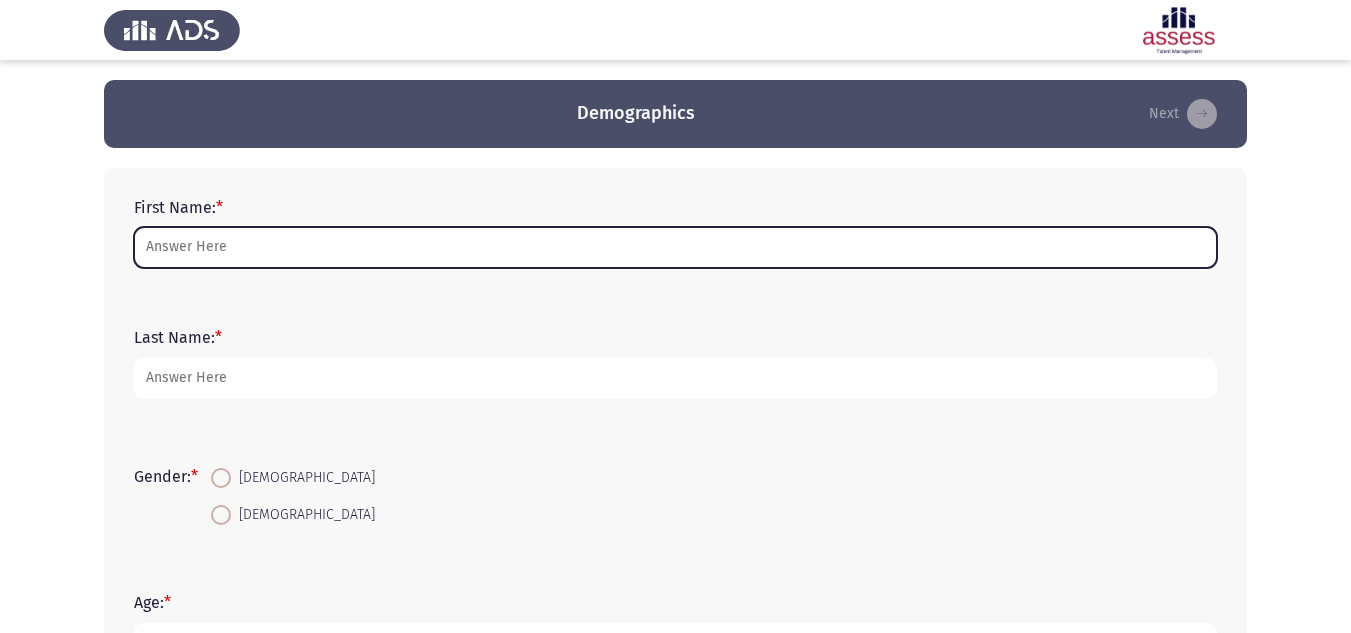click on "First Name:   *" at bounding box center [675, 247] 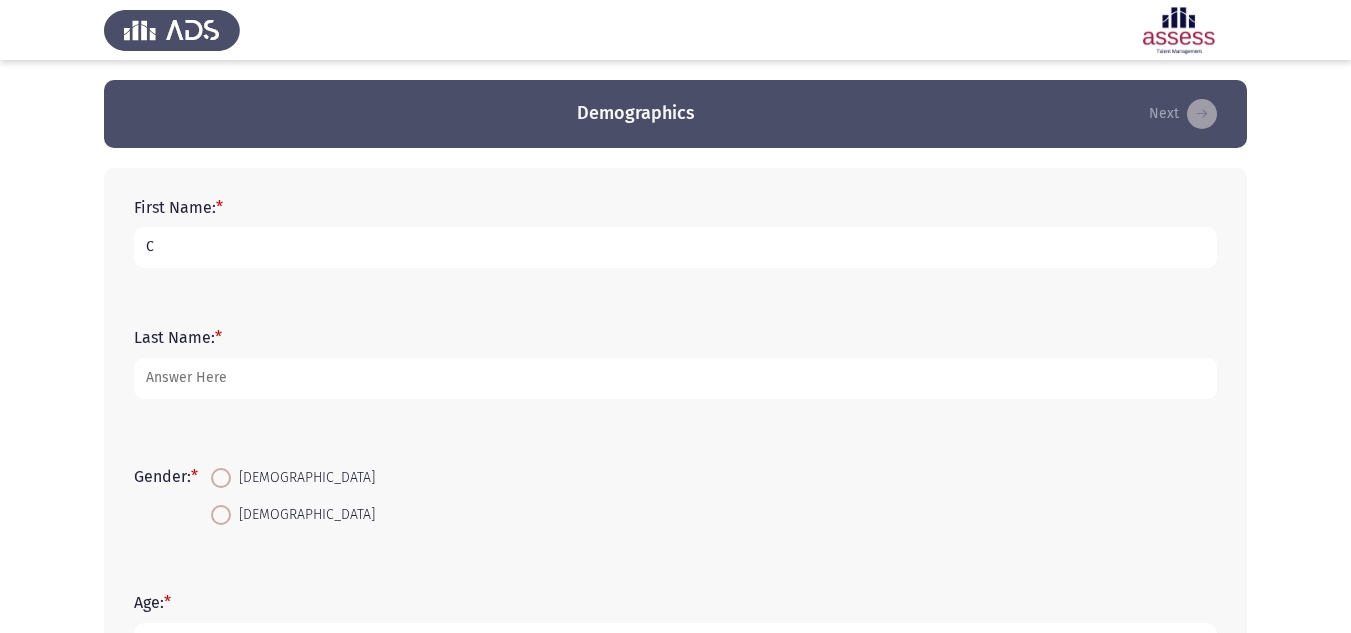 type on "C" 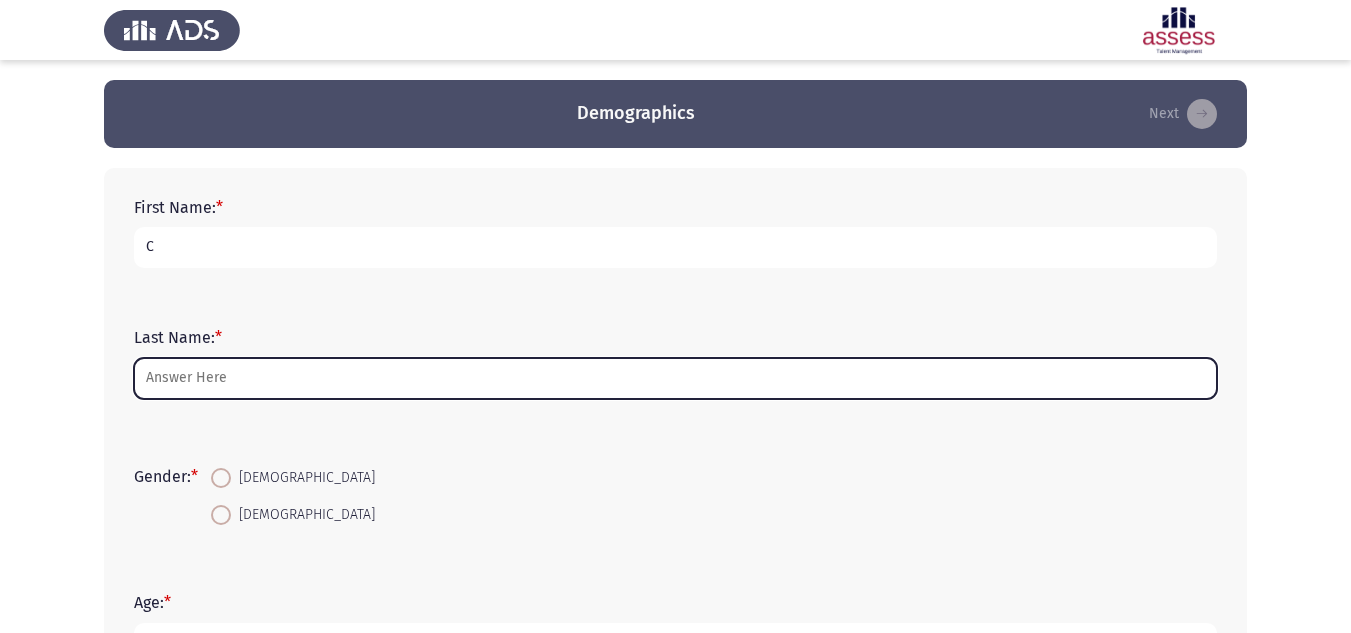 click on "Last Name:   *" at bounding box center [675, 378] 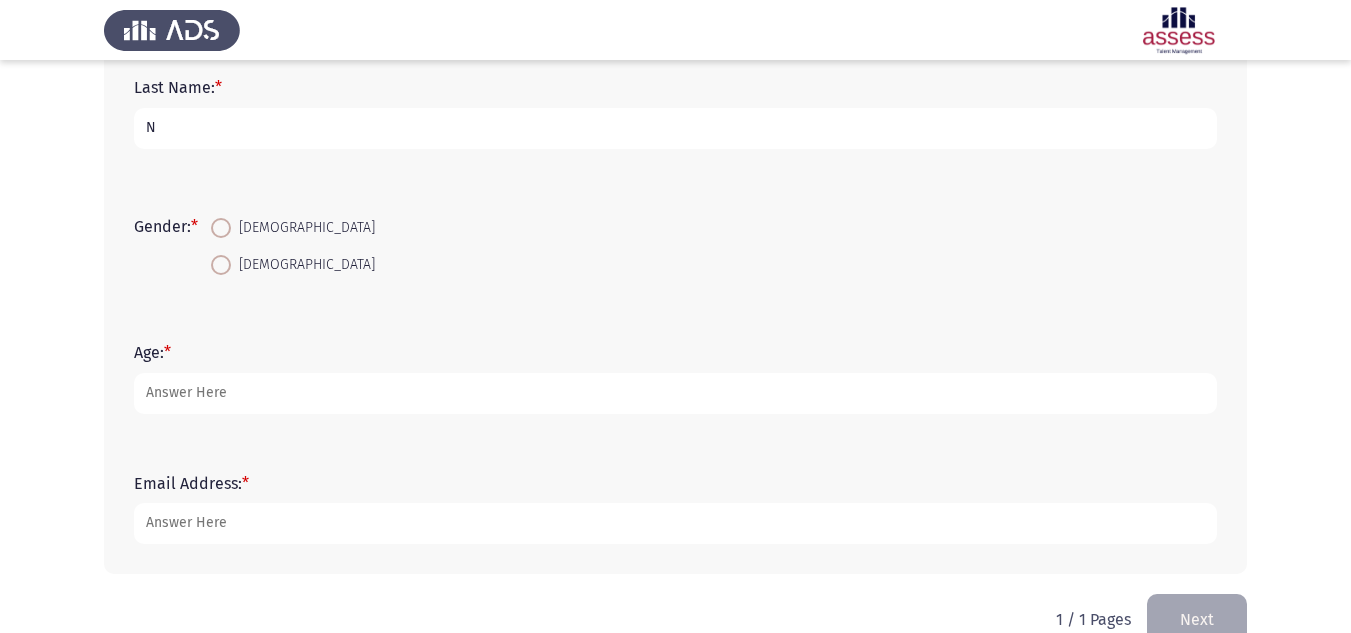 scroll, scrollTop: 291, scrollLeft: 0, axis: vertical 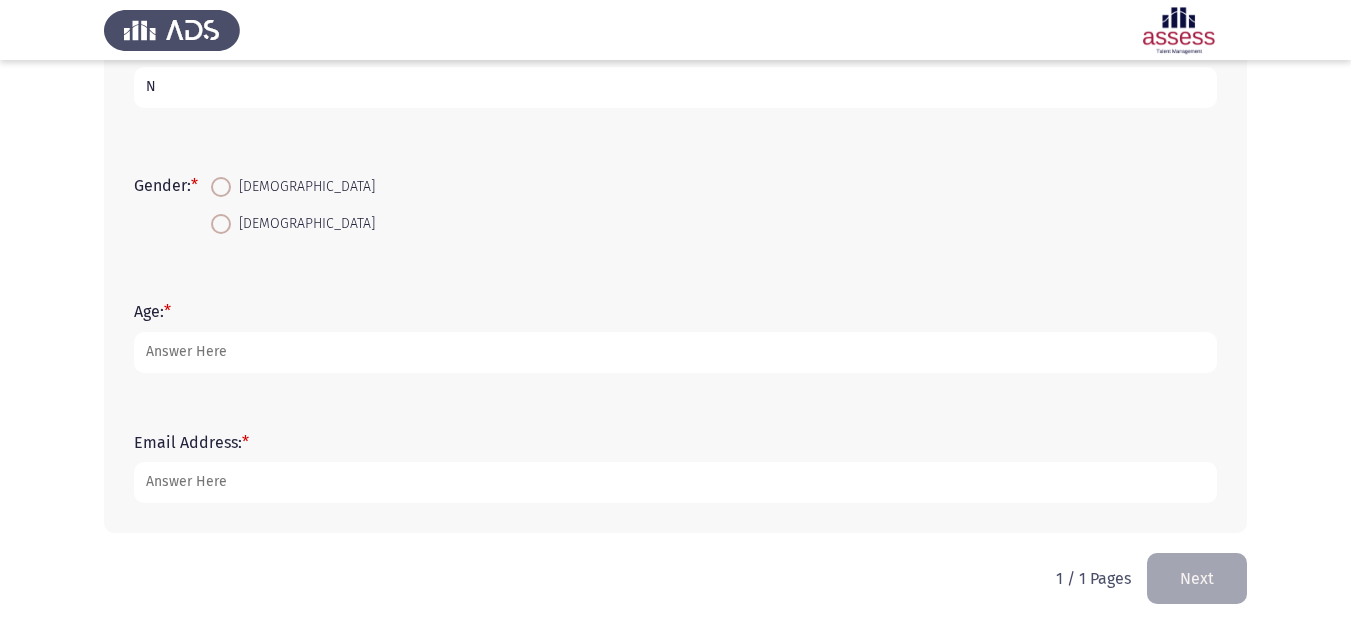 type on "N" 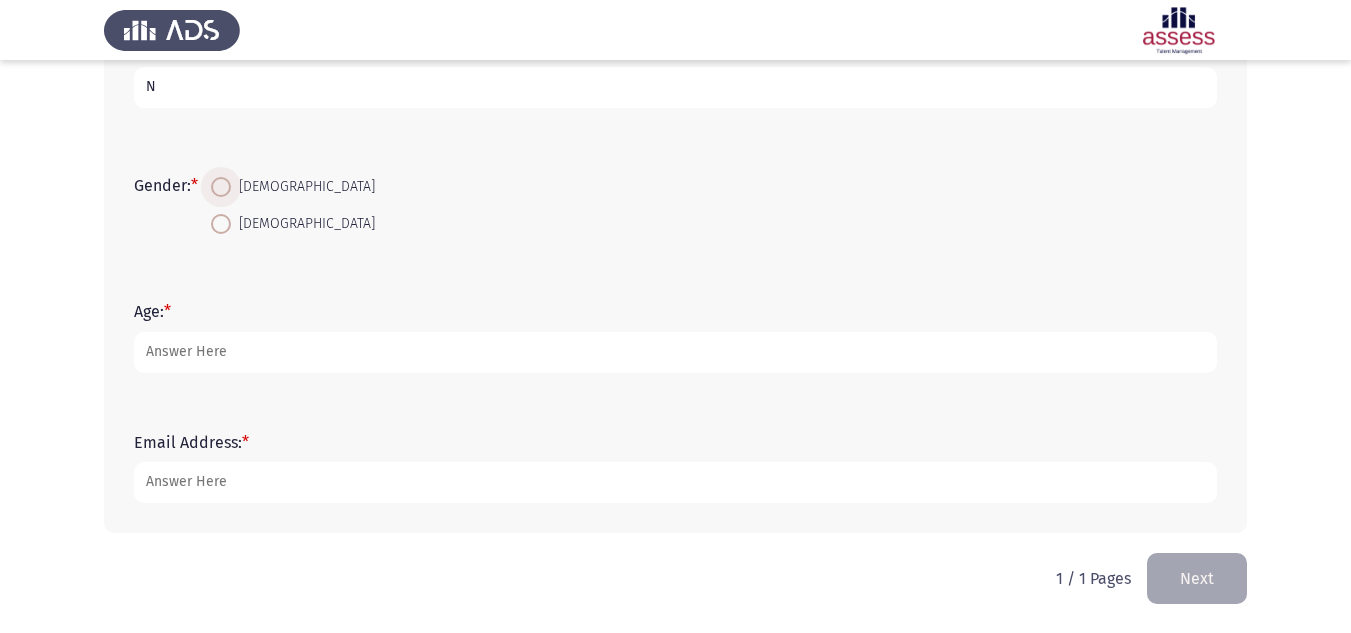 click on "[DEMOGRAPHIC_DATA]" at bounding box center (303, 187) 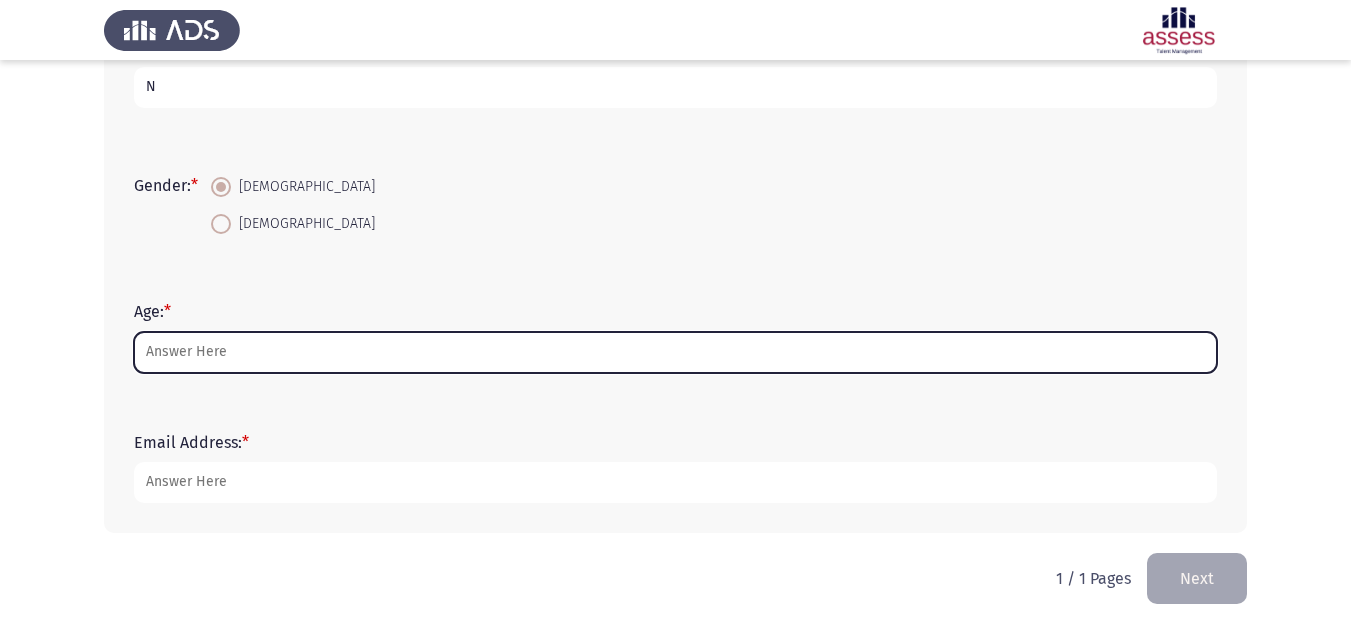 click on "Age:   *" at bounding box center [675, 352] 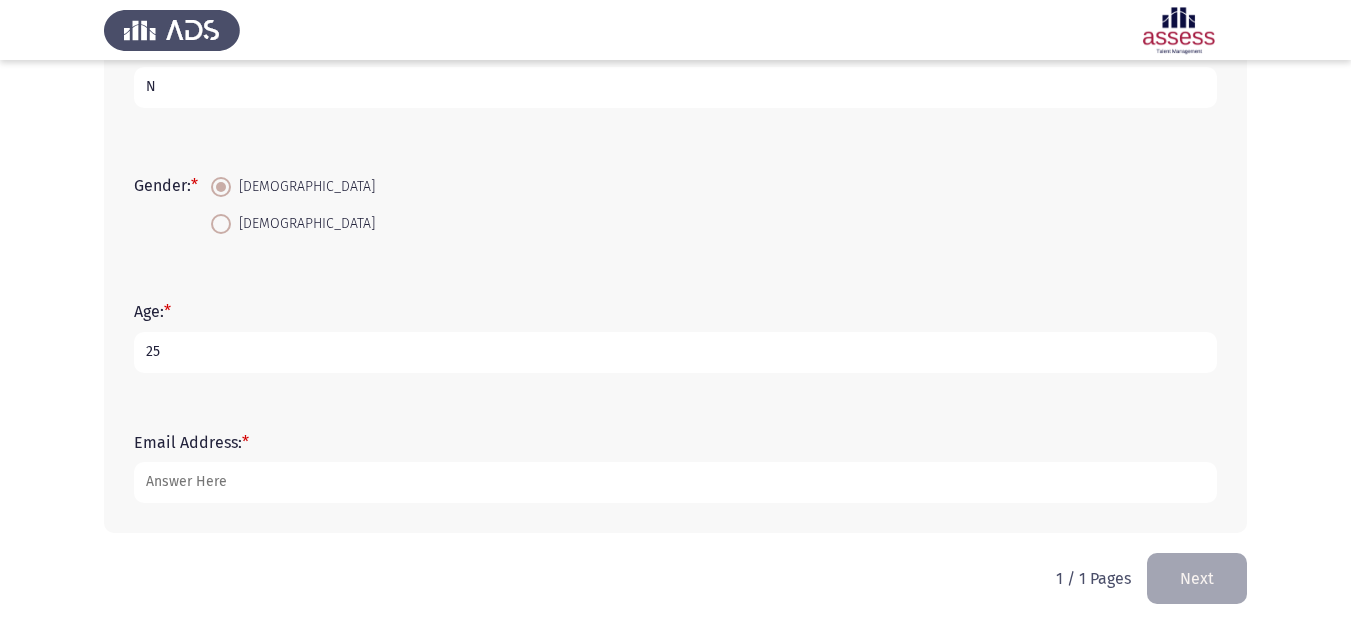 type on "25" 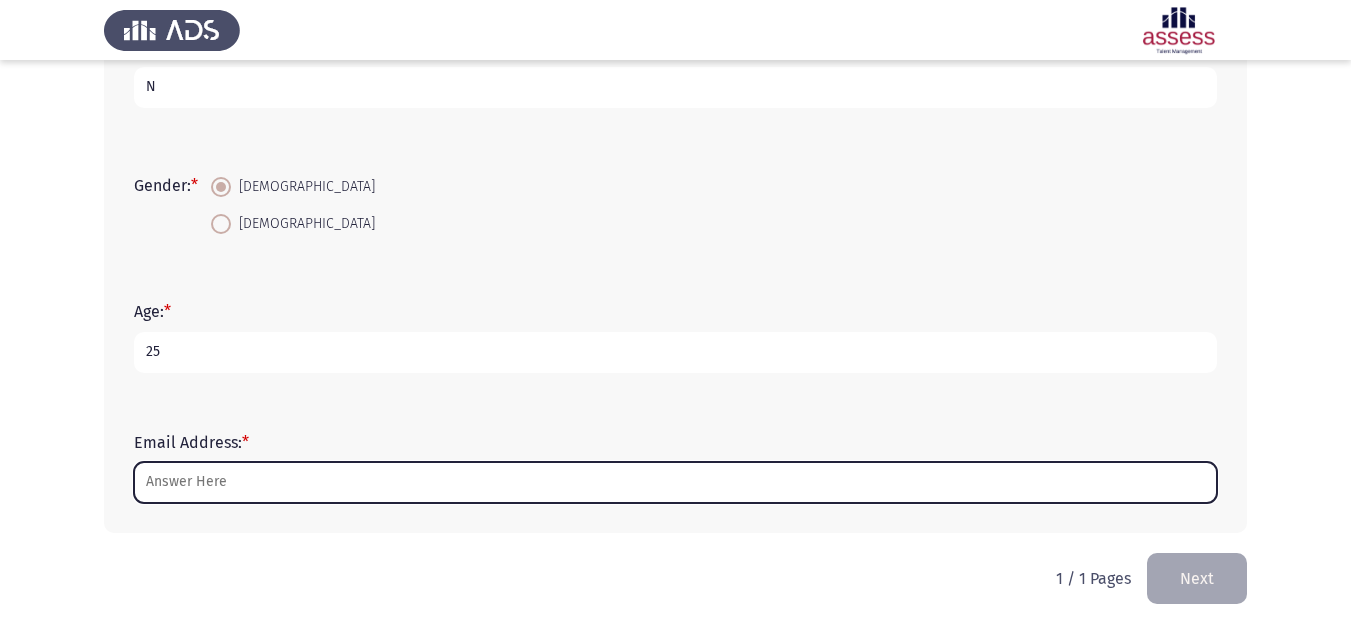 click on "Email Address:   *" at bounding box center [675, 482] 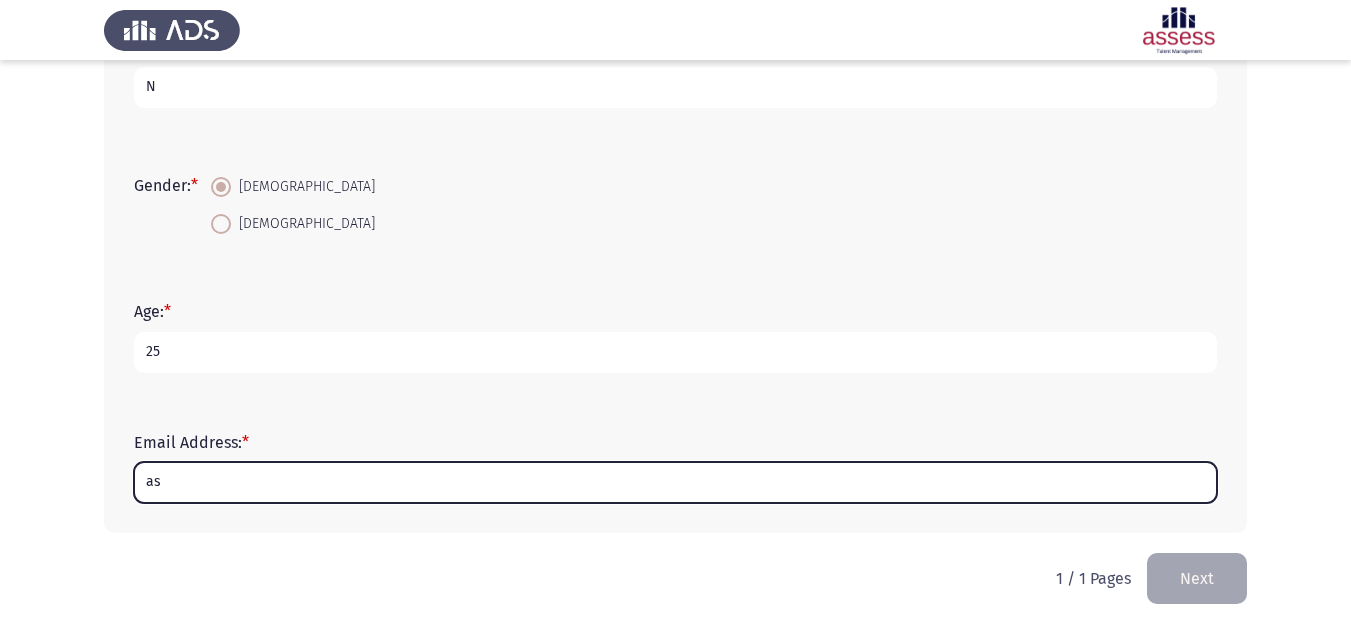 type on "a" 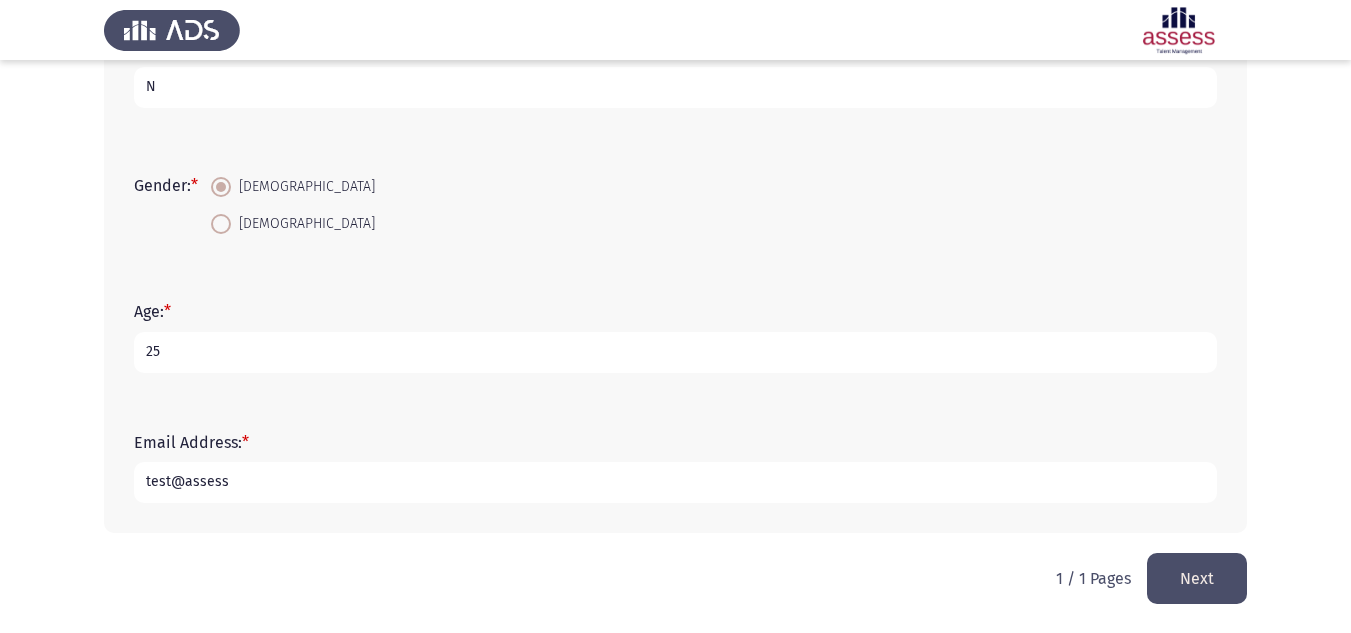 type on "test@assess" 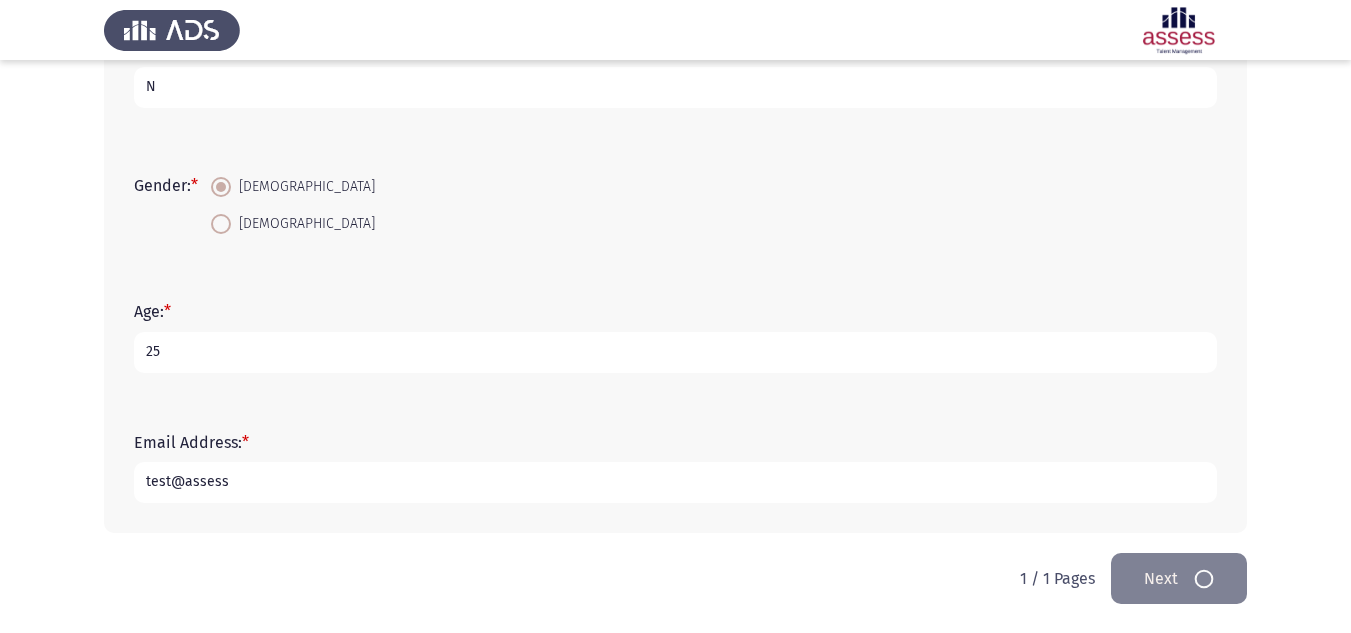 scroll, scrollTop: 0, scrollLeft: 0, axis: both 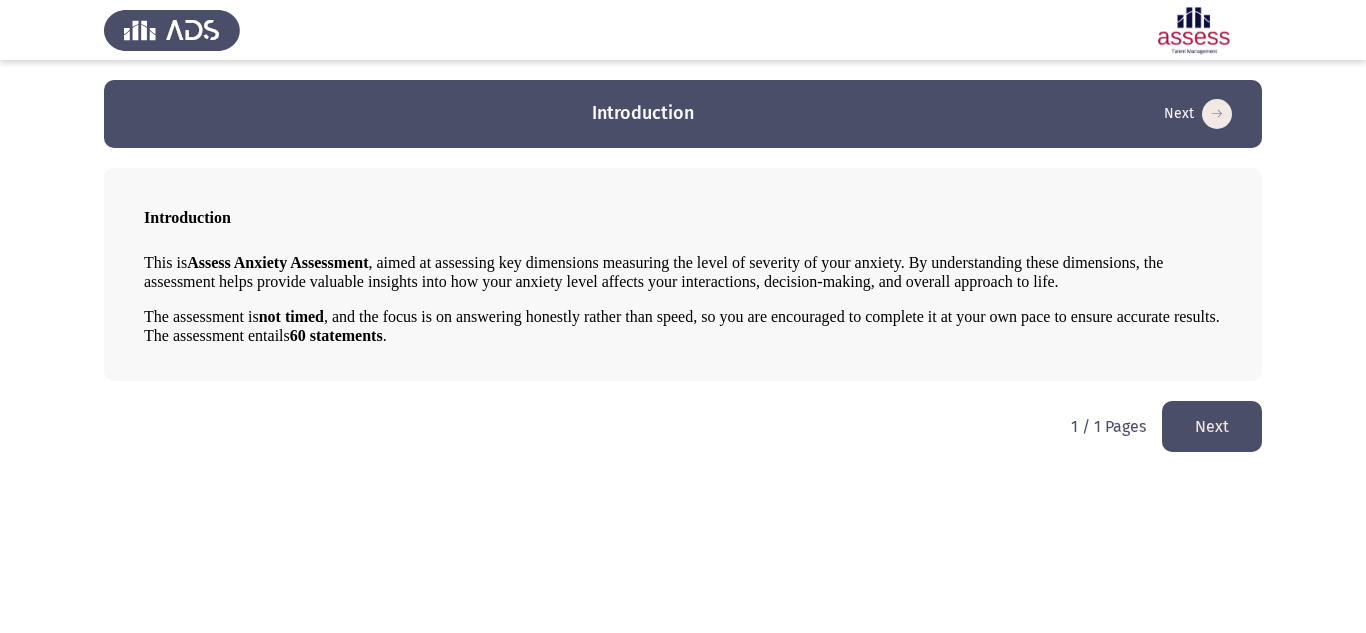 click on "Next" 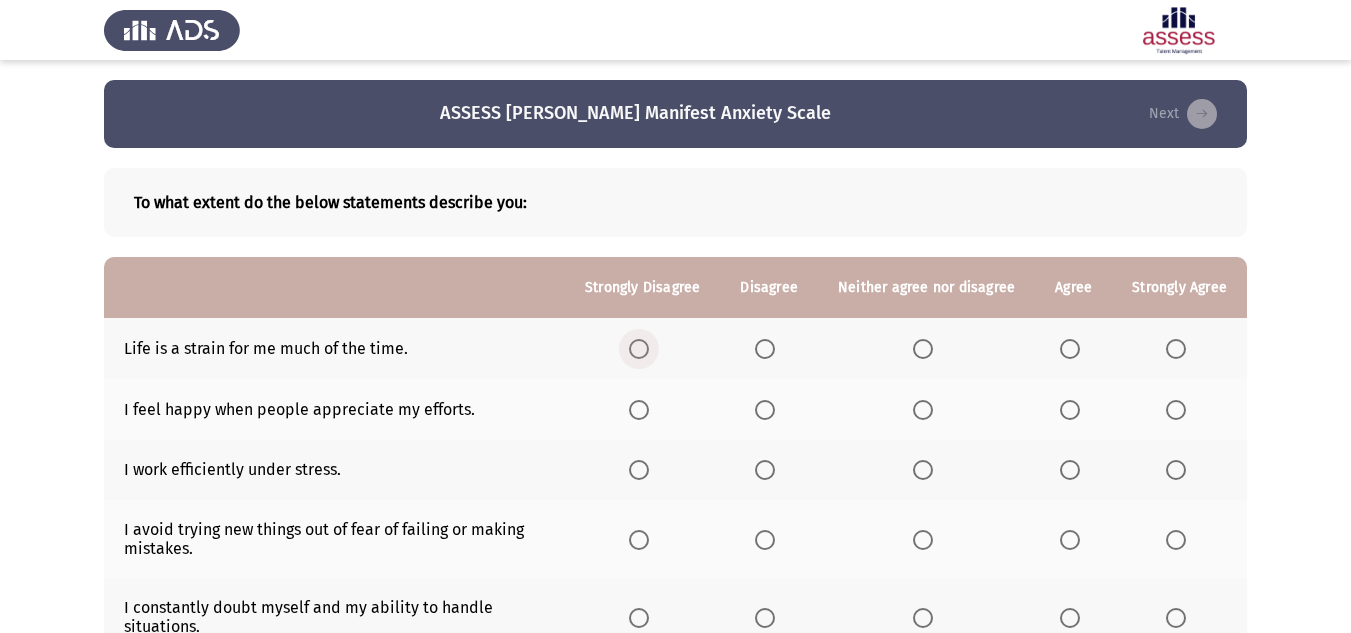 click at bounding box center (639, 349) 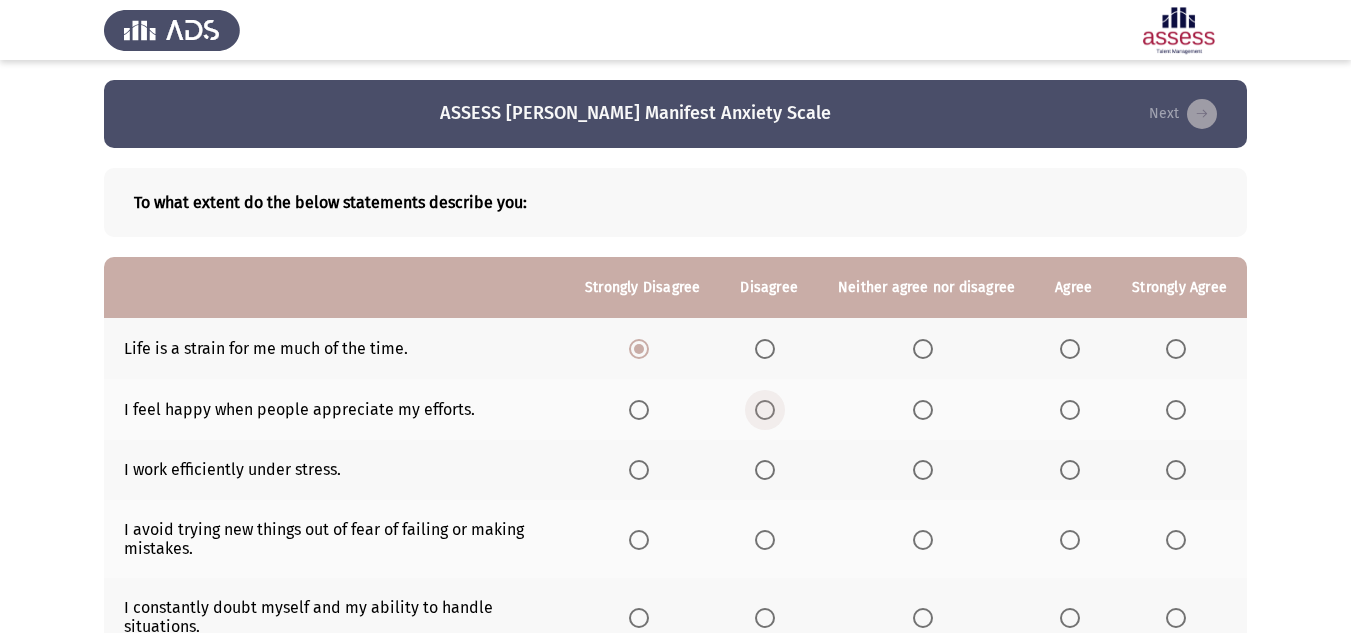 click at bounding box center [769, 410] 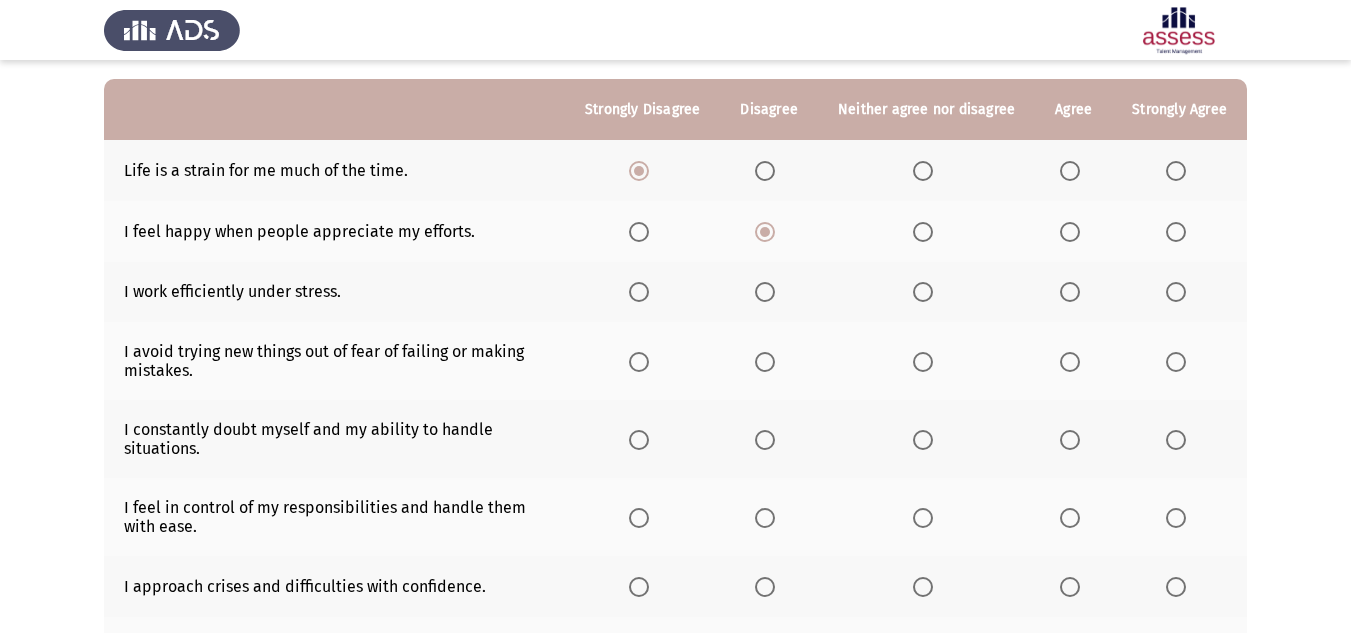 scroll, scrollTop: 180, scrollLeft: 0, axis: vertical 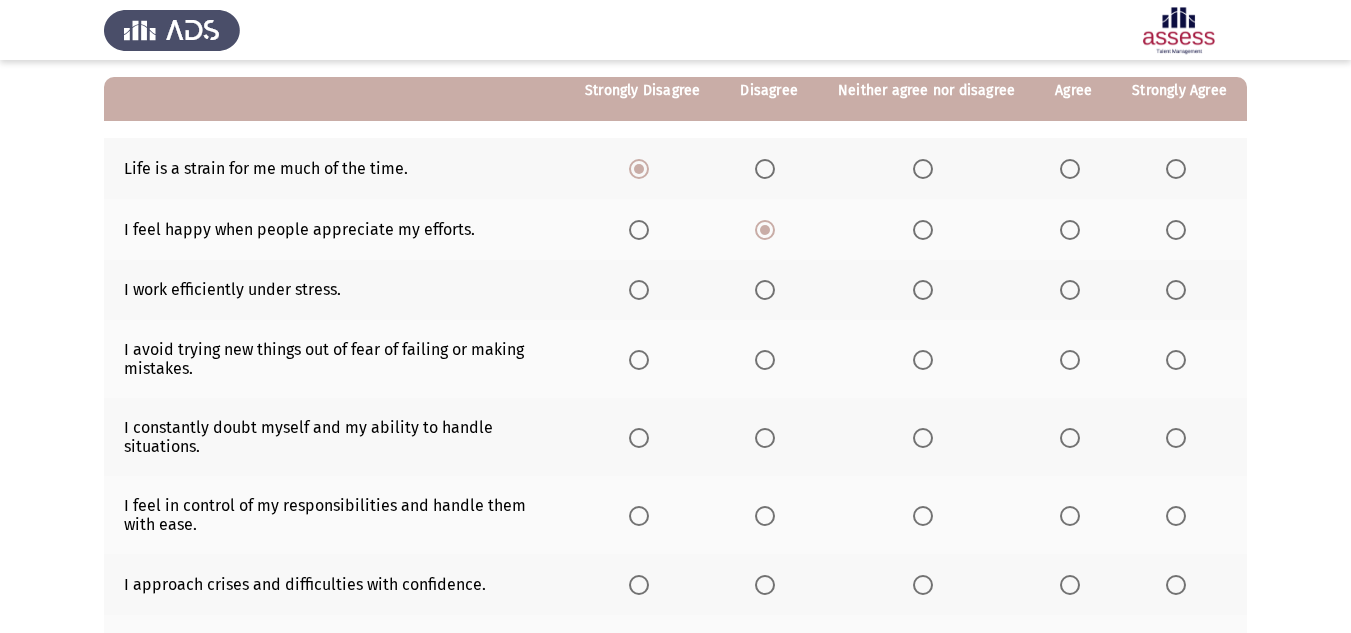 click 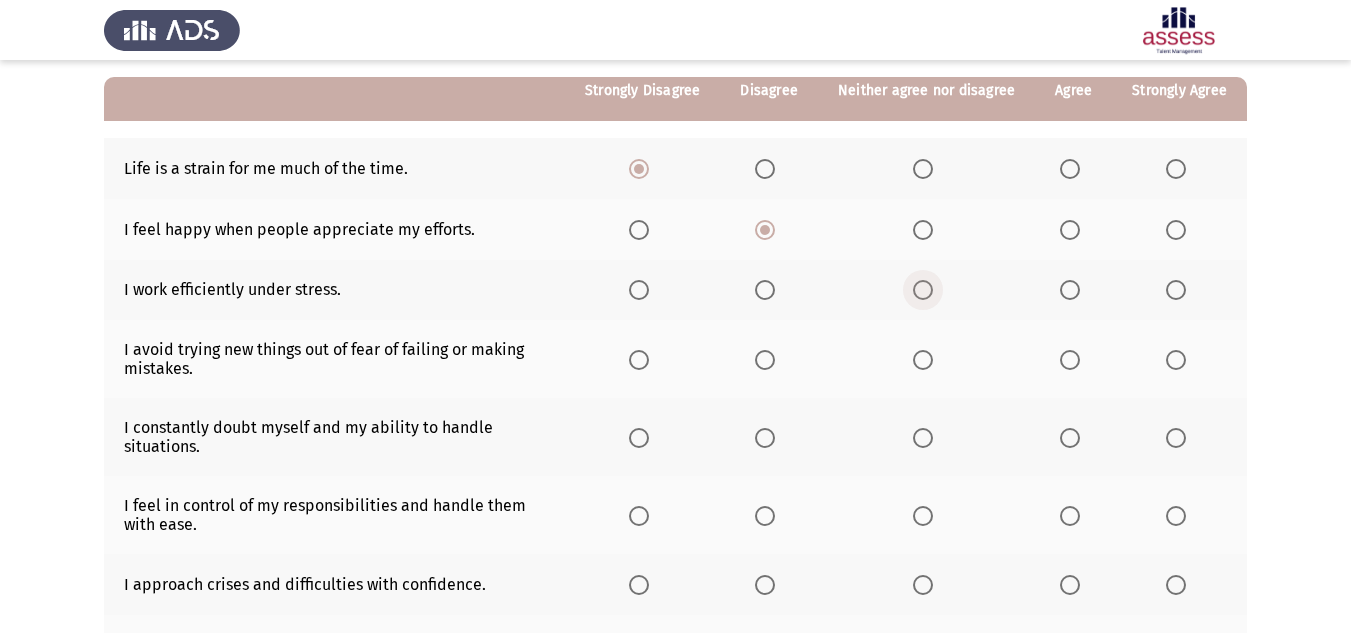 click at bounding box center (923, 290) 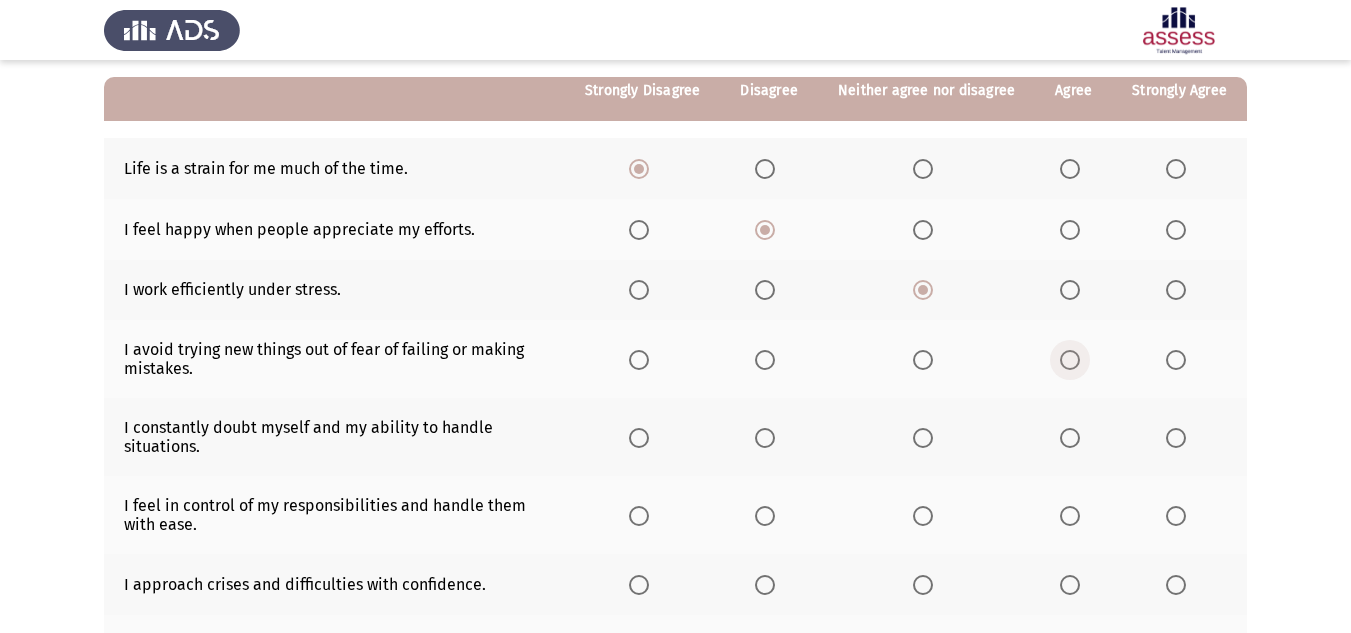 click at bounding box center (1070, 360) 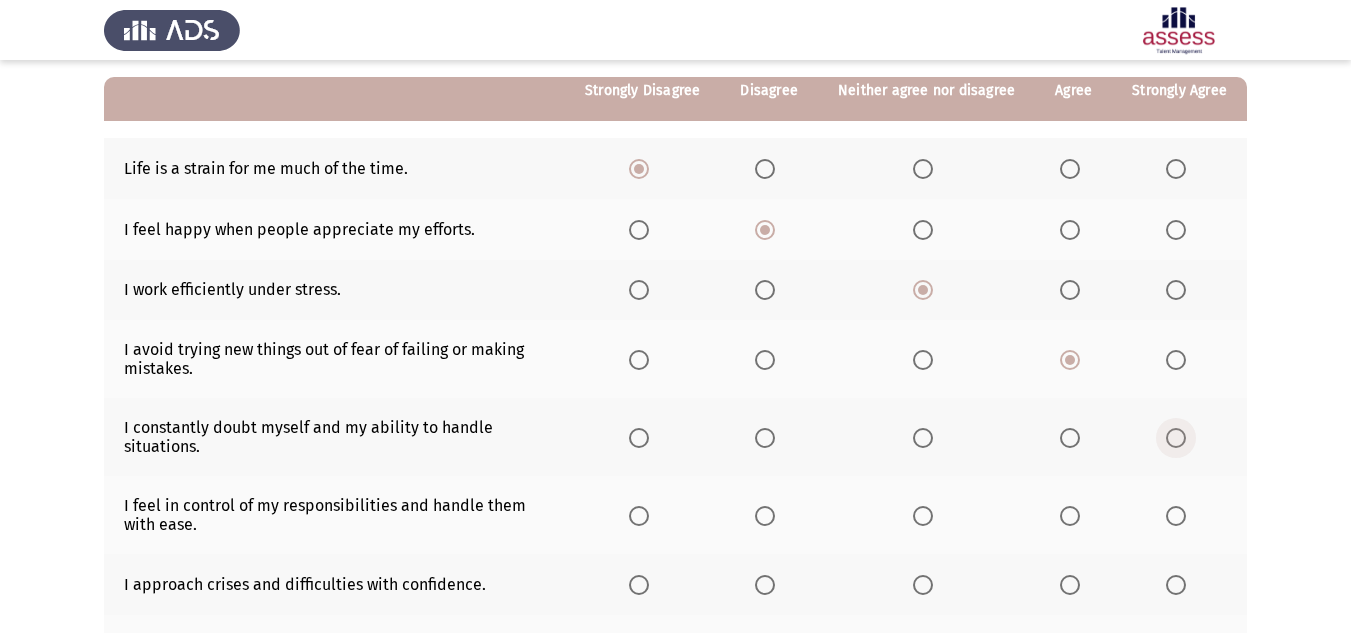 click at bounding box center [1176, 438] 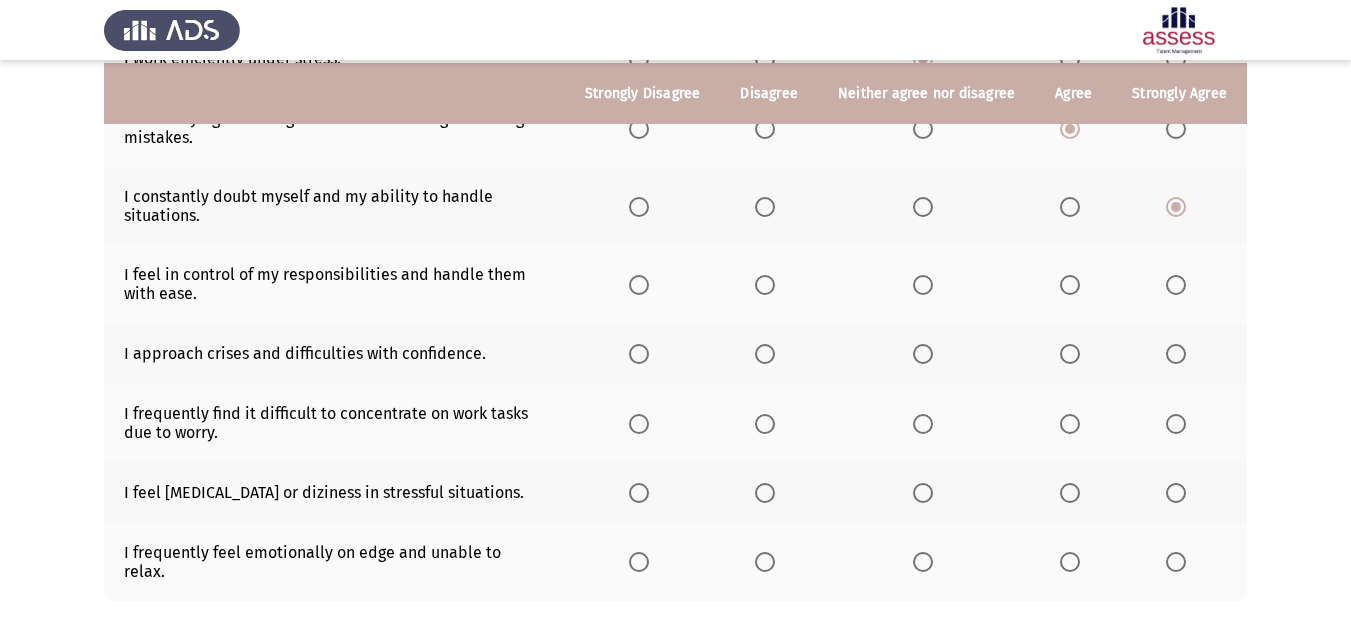 scroll, scrollTop: 416, scrollLeft: 0, axis: vertical 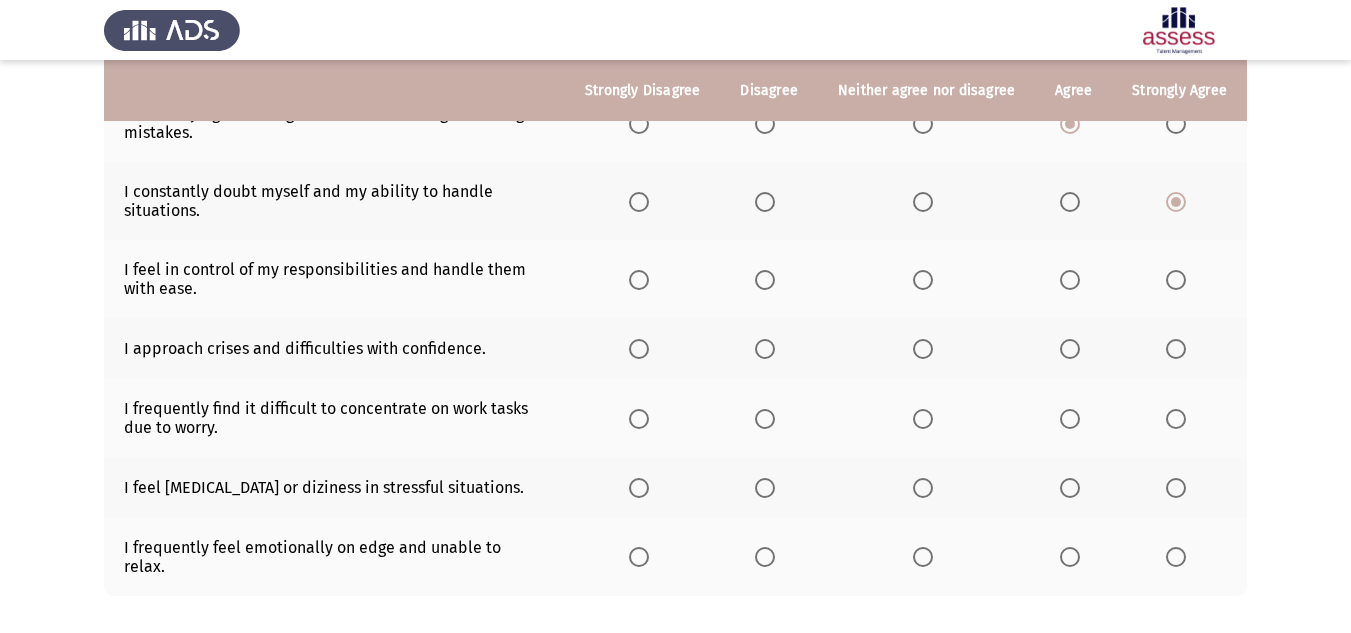 click at bounding box center (1070, 280) 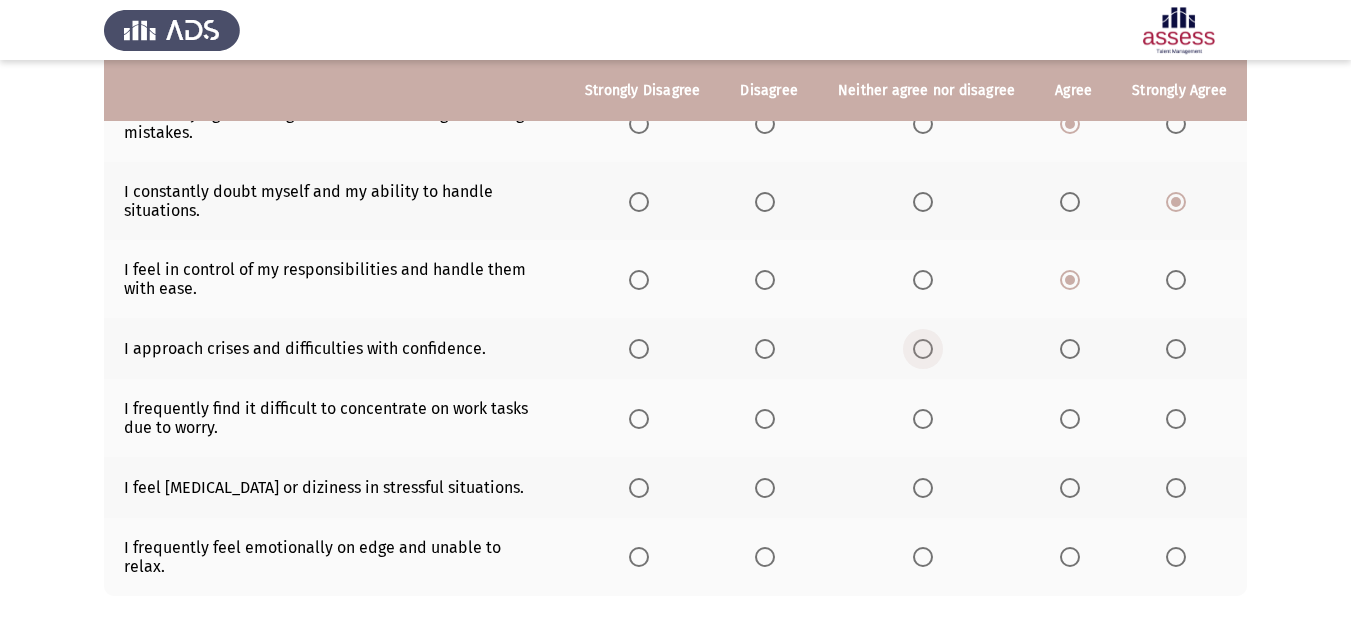 click at bounding box center [923, 349] 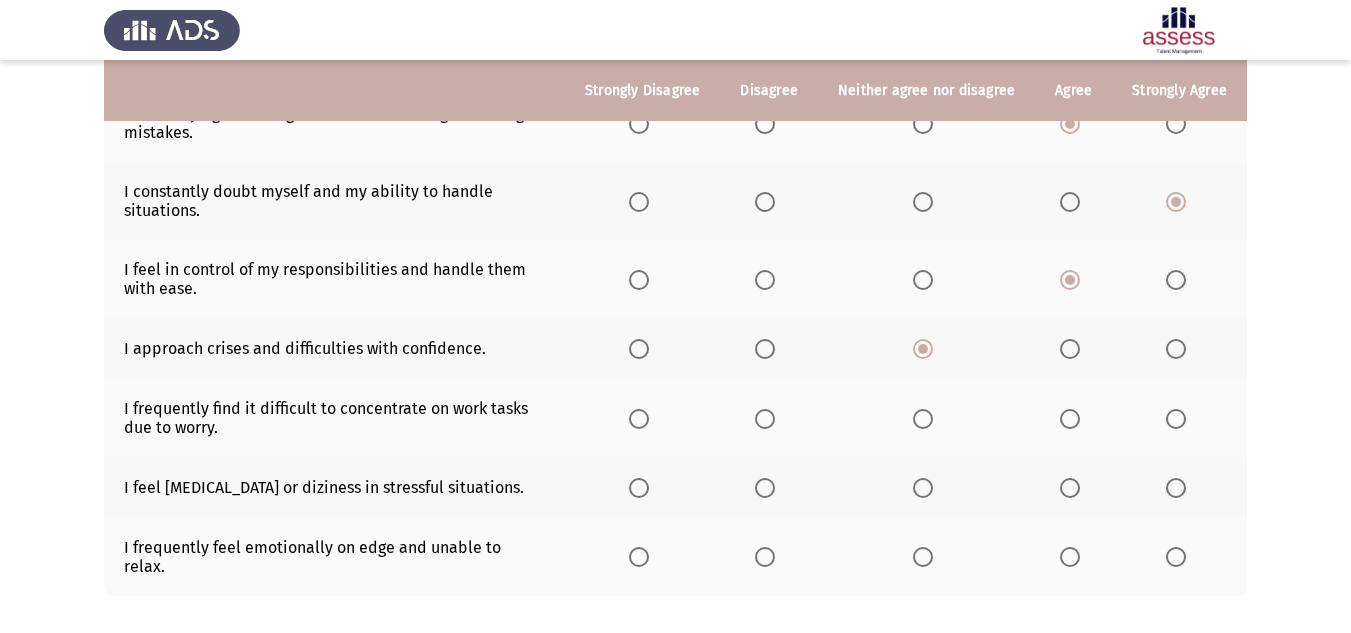 click at bounding box center (765, 419) 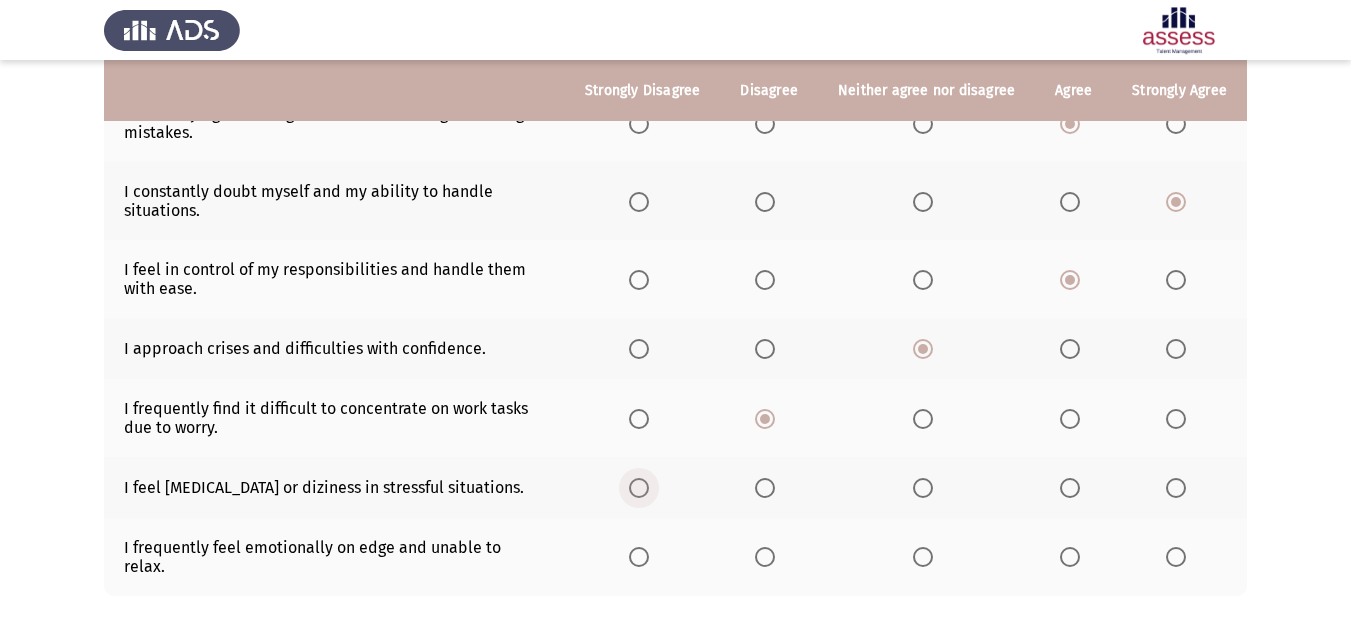 click at bounding box center (639, 488) 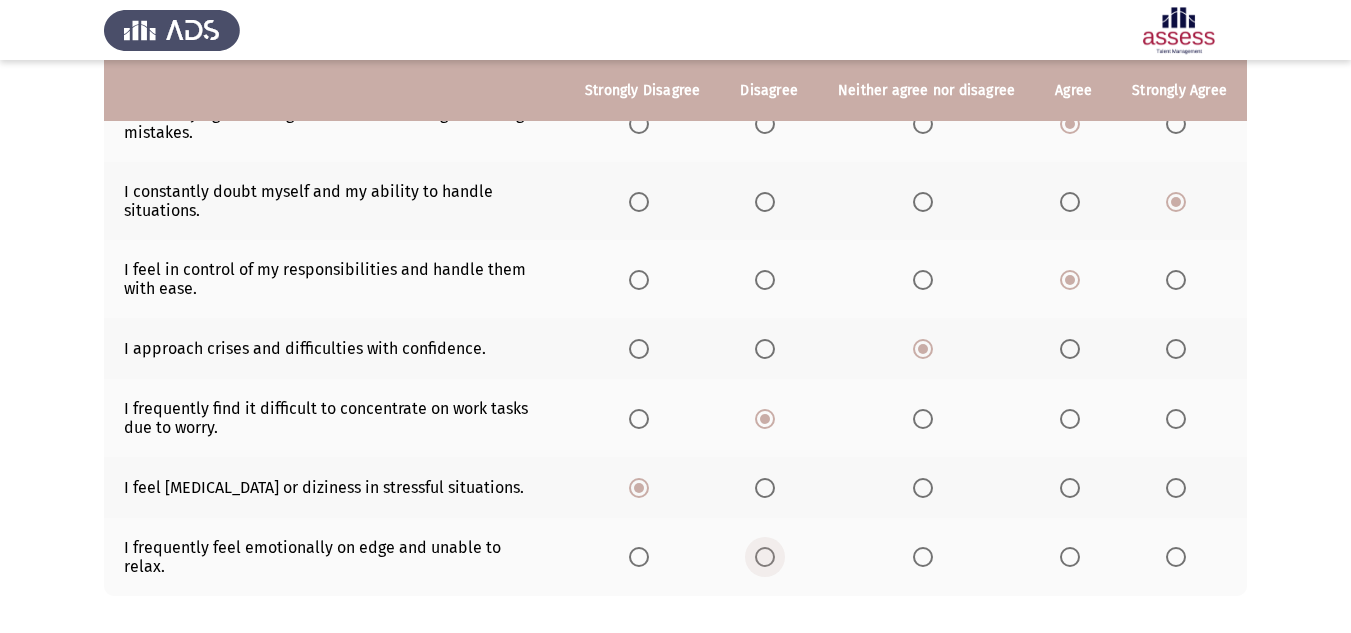 click at bounding box center [765, 557] 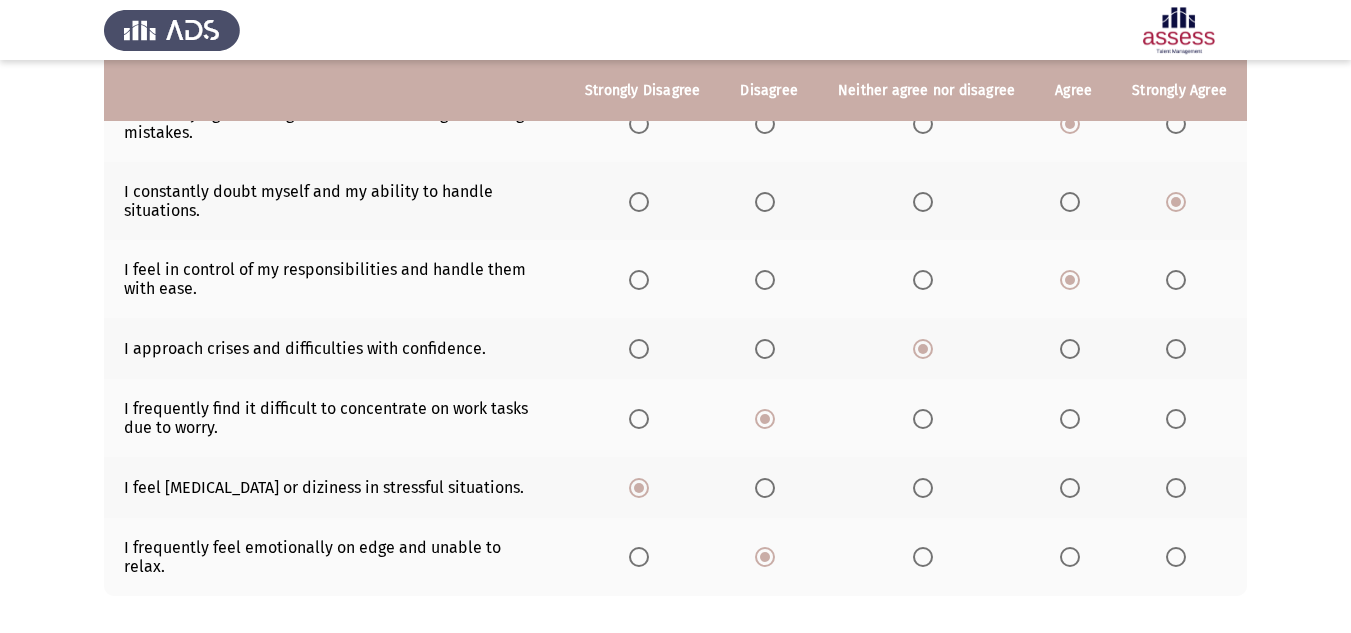 scroll, scrollTop: 519, scrollLeft: 0, axis: vertical 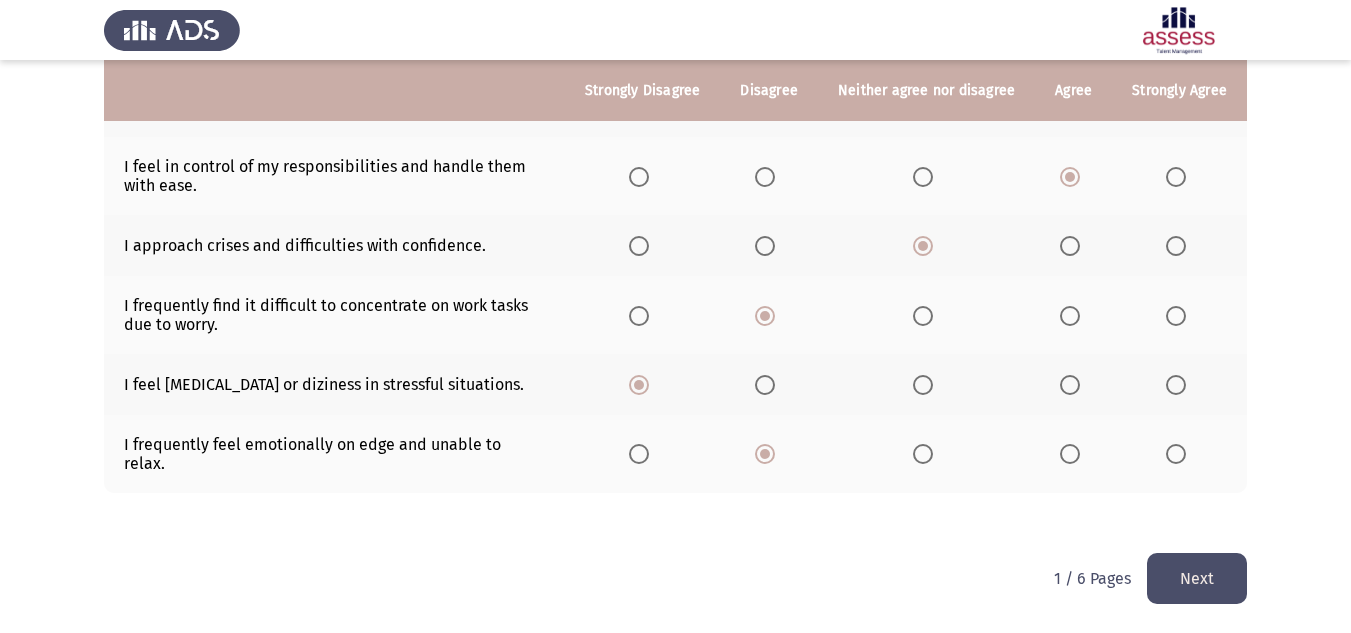 click on "Next" 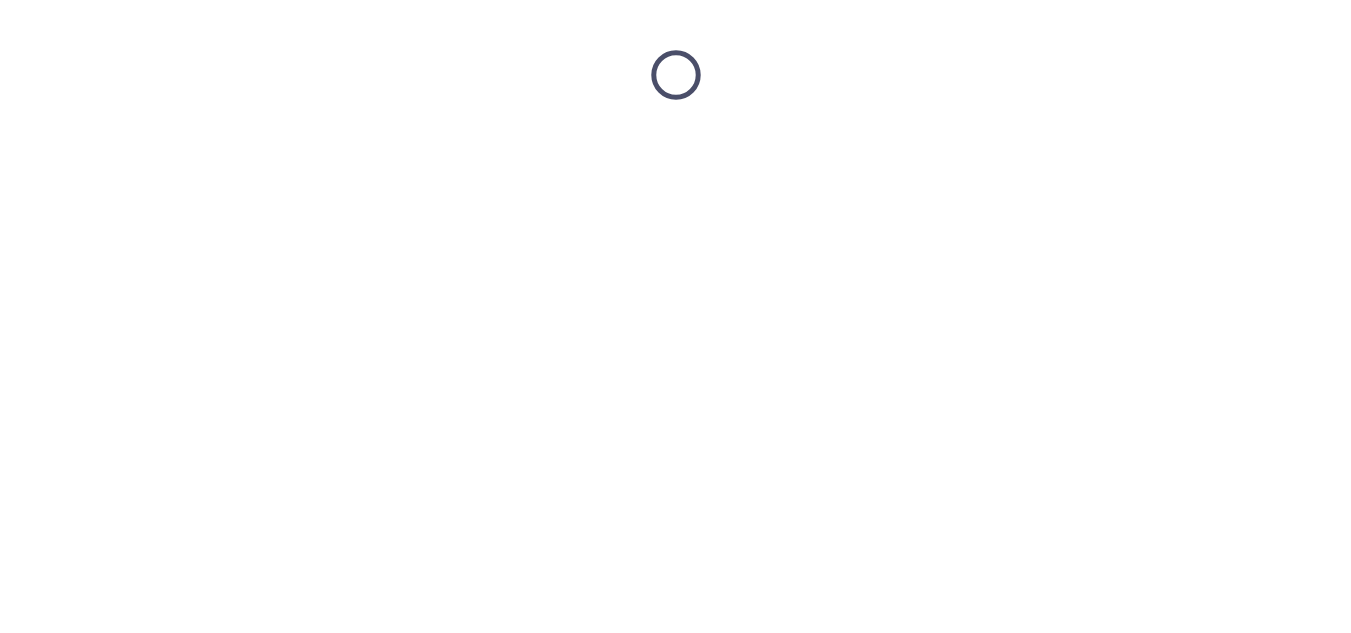 scroll, scrollTop: 0, scrollLeft: 0, axis: both 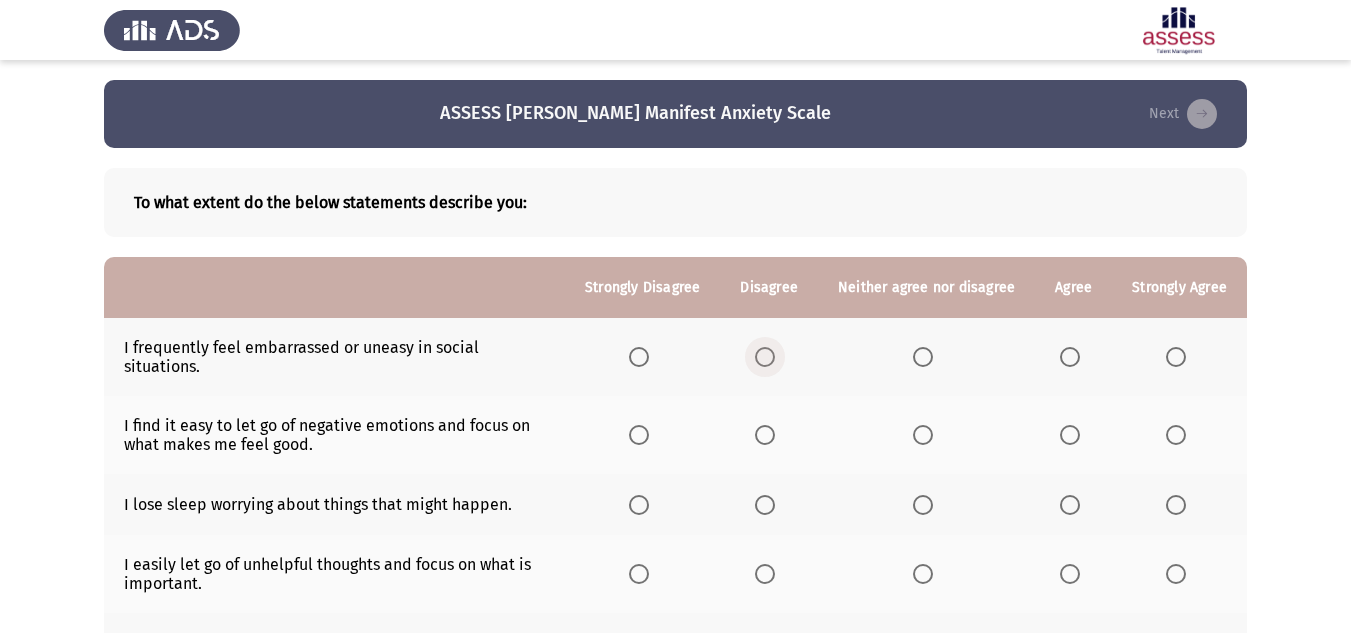 click at bounding box center (765, 357) 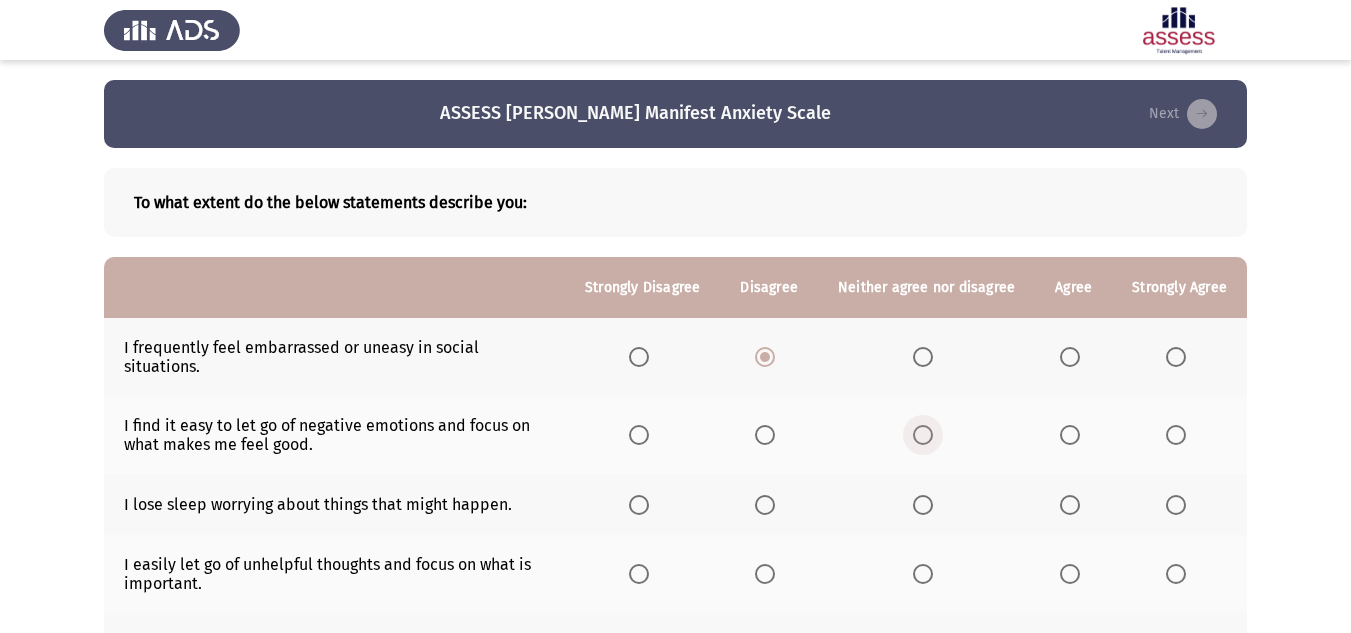 click at bounding box center [923, 435] 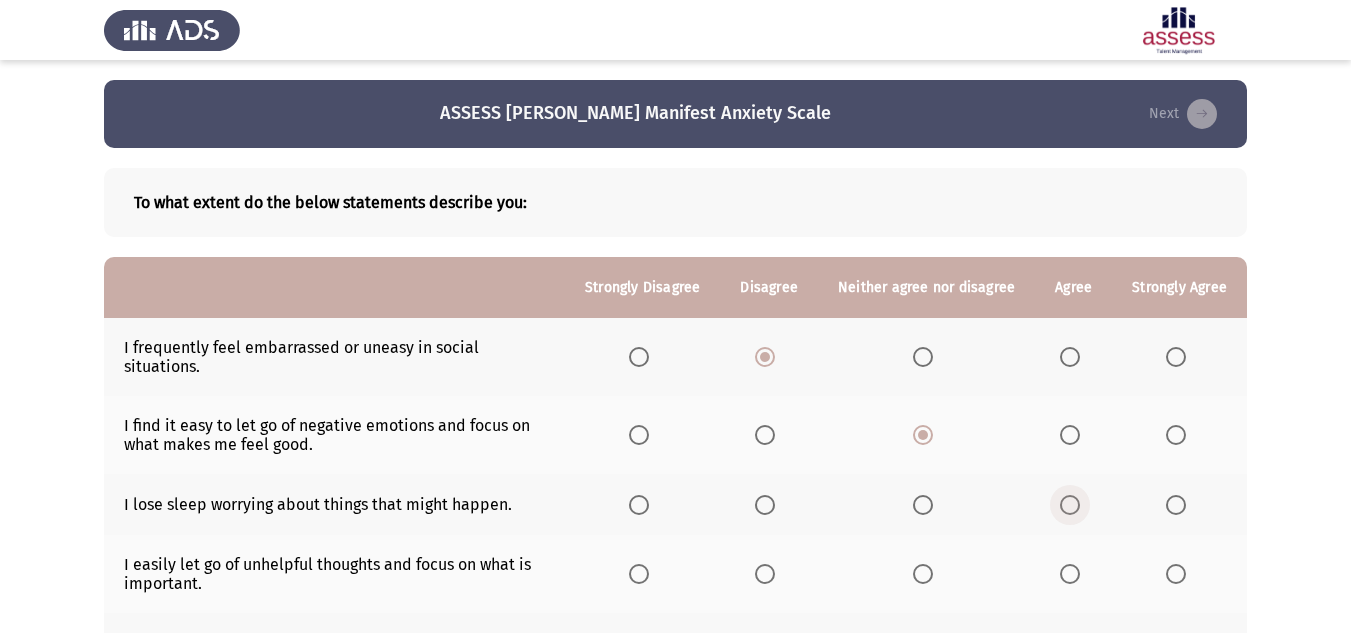 click at bounding box center [1070, 505] 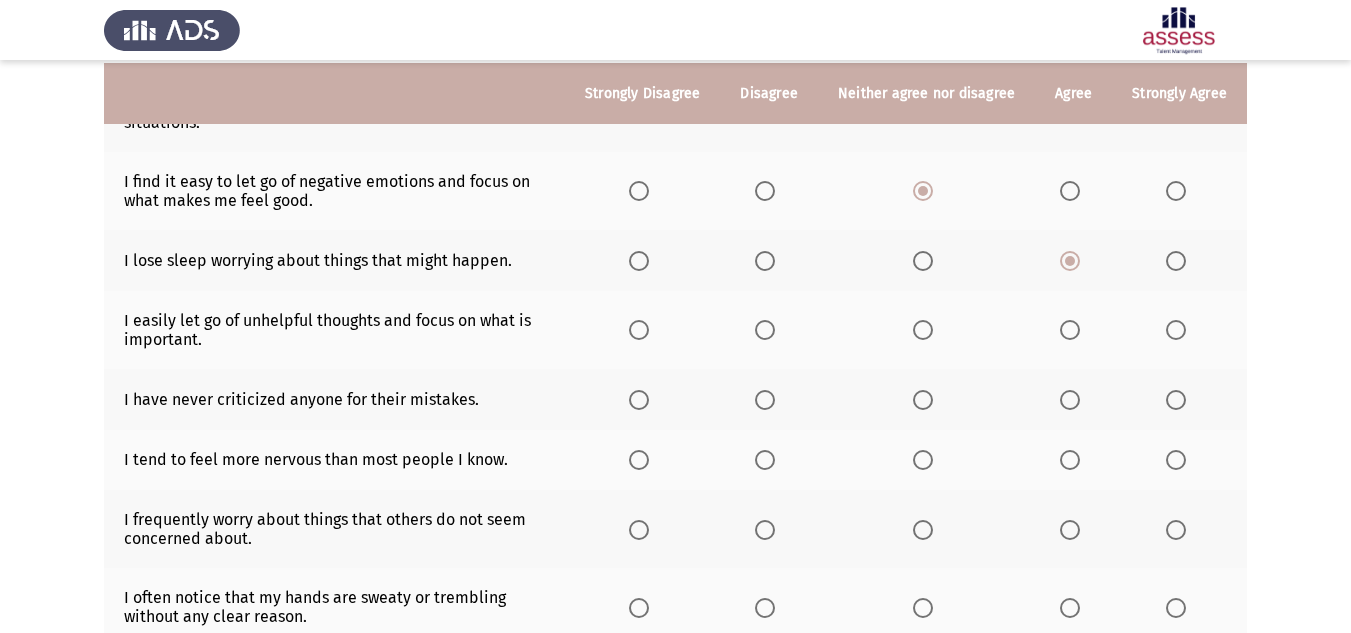 scroll, scrollTop: 248, scrollLeft: 0, axis: vertical 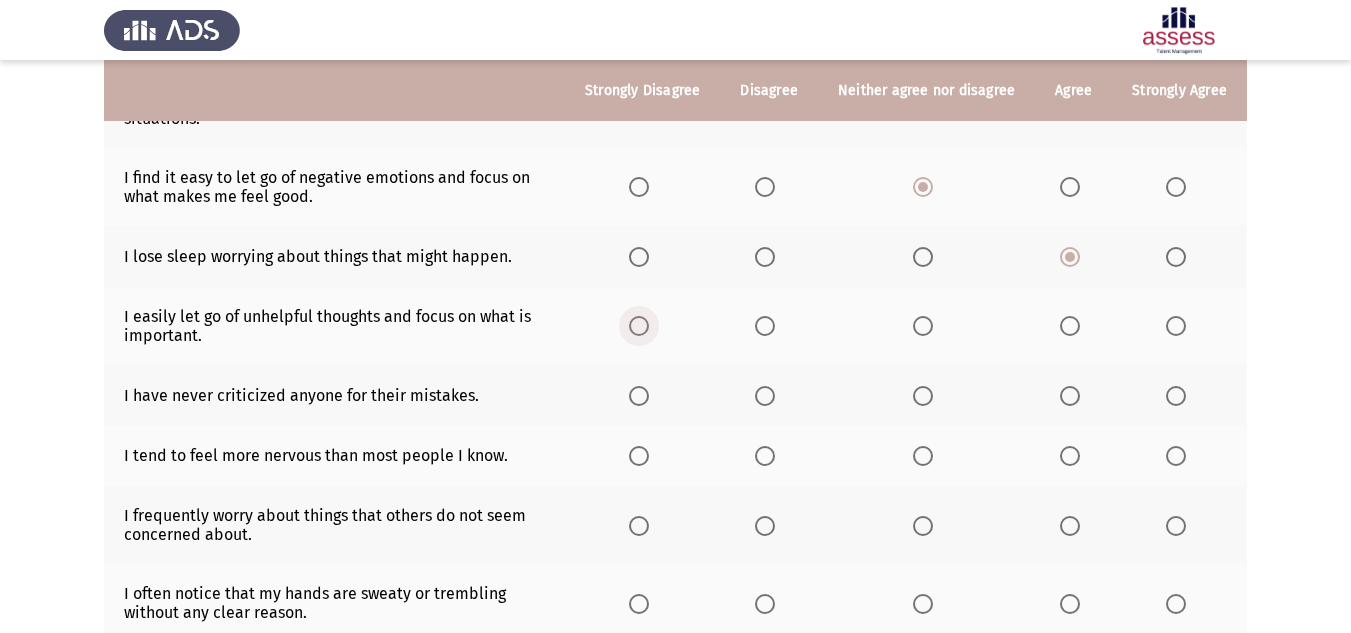 click at bounding box center [639, 326] 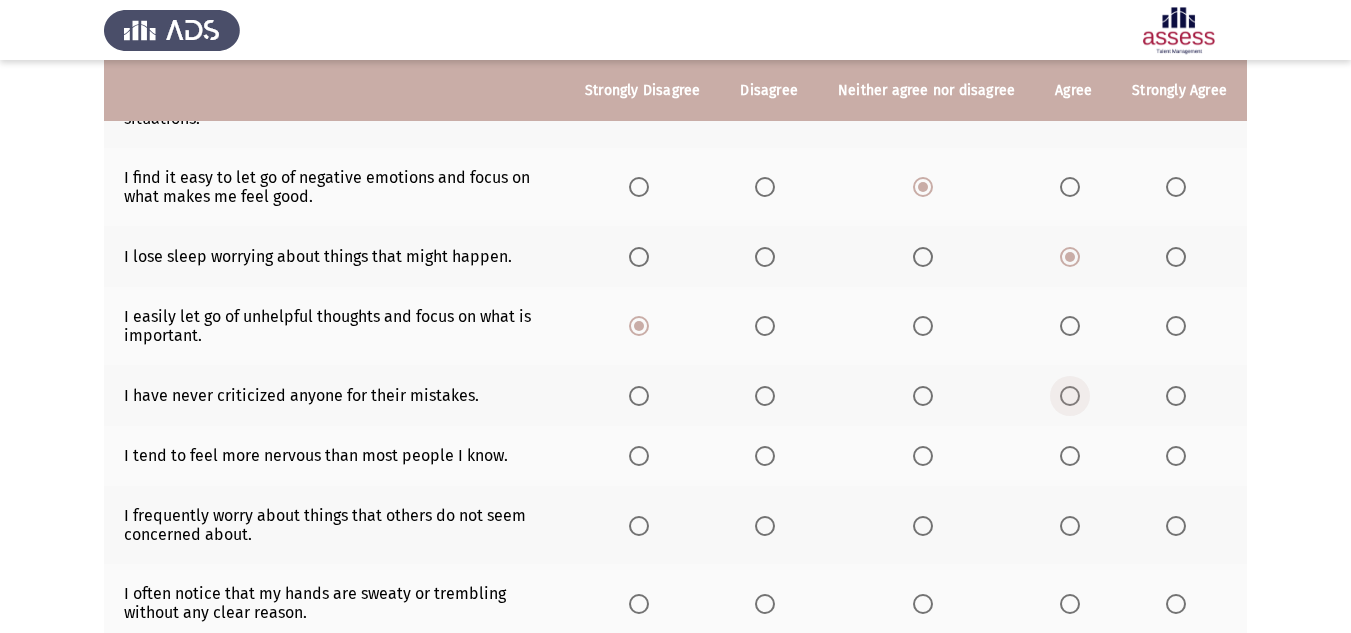 click at bounding box center [1070, 396] 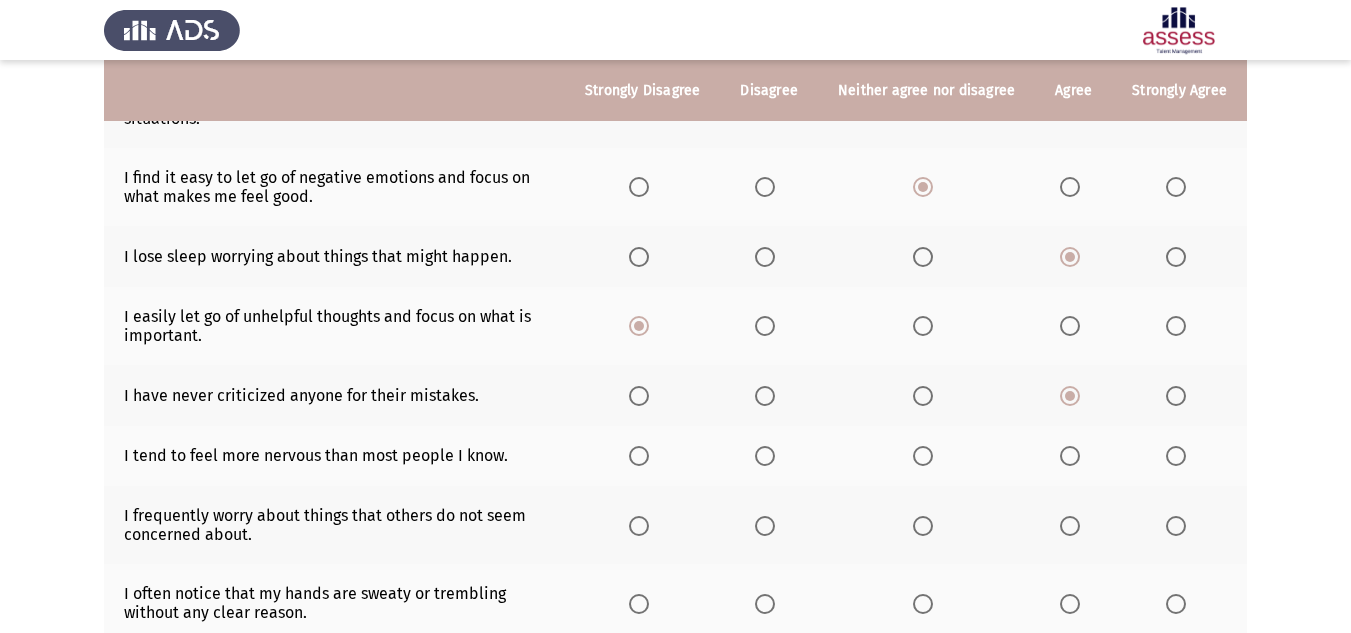 click at bounding box center [1176, 456] 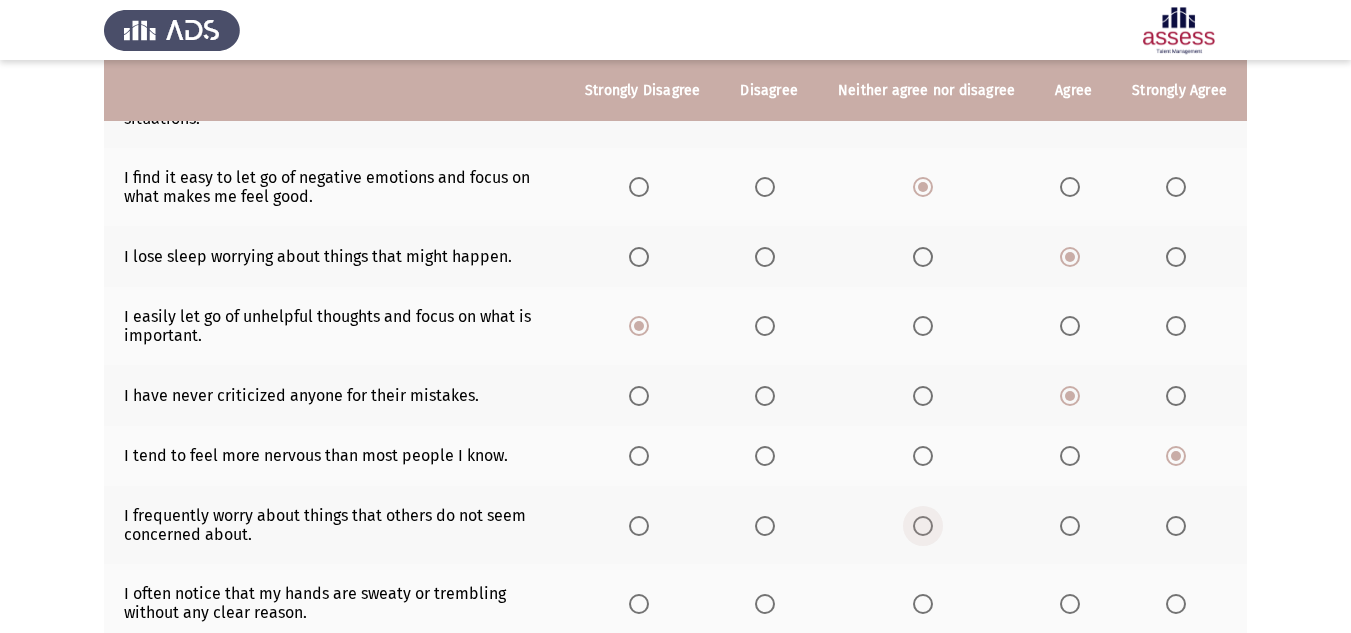click at bounding box center [923, 526] 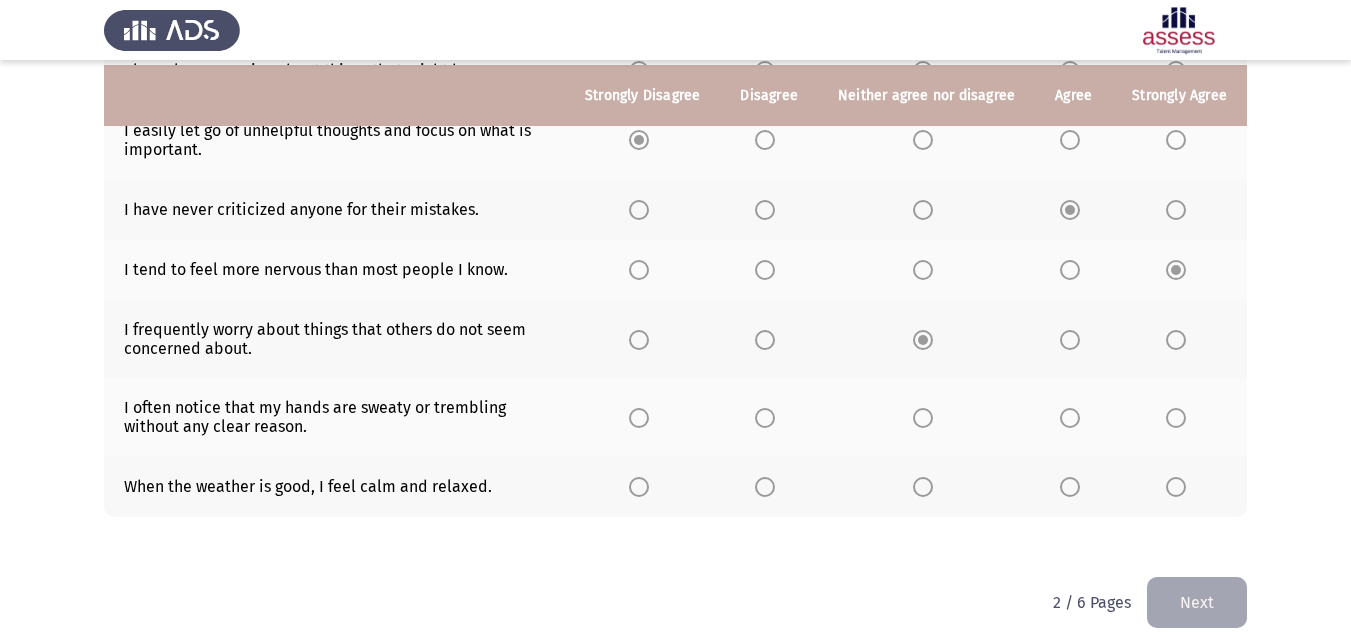 scroll, scrollTop: 440, scrollLeft: 0, axis: vertical 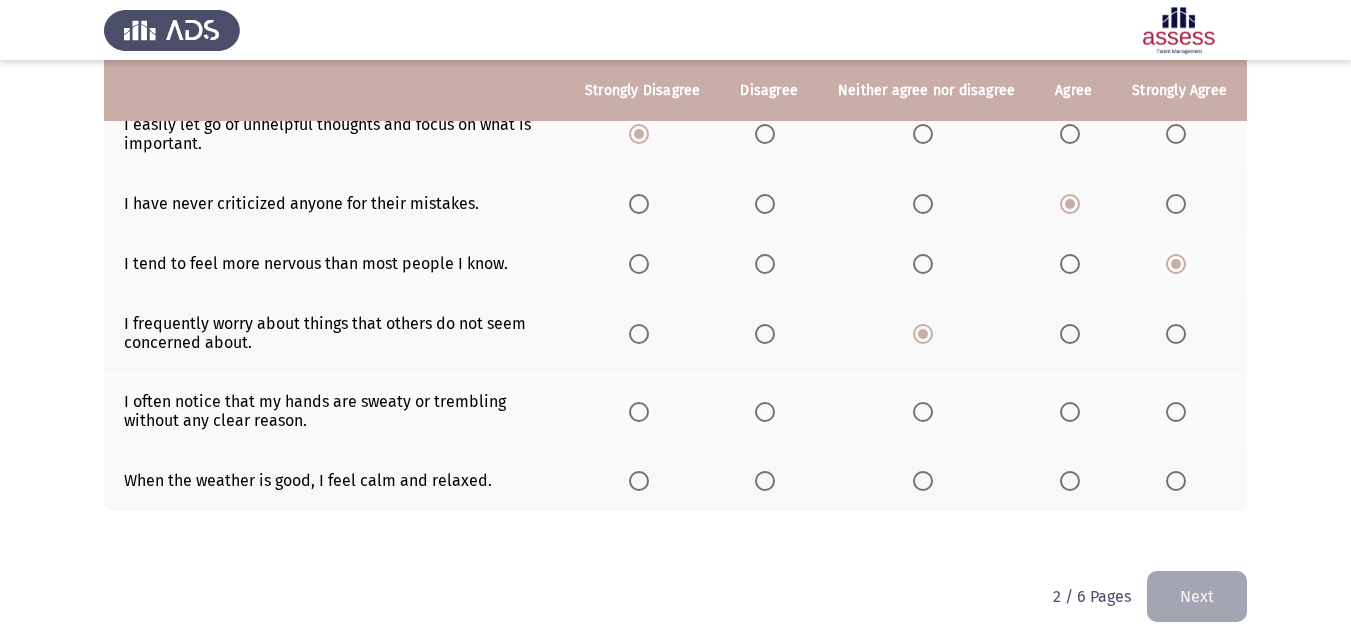 click at bounding box center [927, 411] 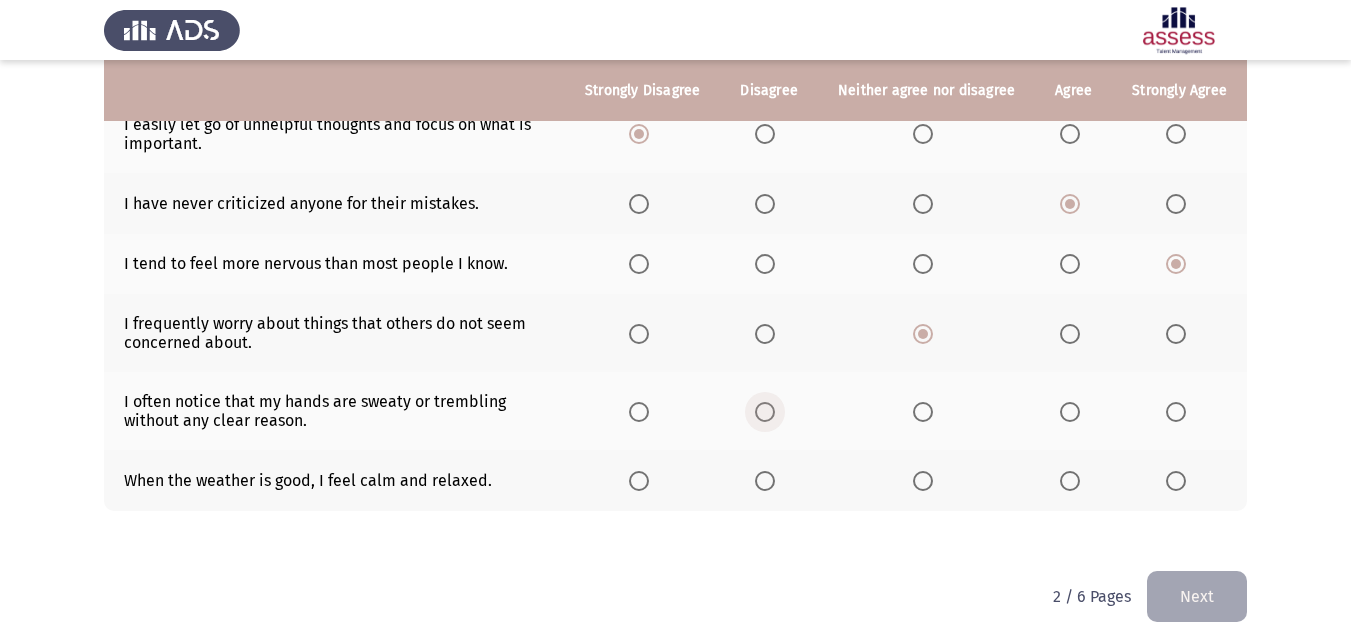 click at bounding box center (765, 412) 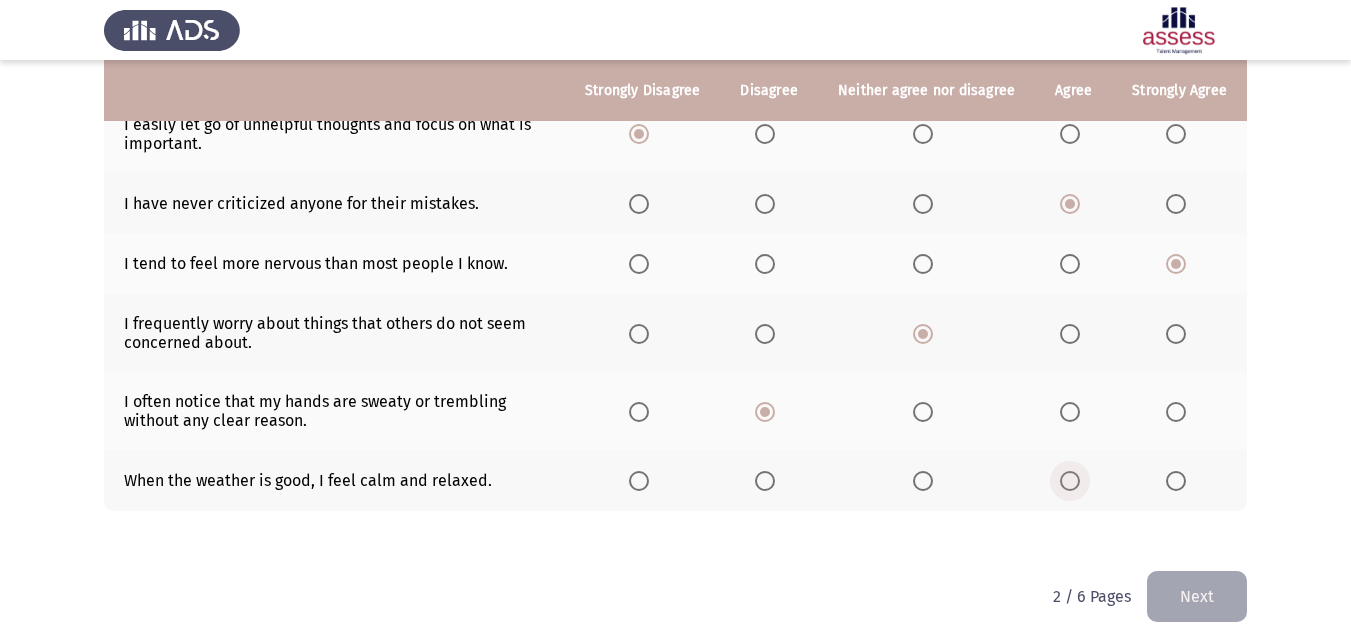 click at bounding box center (1070, 481) 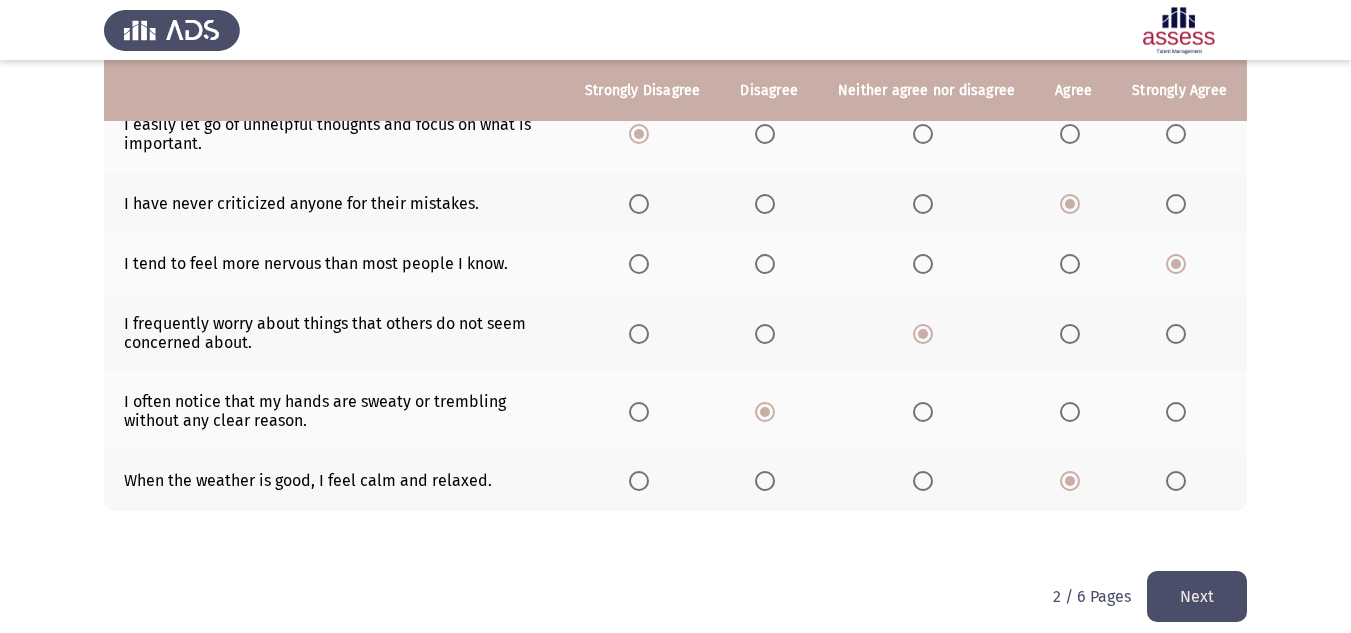 click on "Next" 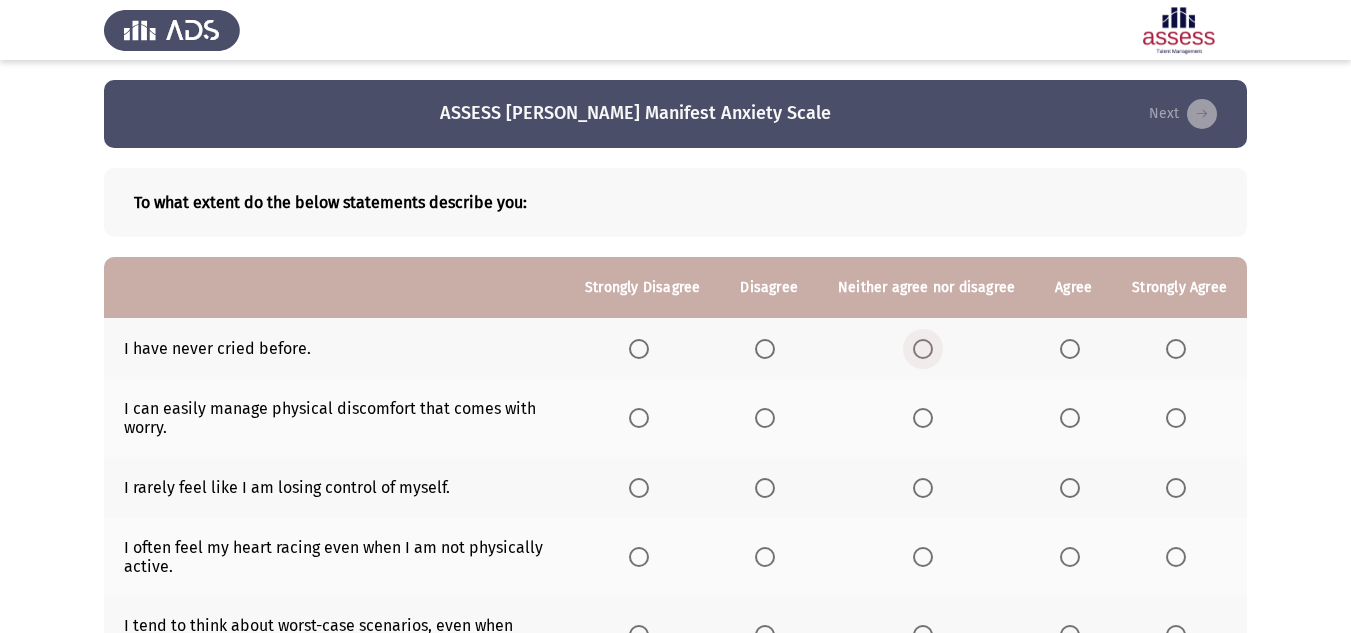 click at bounding box center (923, 349) 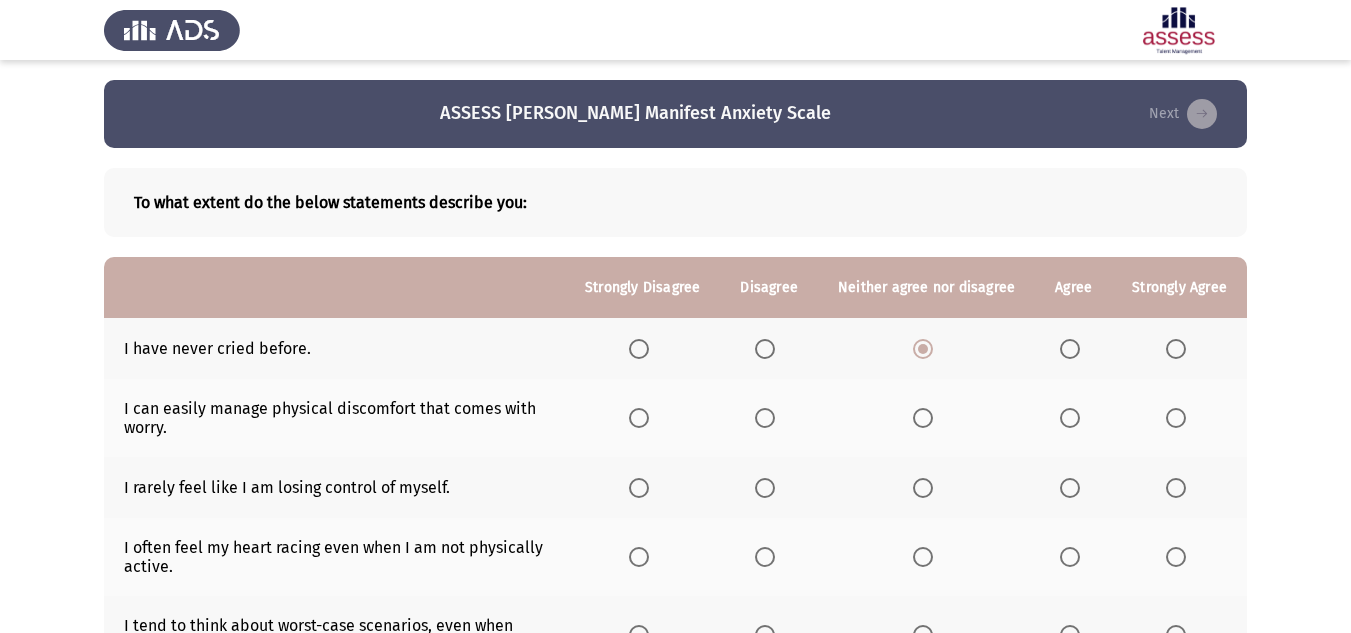 click at bounding box center [1070, 418] 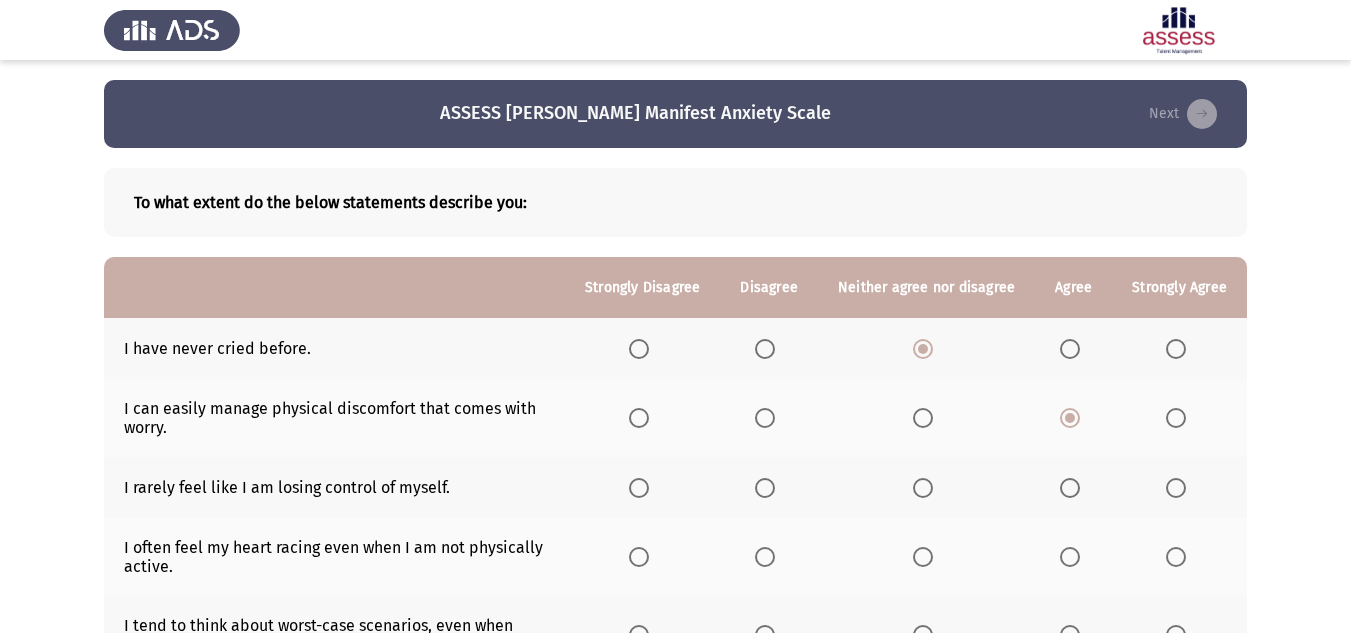 click 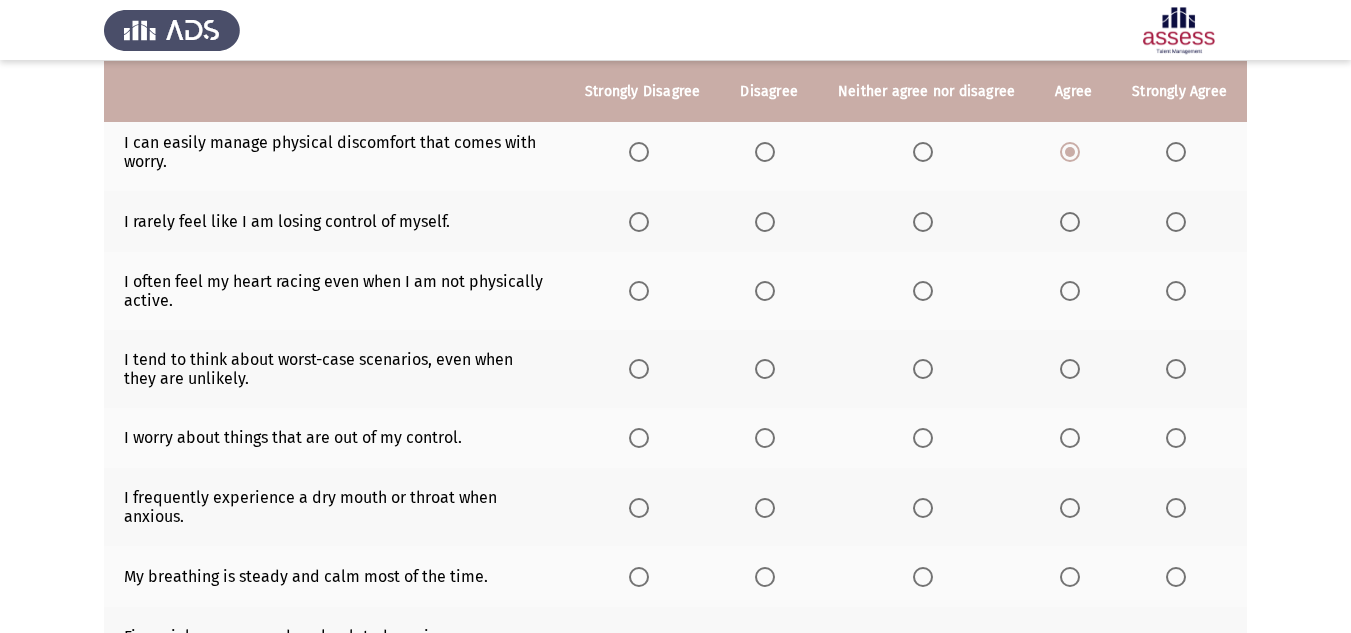 scroll, scrollTop: 267, scrollLeft: 0, axis: vertical 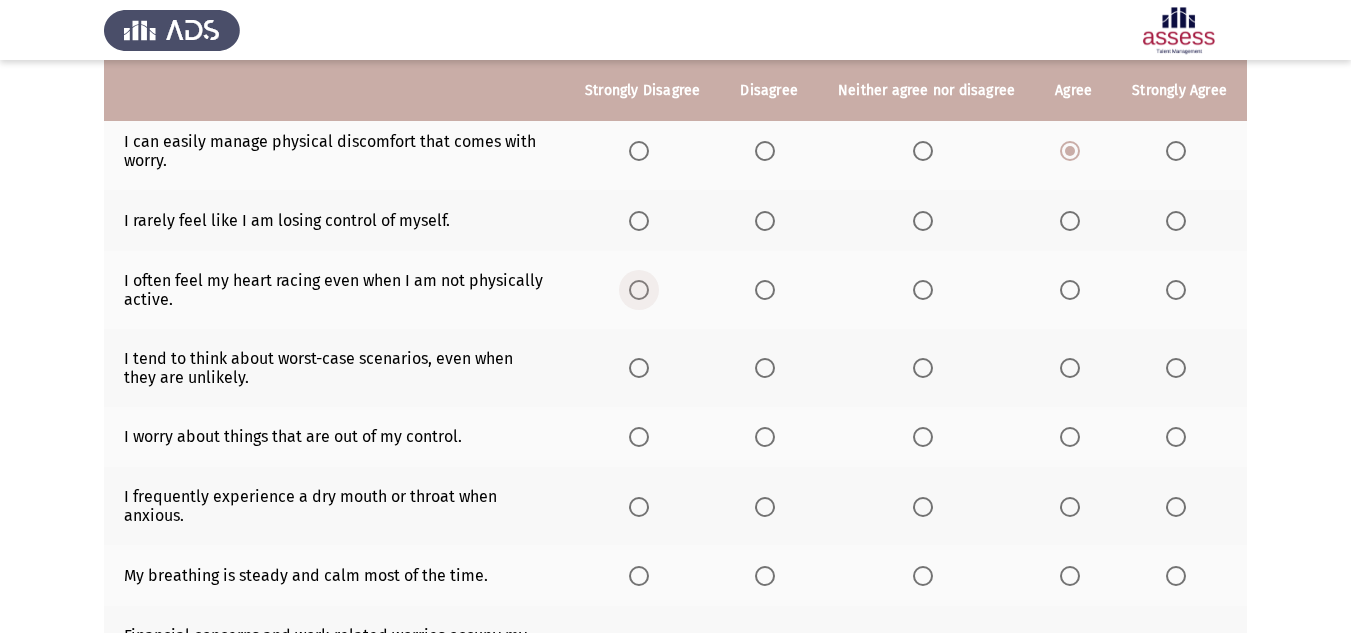 click at bounding box center (643, 290) 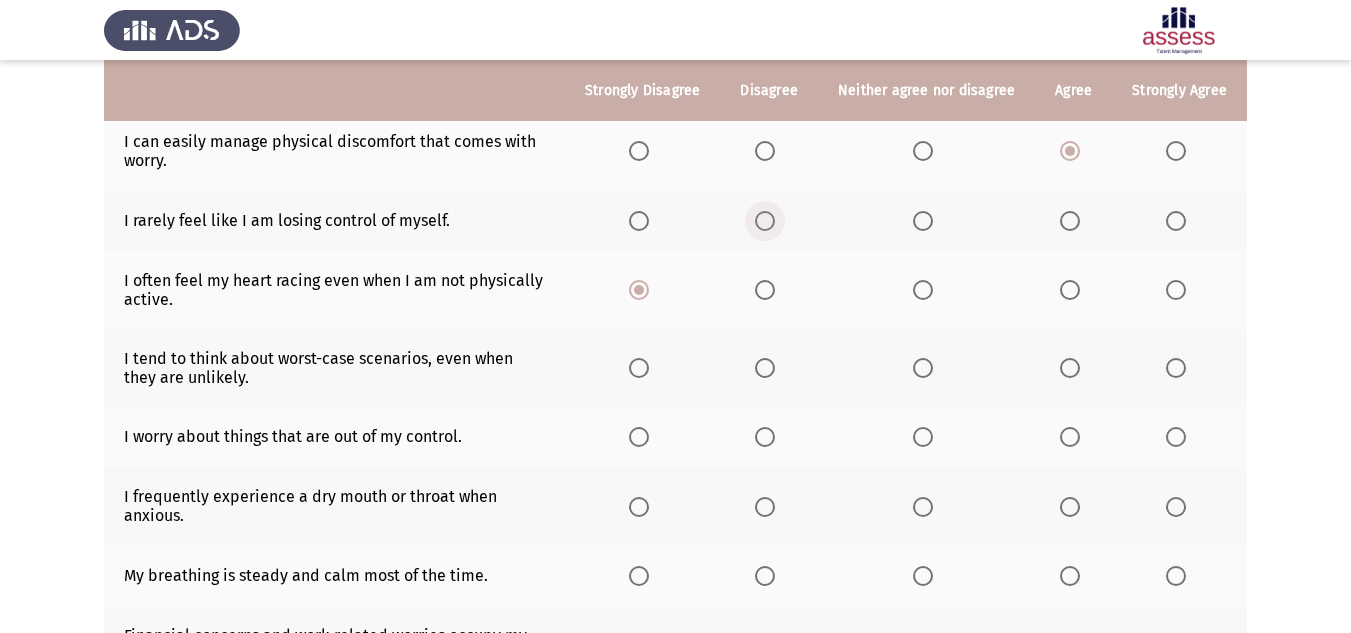 click at bounding box center [765, 221] 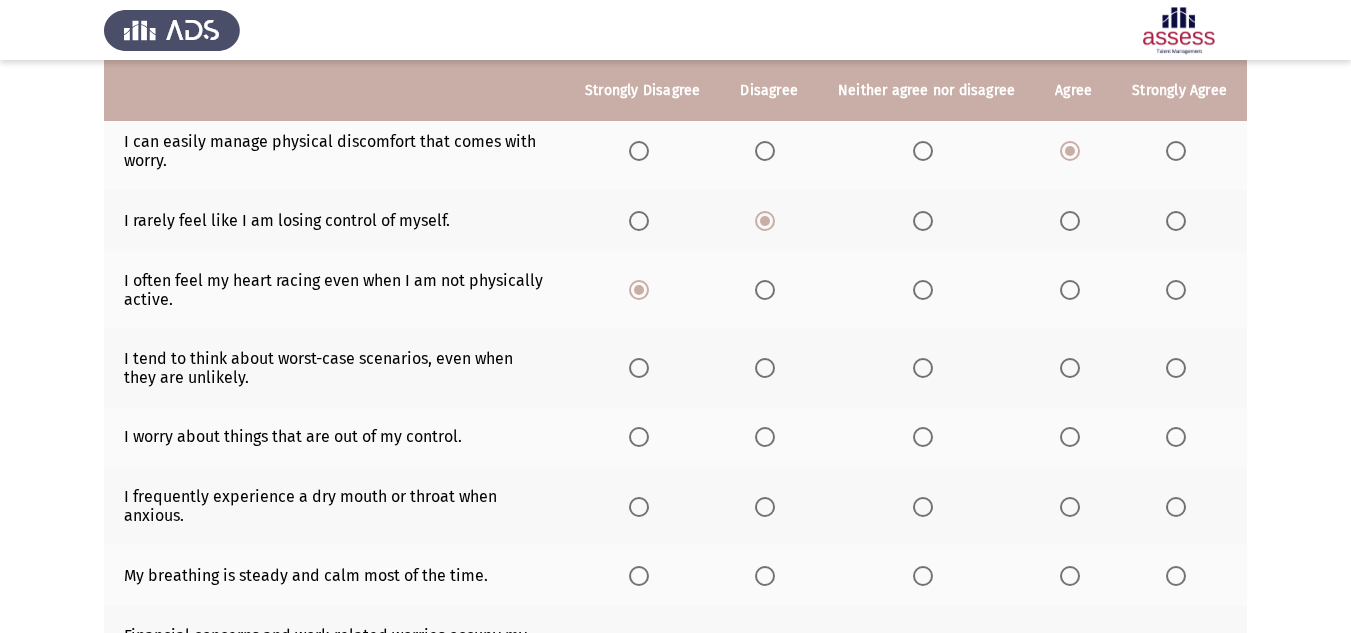click 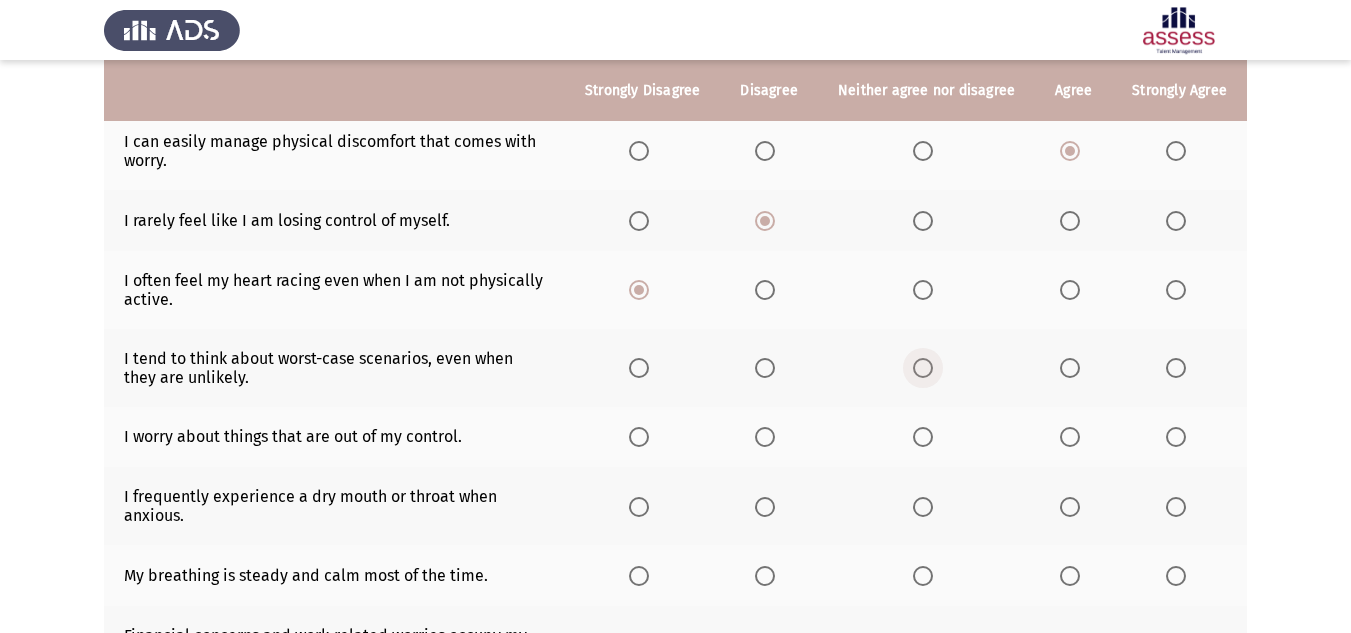 click at bounding box center [923, 368] 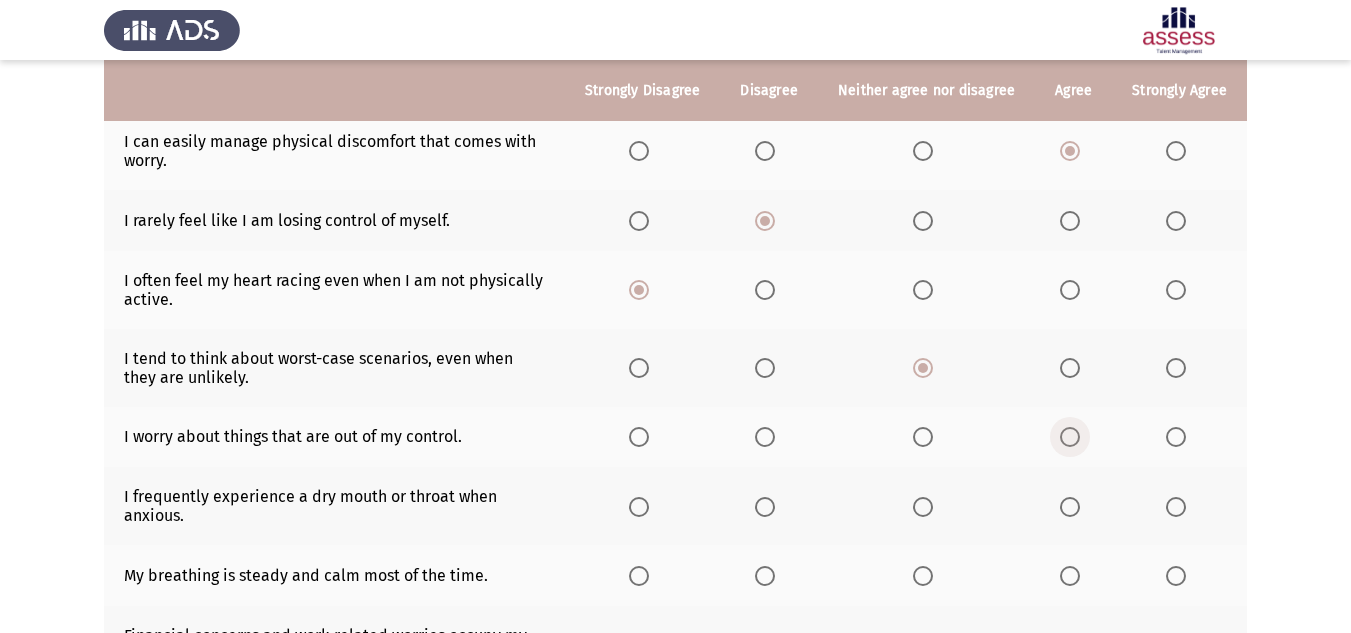 click at bounding box center (1070, 437) 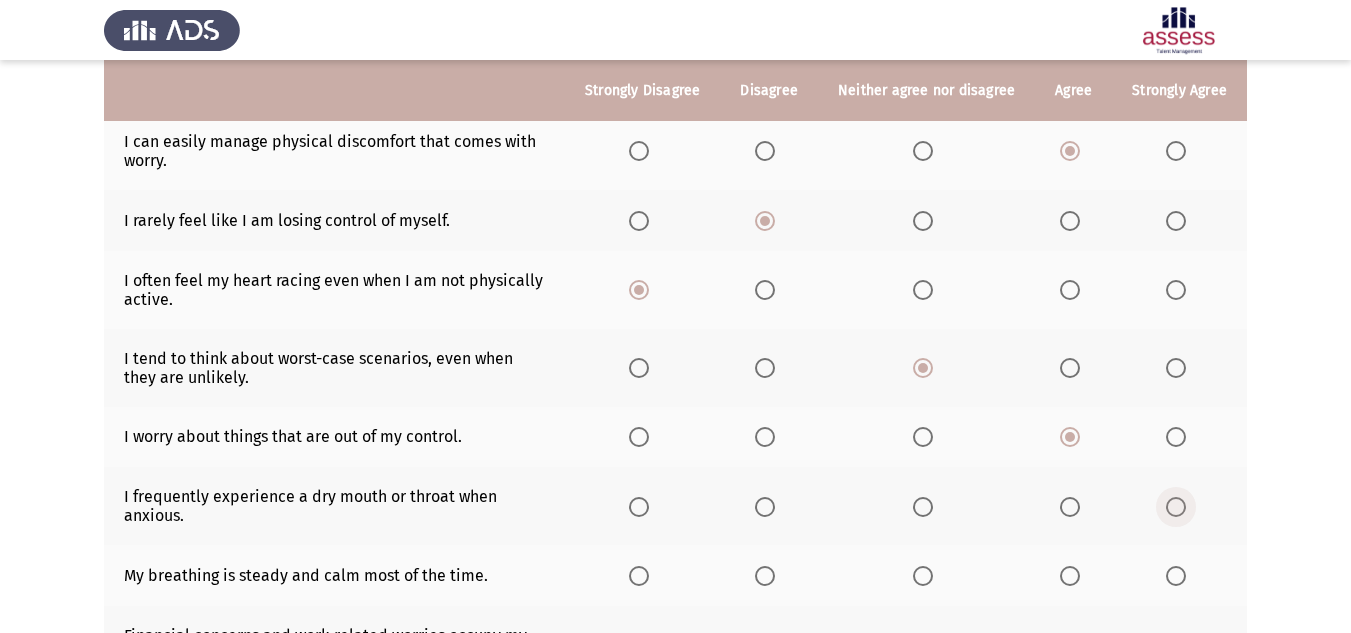 click at bounding box center (1176, 507) 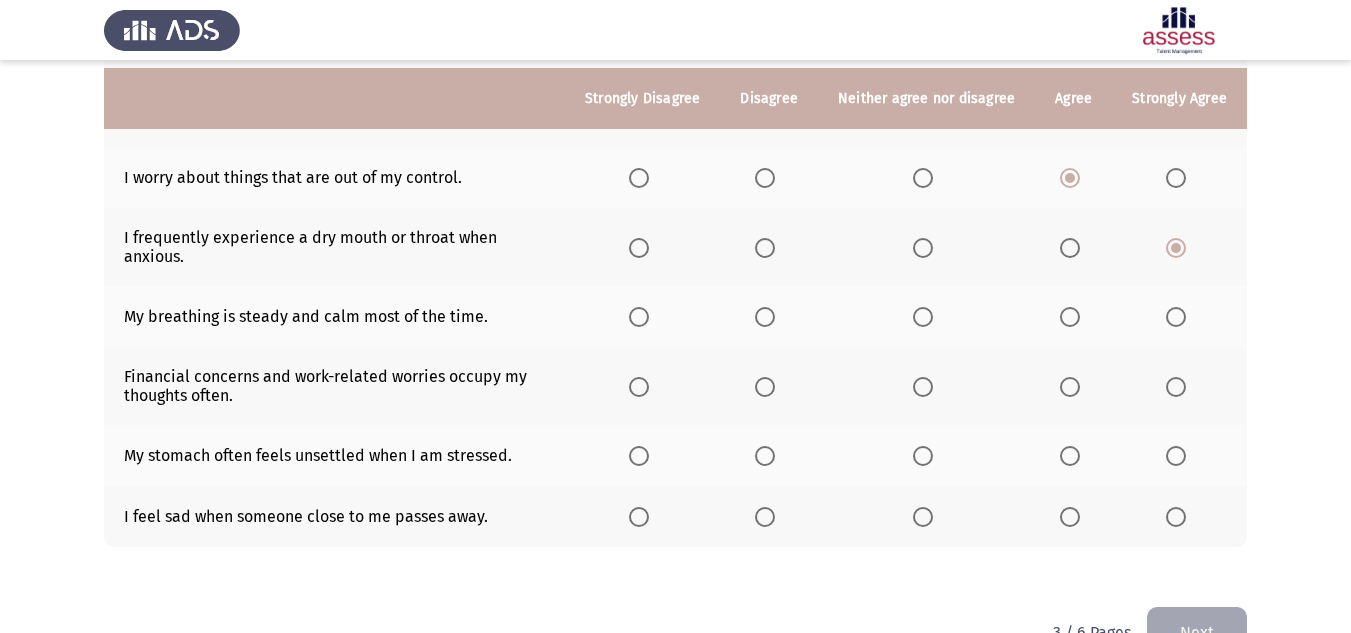 scroll, scrollTop: 535, scrollLeft: 0, axis: vertical 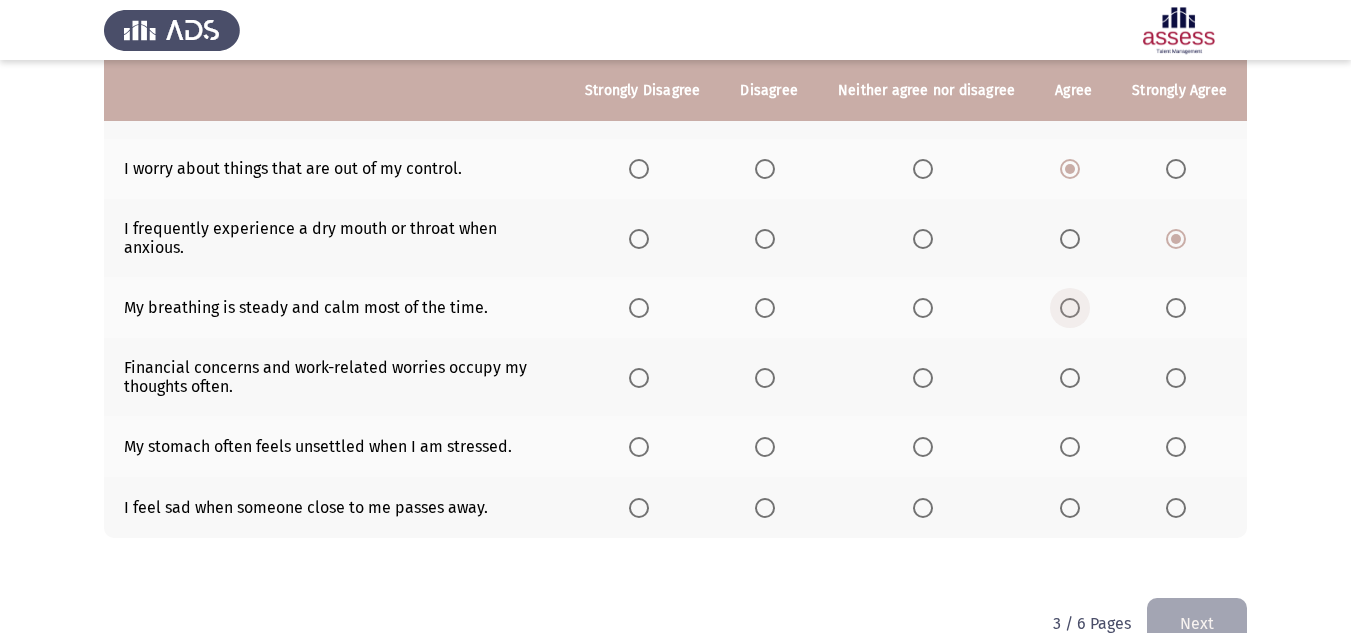 click at bounding box center (1070, 308) 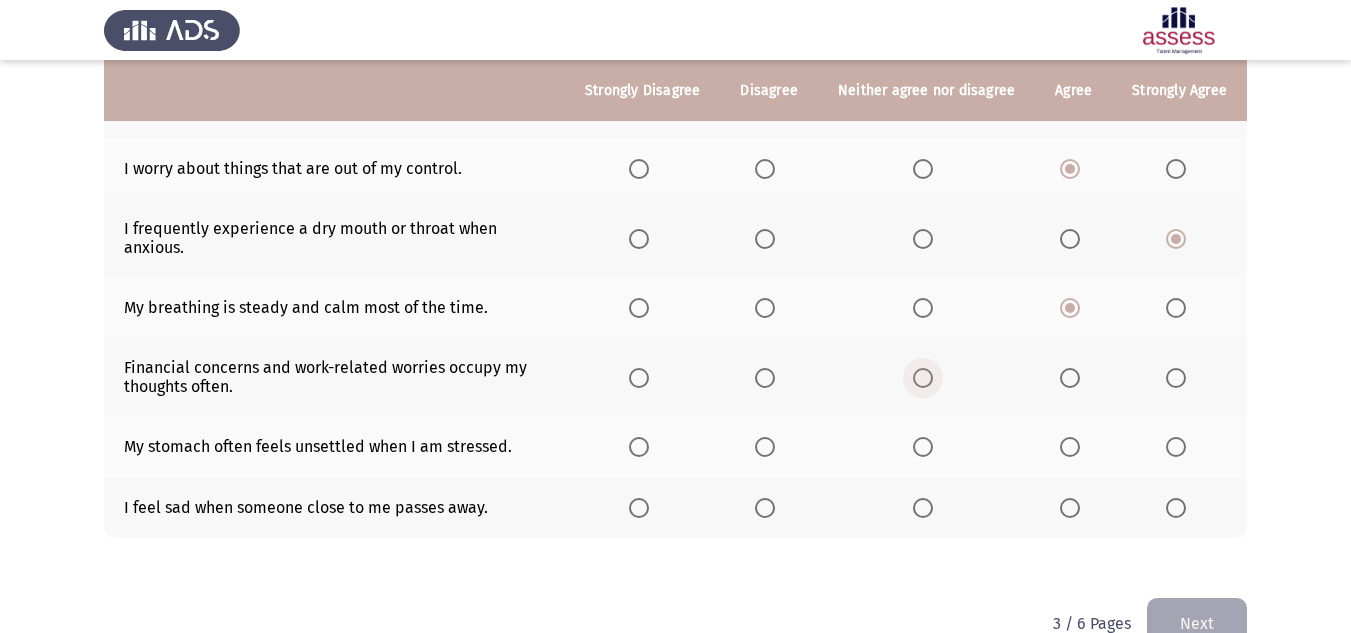 click at bounding box center [923, 378] 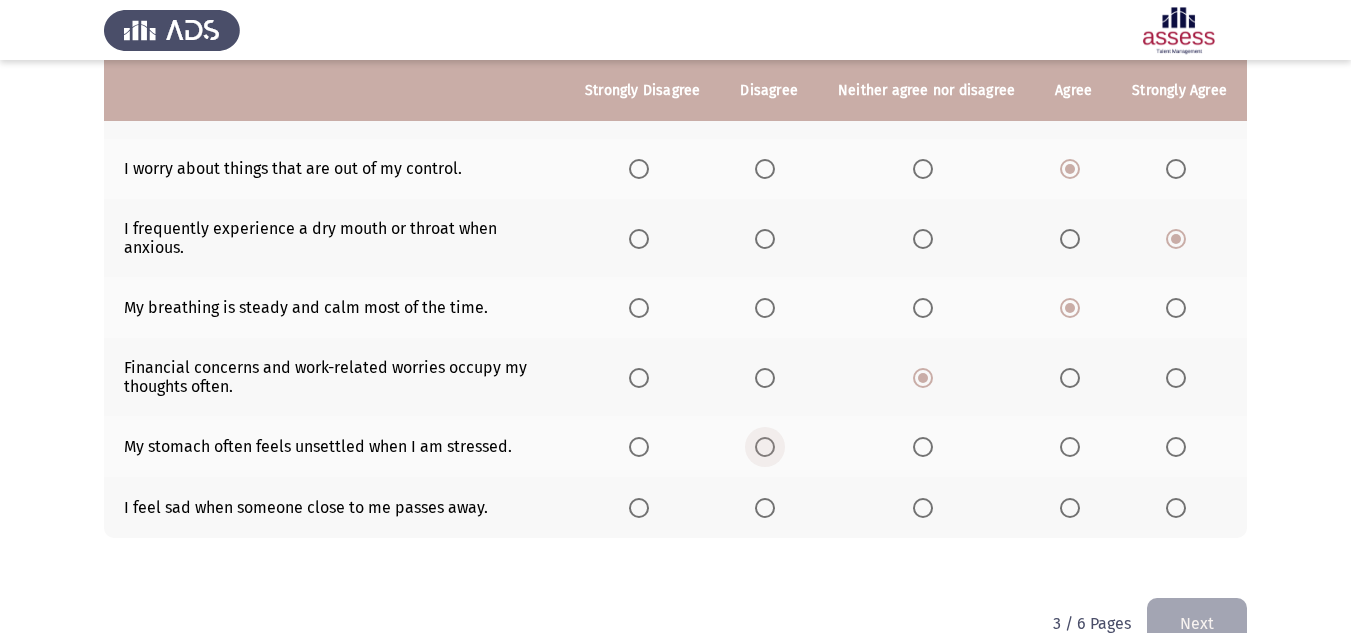 click at bounding box center [765, 447] 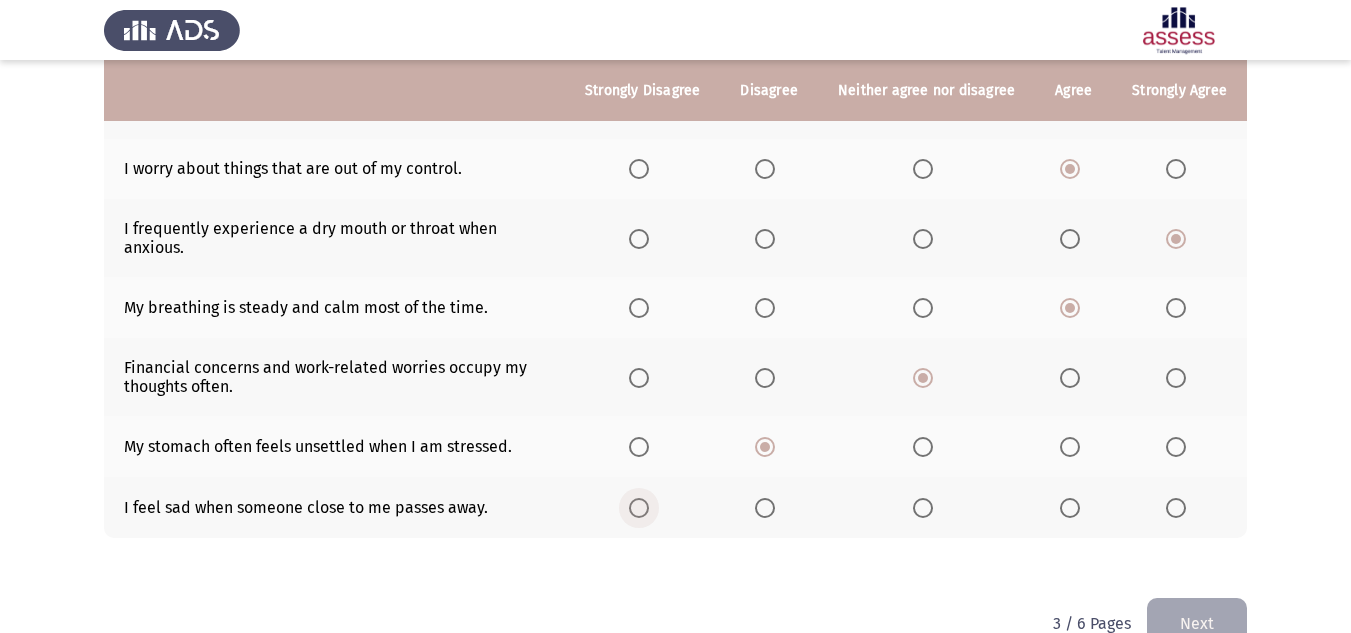 click at bounding box center [639, 508] 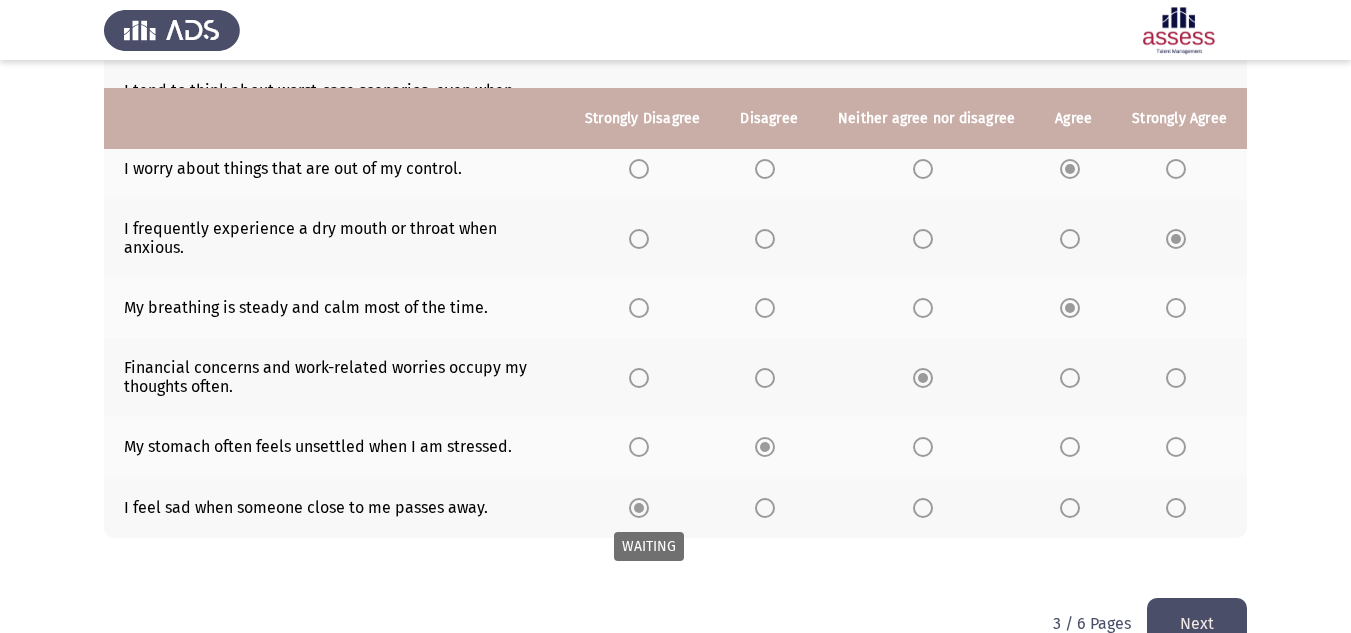 scroll, scrollTop: 580, scrollLeft: 0, axis: vertical 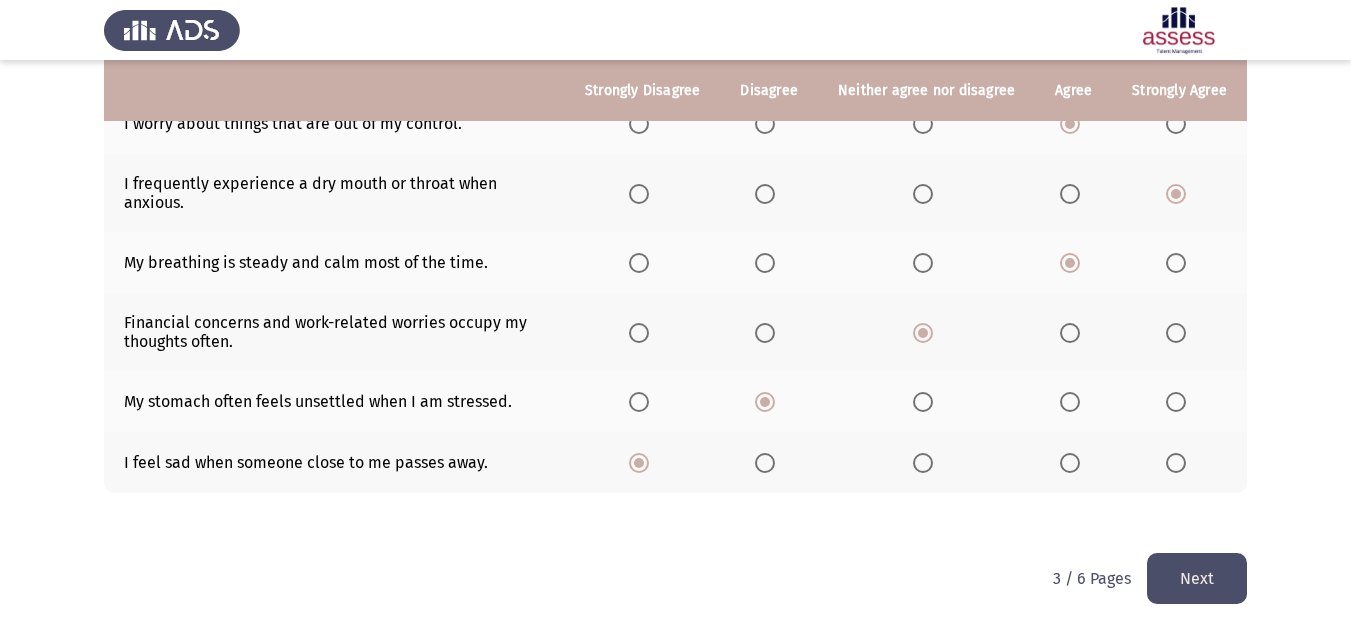 click on "Next" 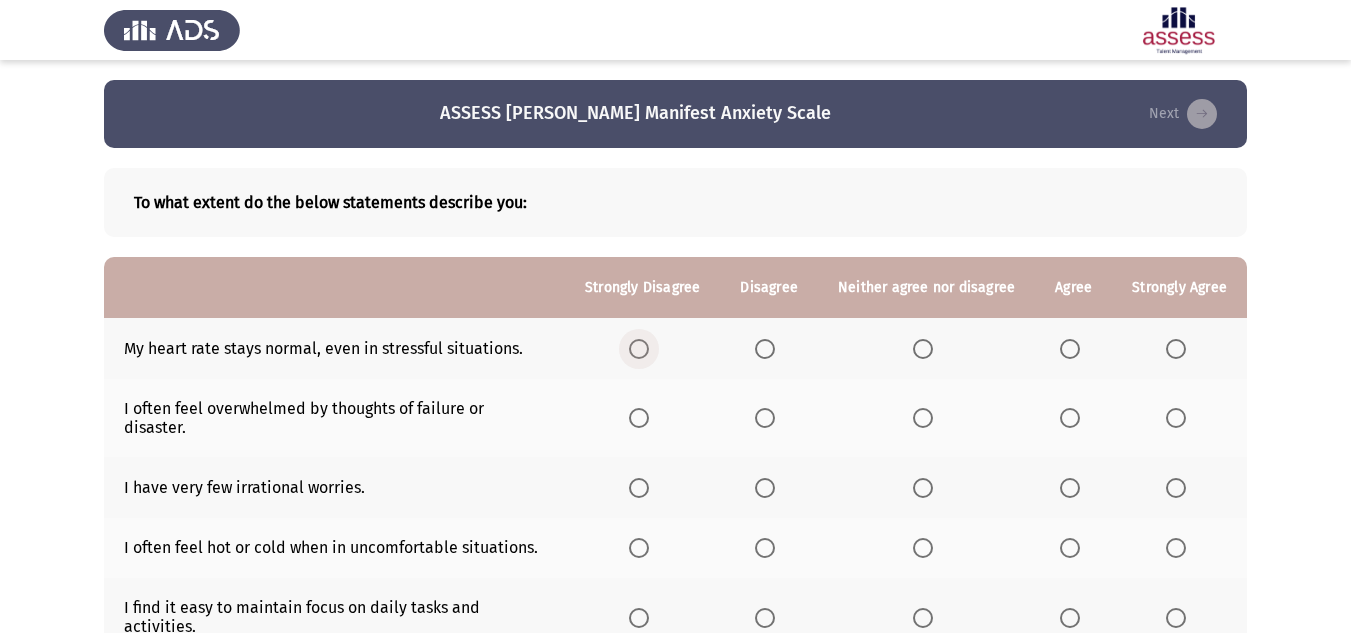 click at bounding box center (643, 349) 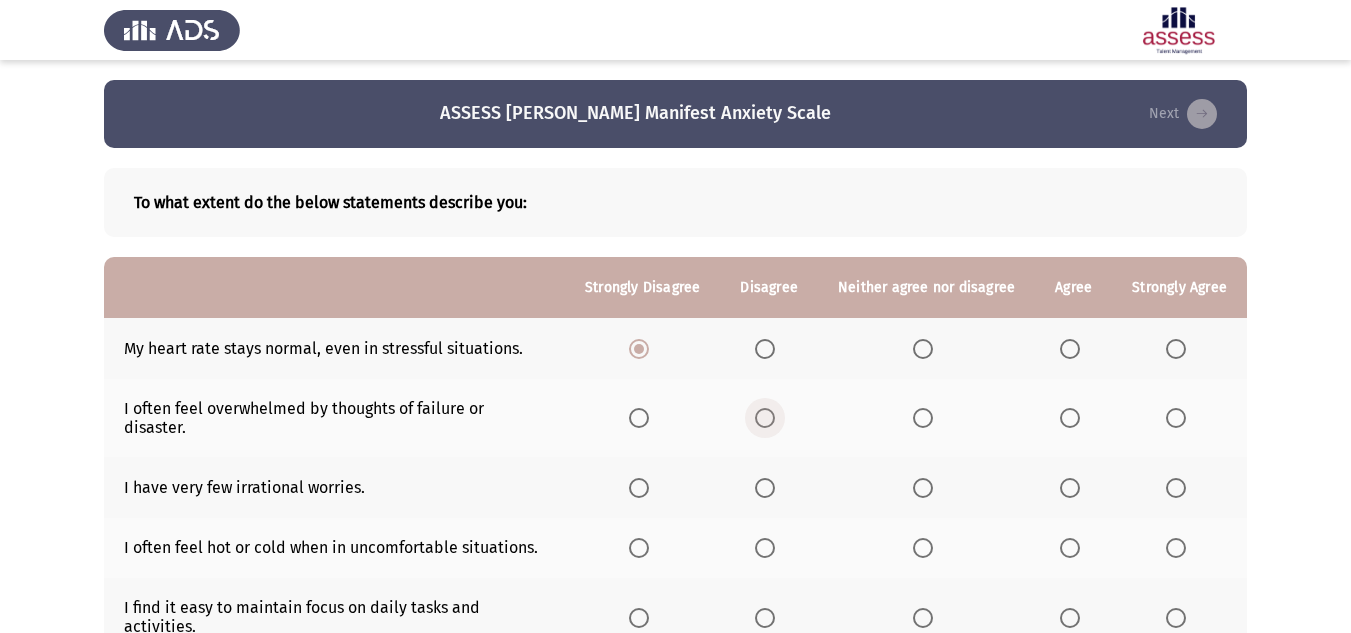 click at bounding box center (765, 418) 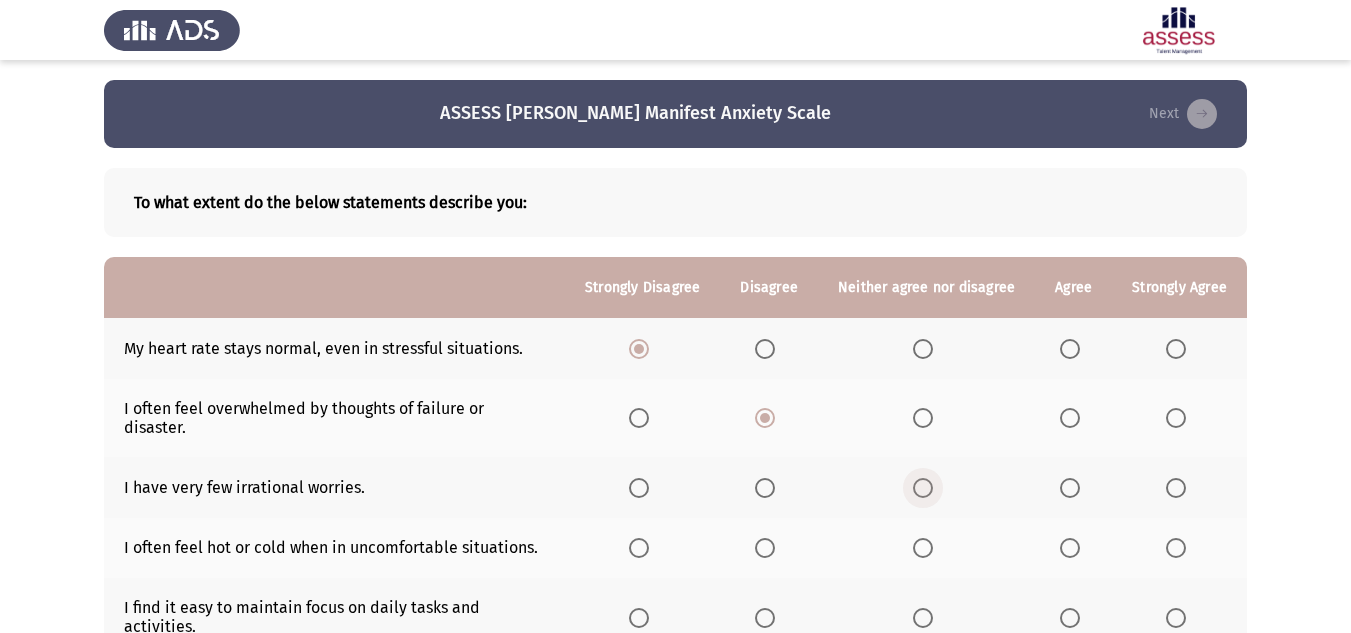 click at bounding box center [923, 488] 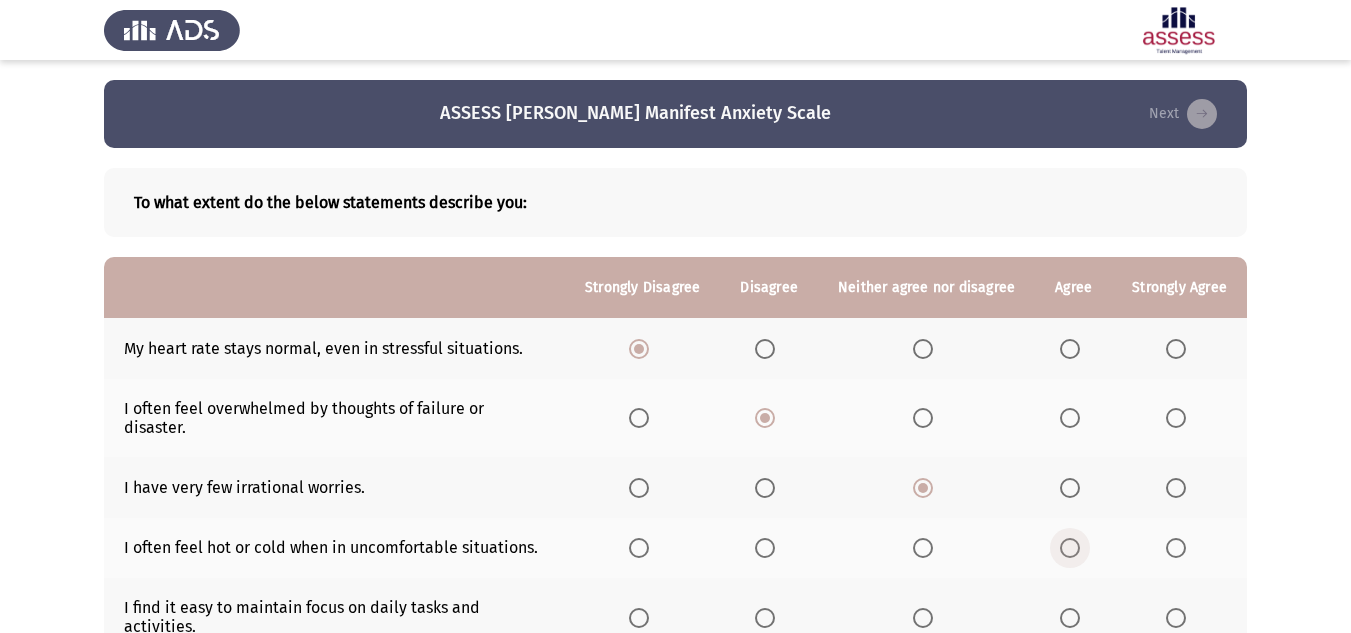 click at bounding box center [1070, 548] 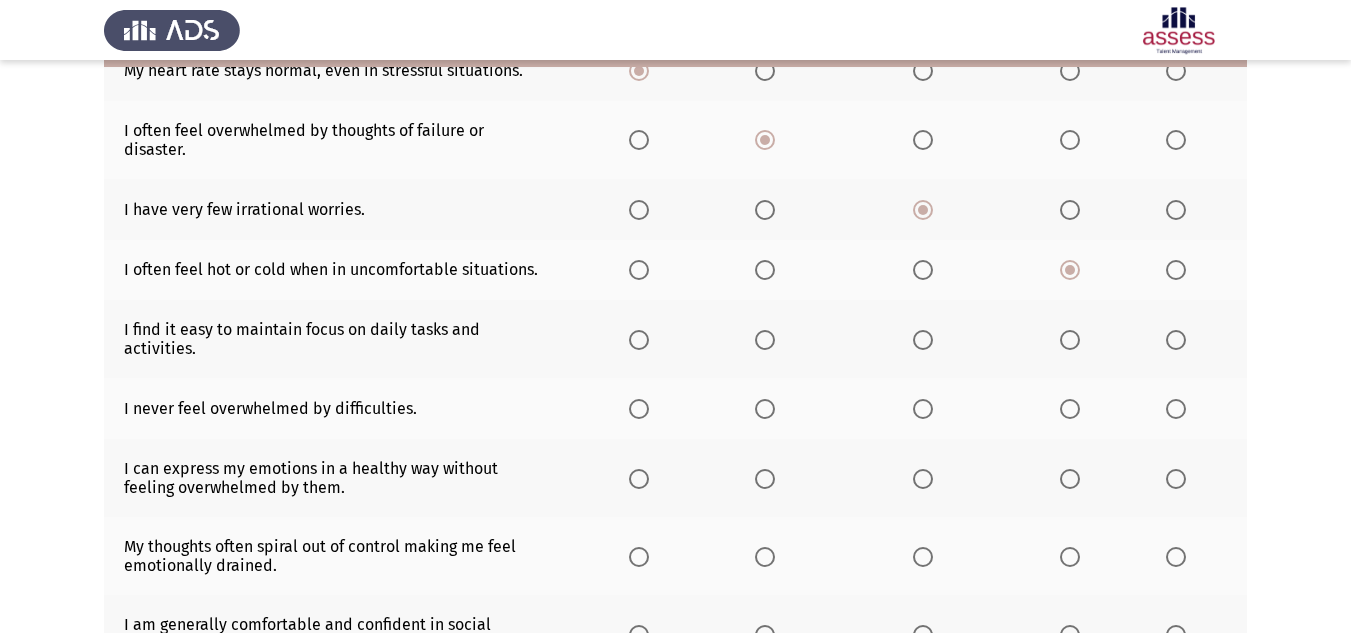 scroll, scrollTop: 279, scrollLeft: 0, axis: vertical 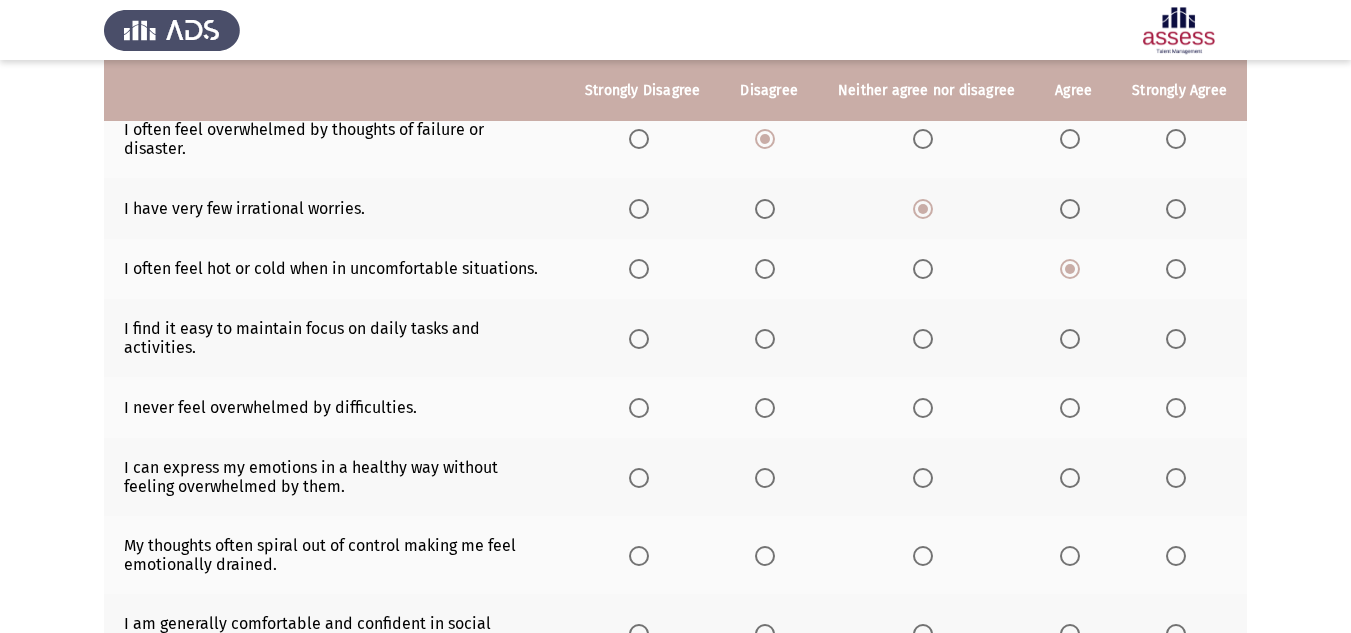 click at bounding box center [1176, 339] 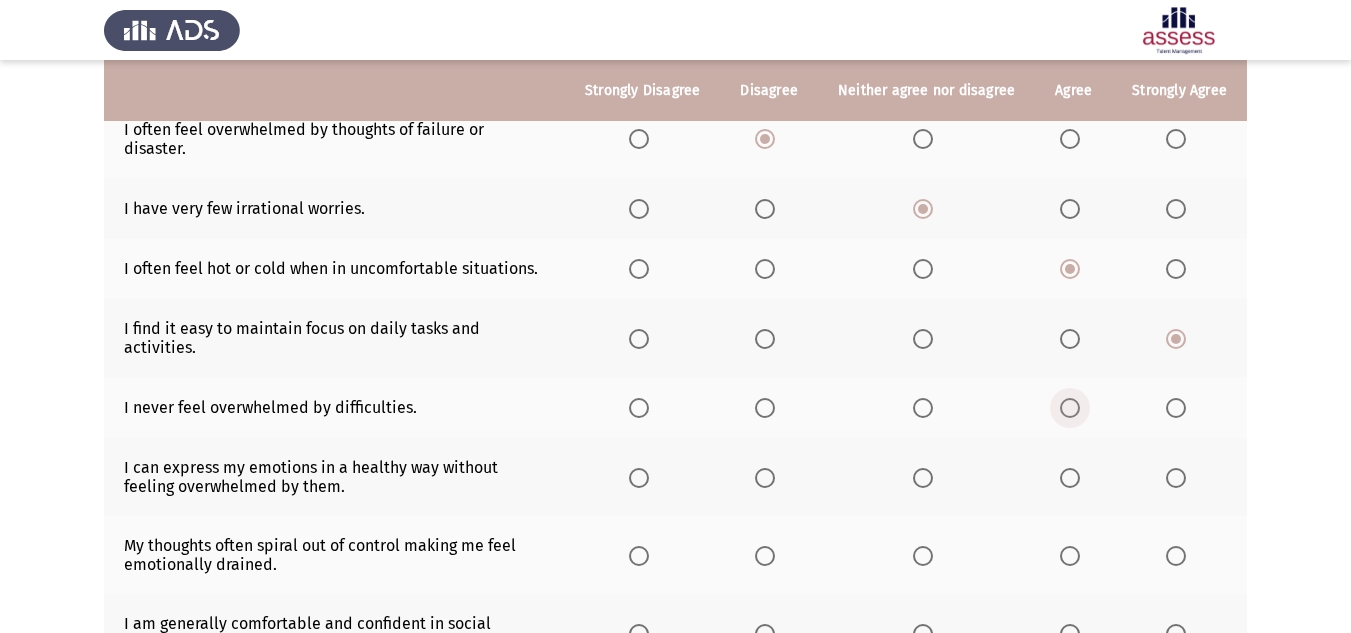 click at bounding box center [1070, 408] 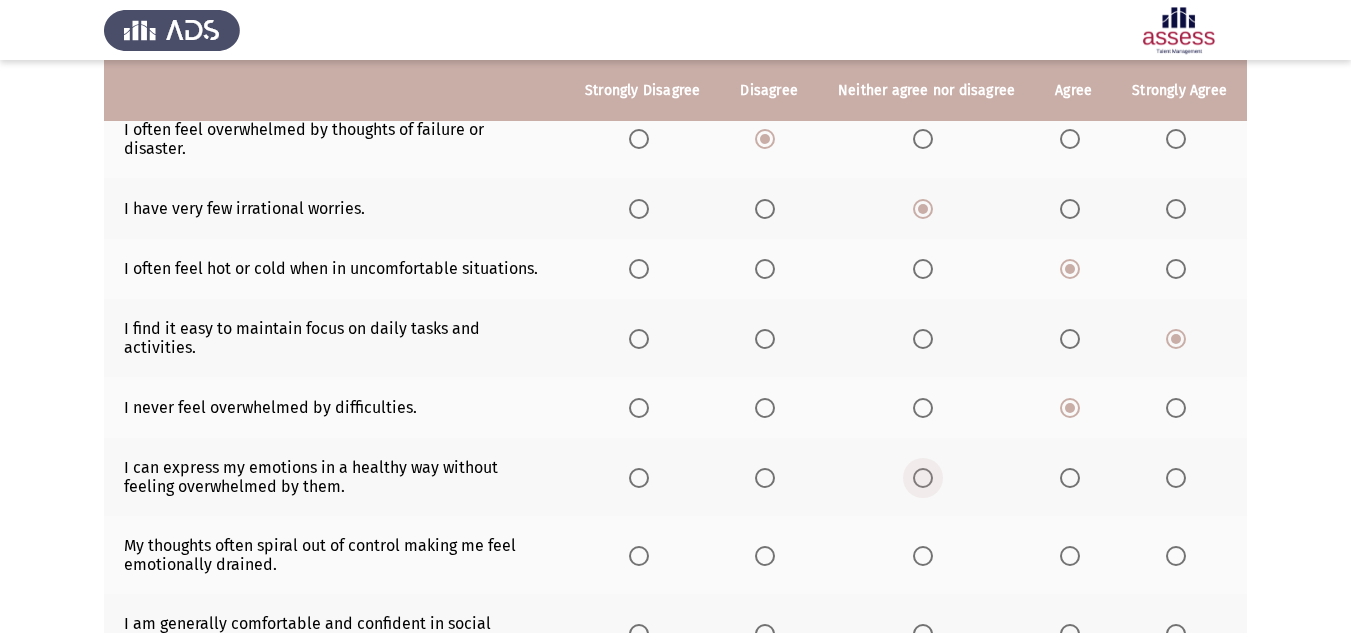 click at bounding box center [923, 478] 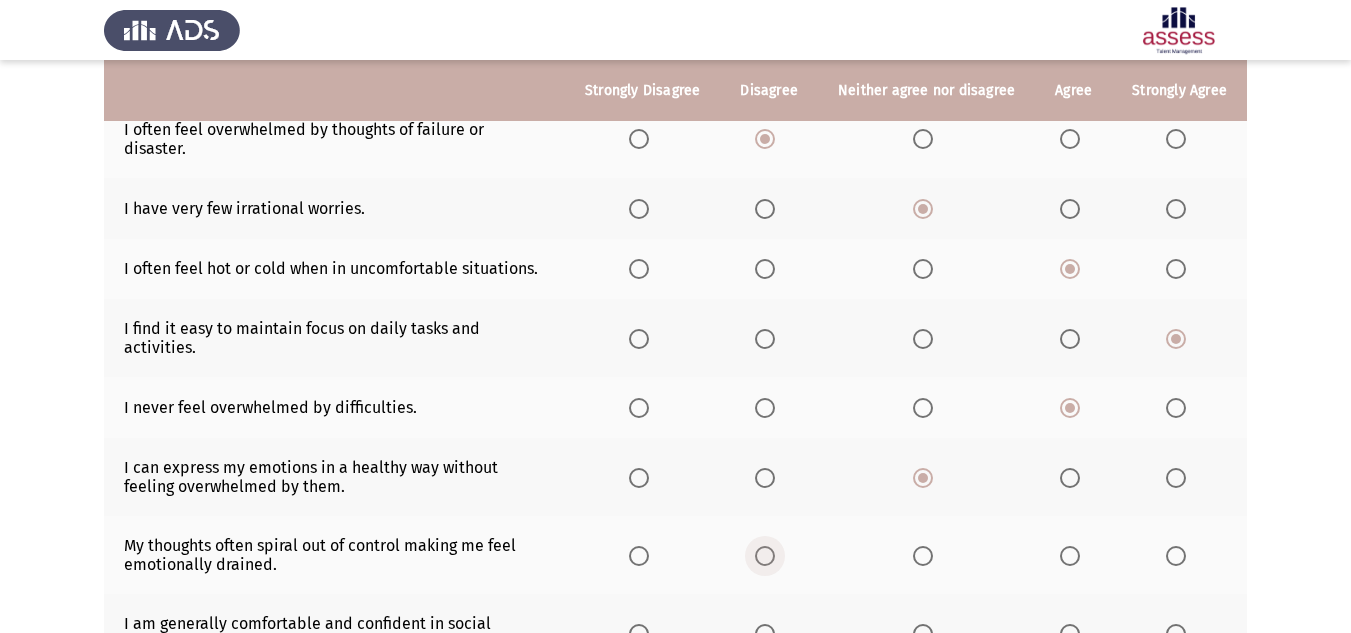 click at bounding box center [765, 556] 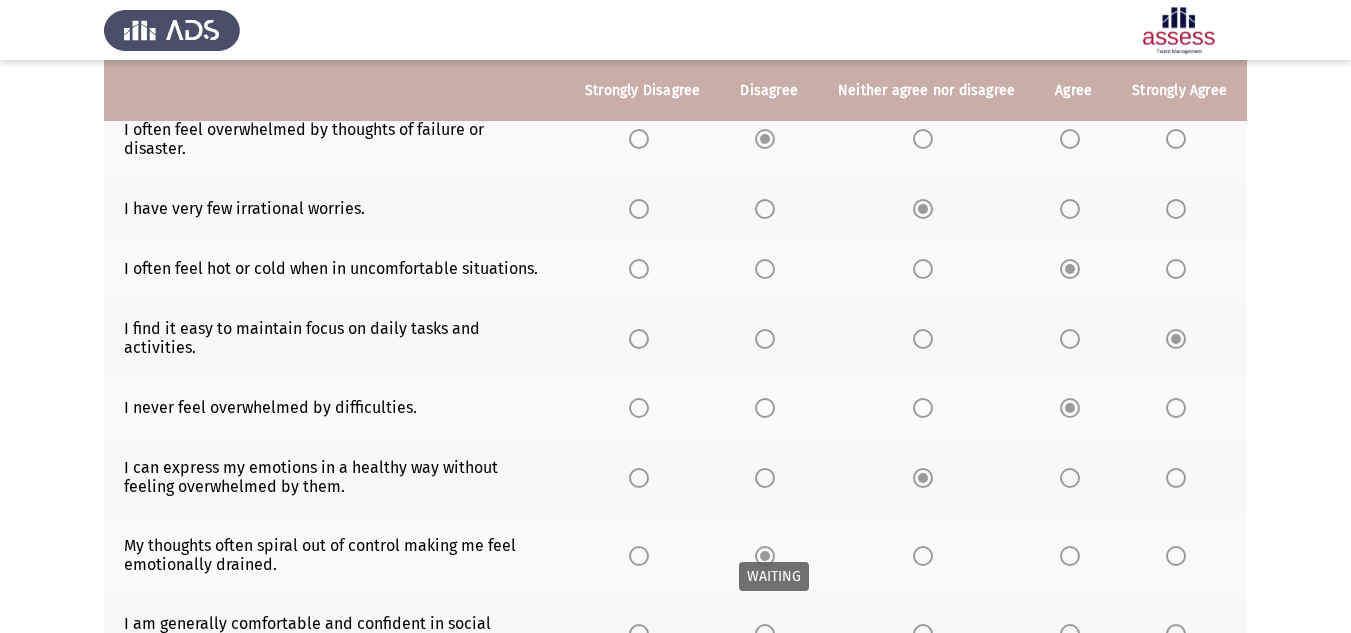 scroll, scrollTop: 519, scrollLeft: 0, axis: vertical 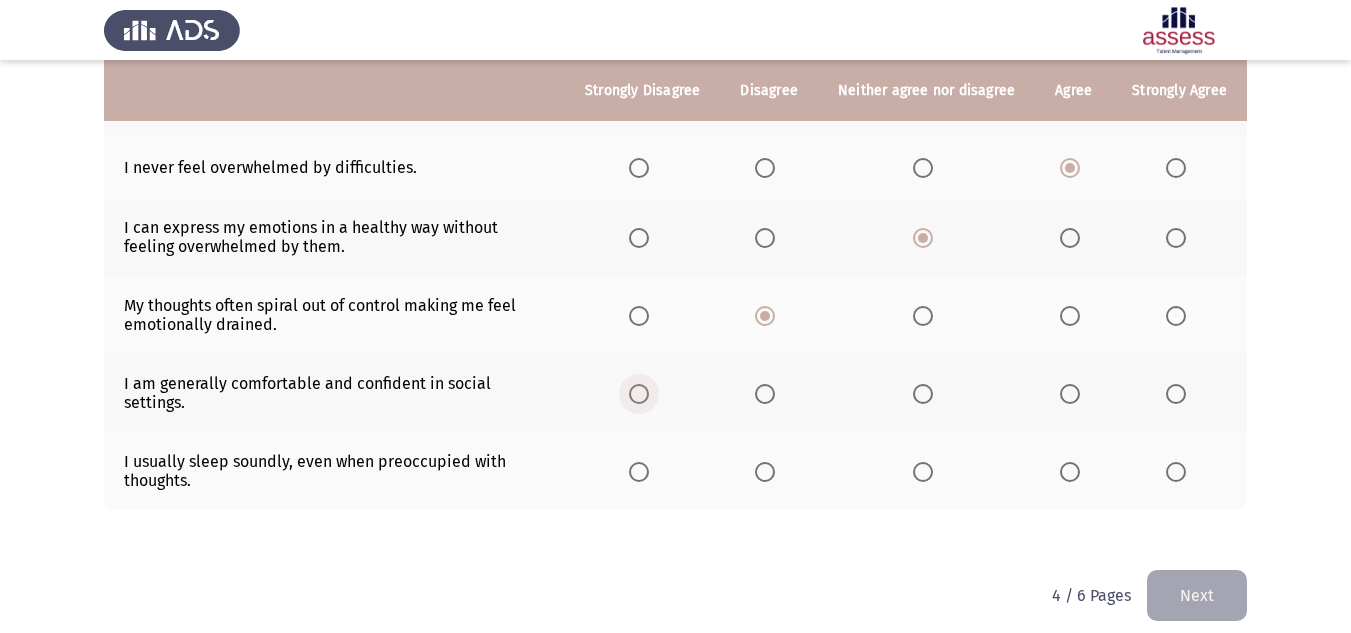 click at bounding box center [643, 394] 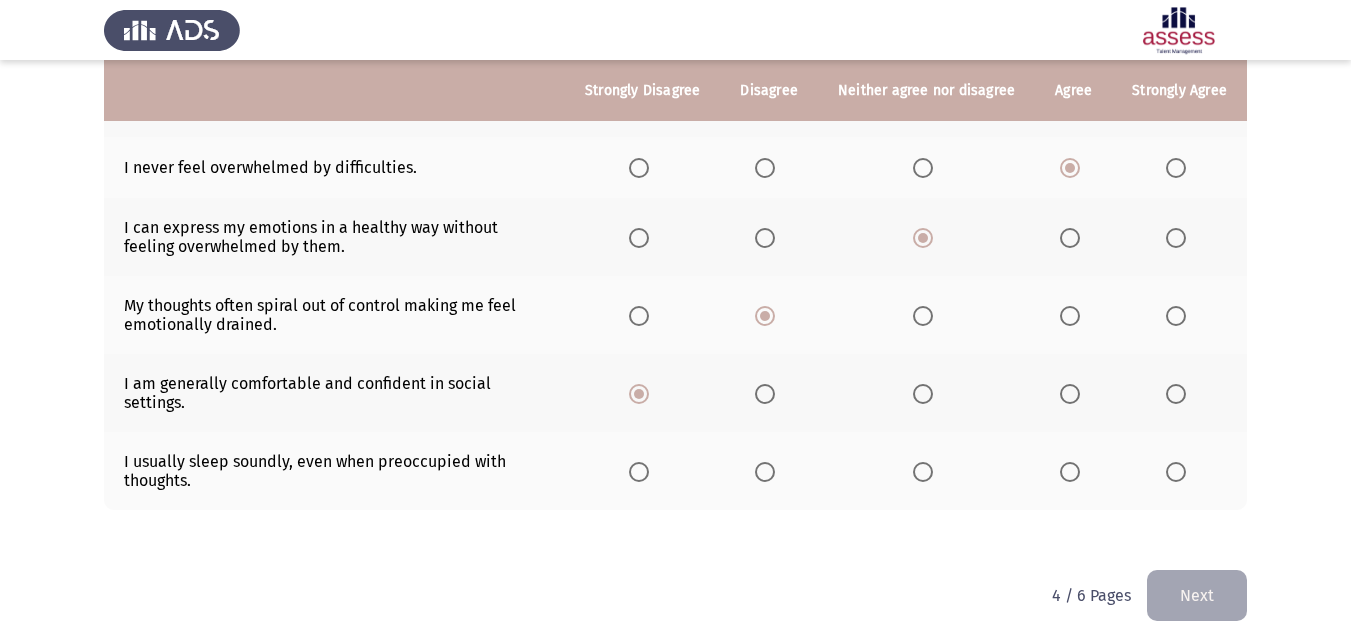 click 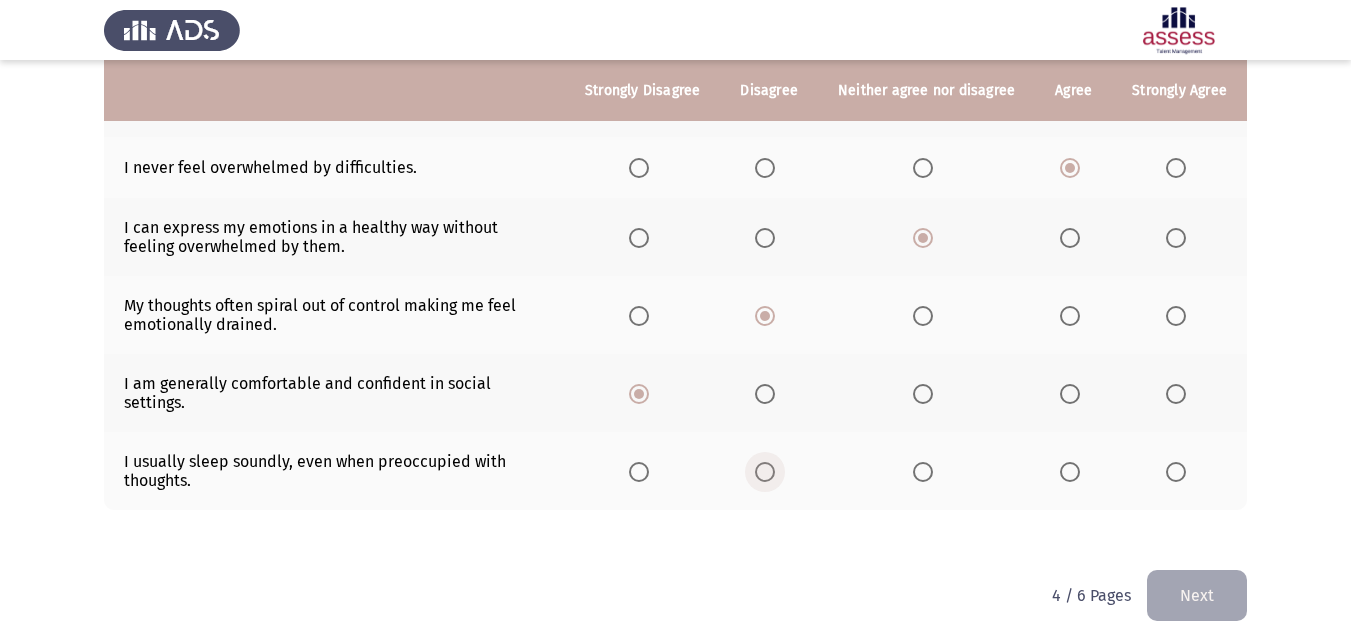 click at bounding box center [765, 472] 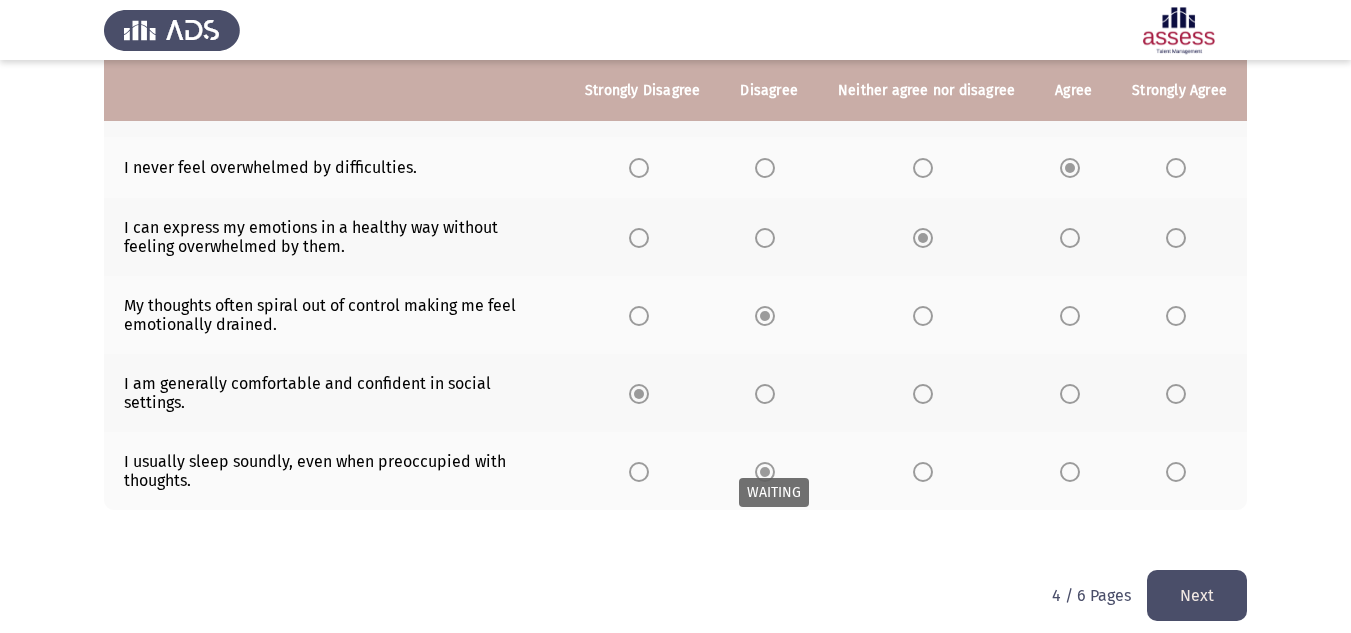 click at bounding box center [765, 472] 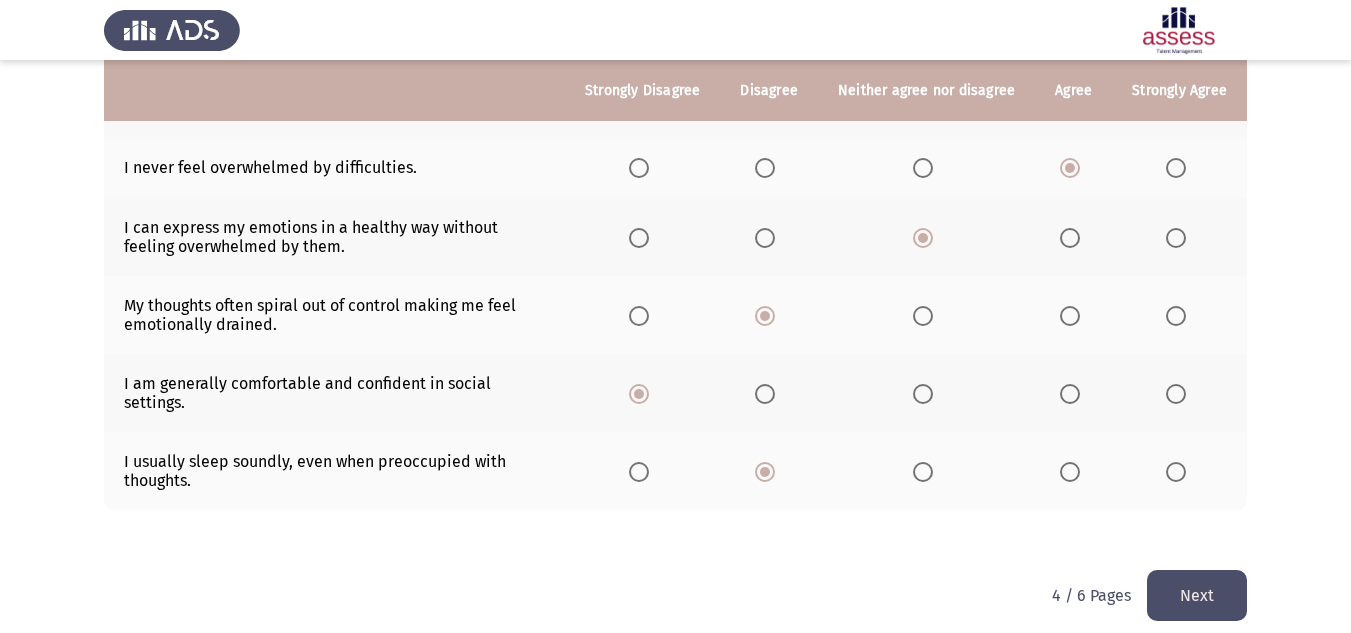 click on "Next" 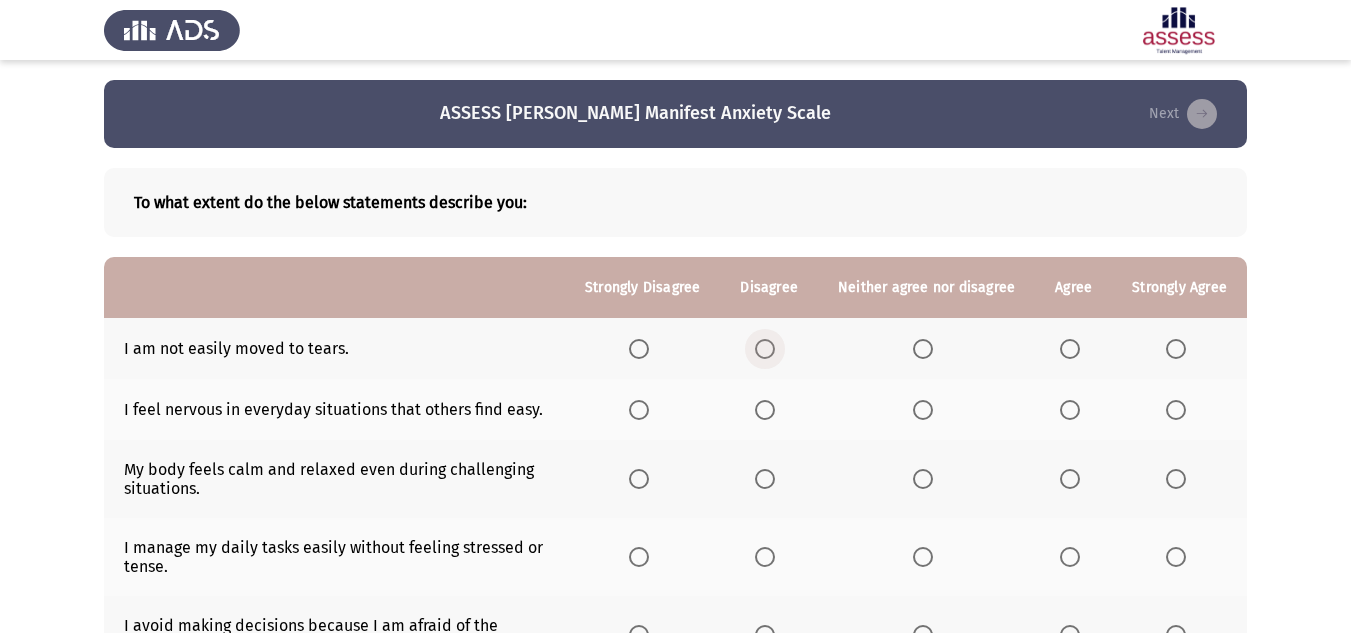 click at bounding box center (765, 349) 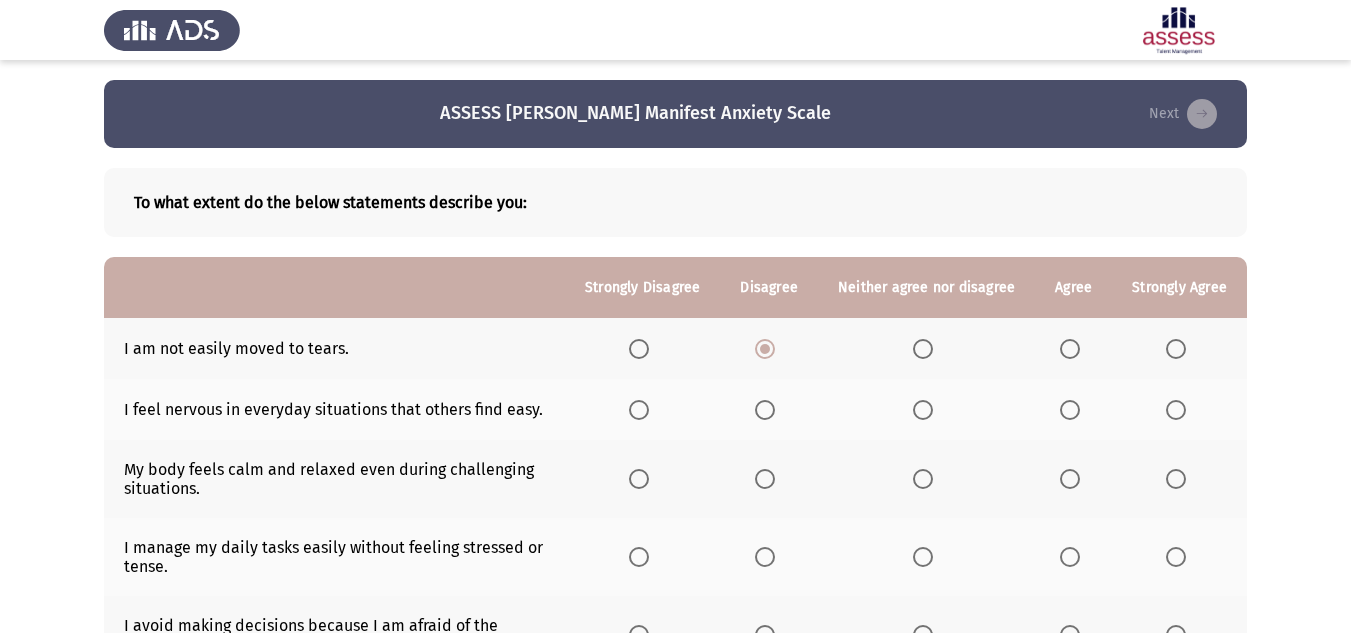 click at bounding box center (927, 409) 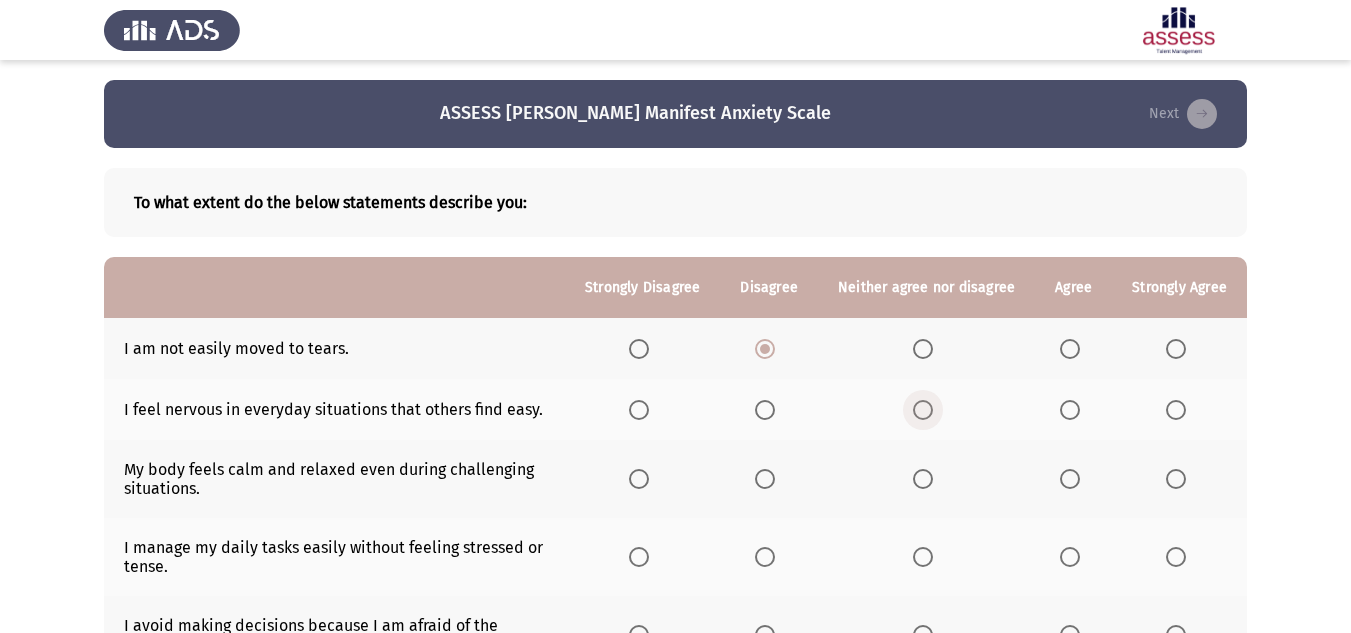 click at bounding box center (923, 410) 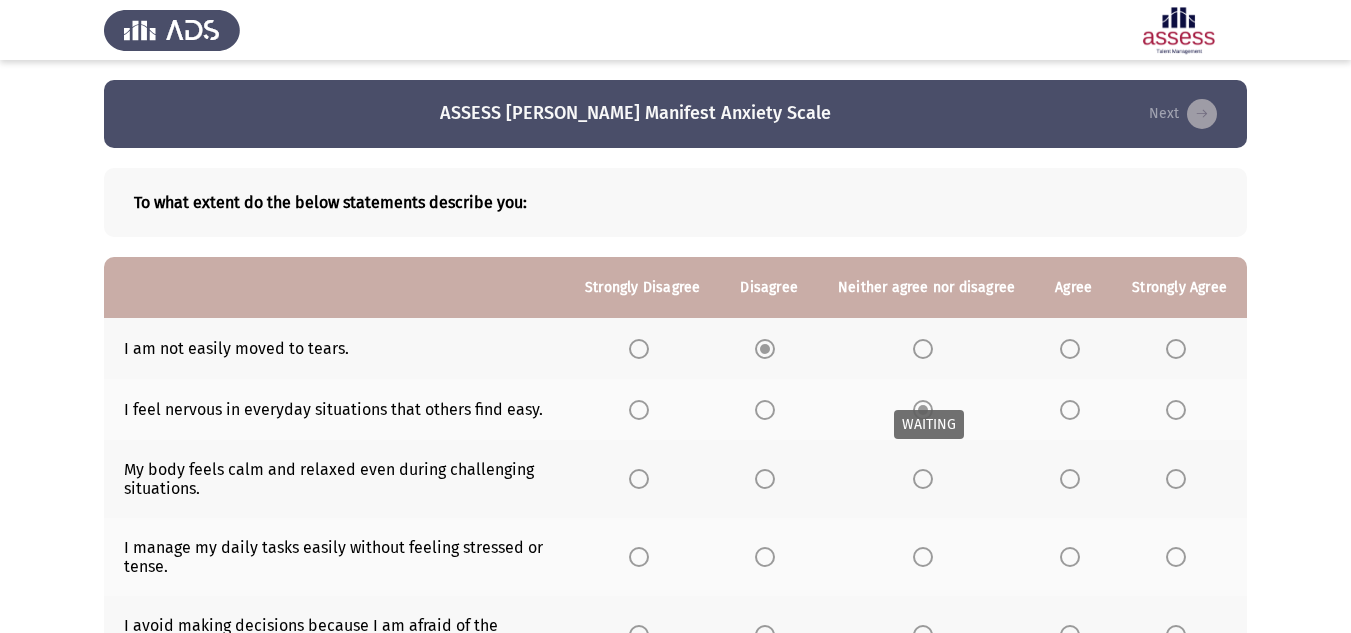 scroll, scrollTop: 233, scrollLeft: 0, axis: vertical 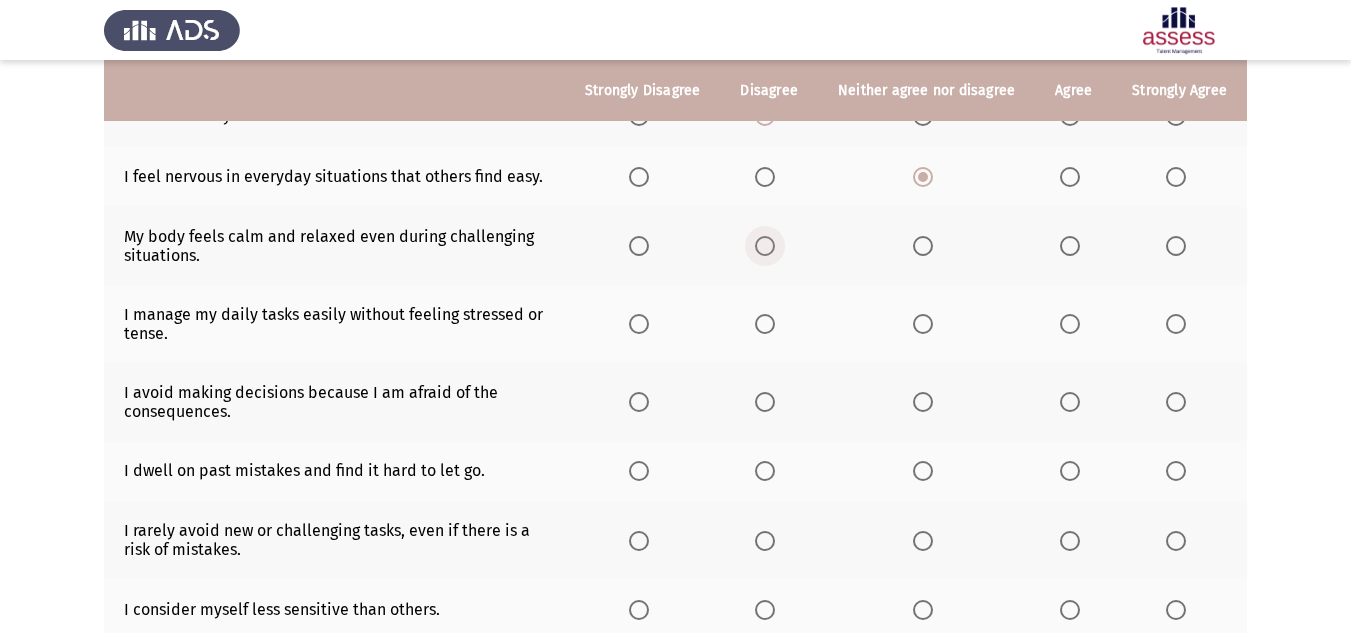 click at bounding box center [765, 246] 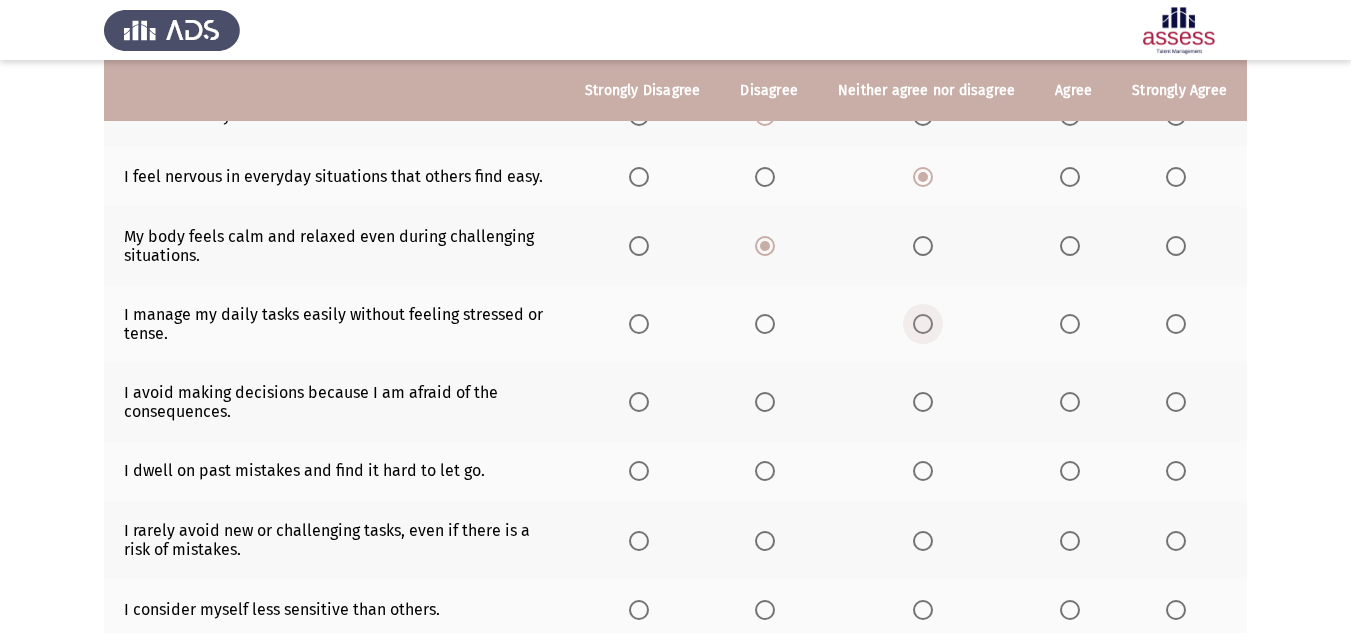 click at bounding box center (923, 324) 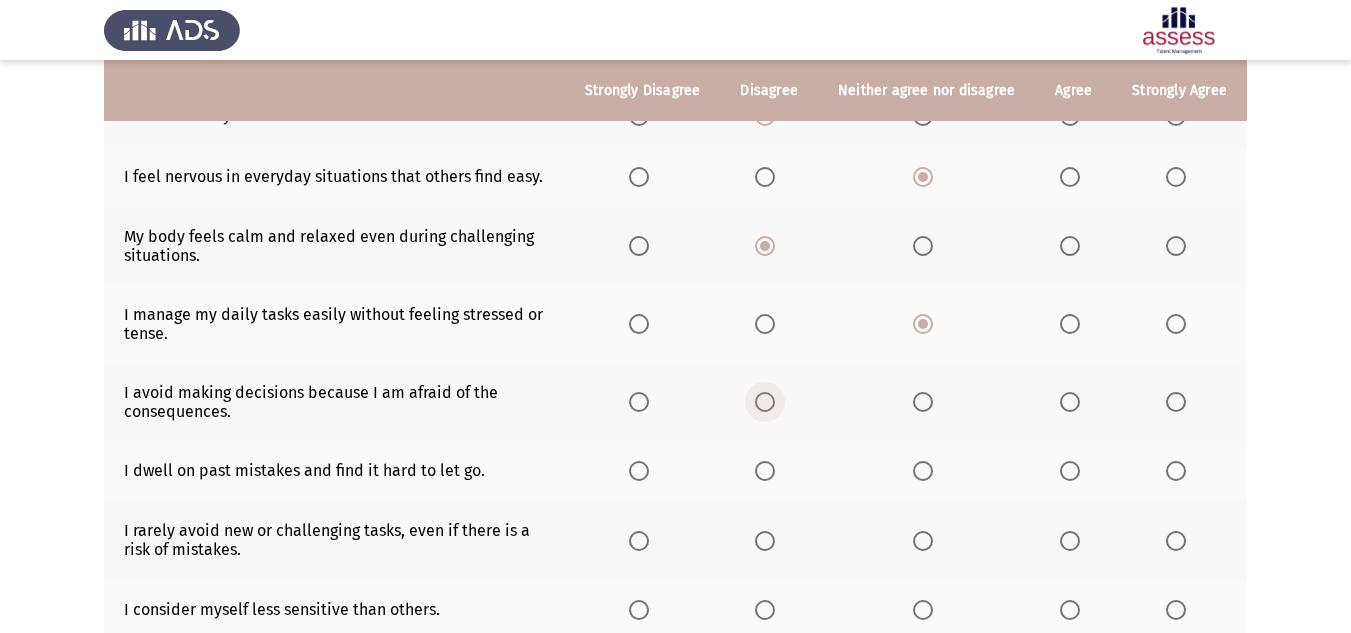 click at bounding box center [765, 402] 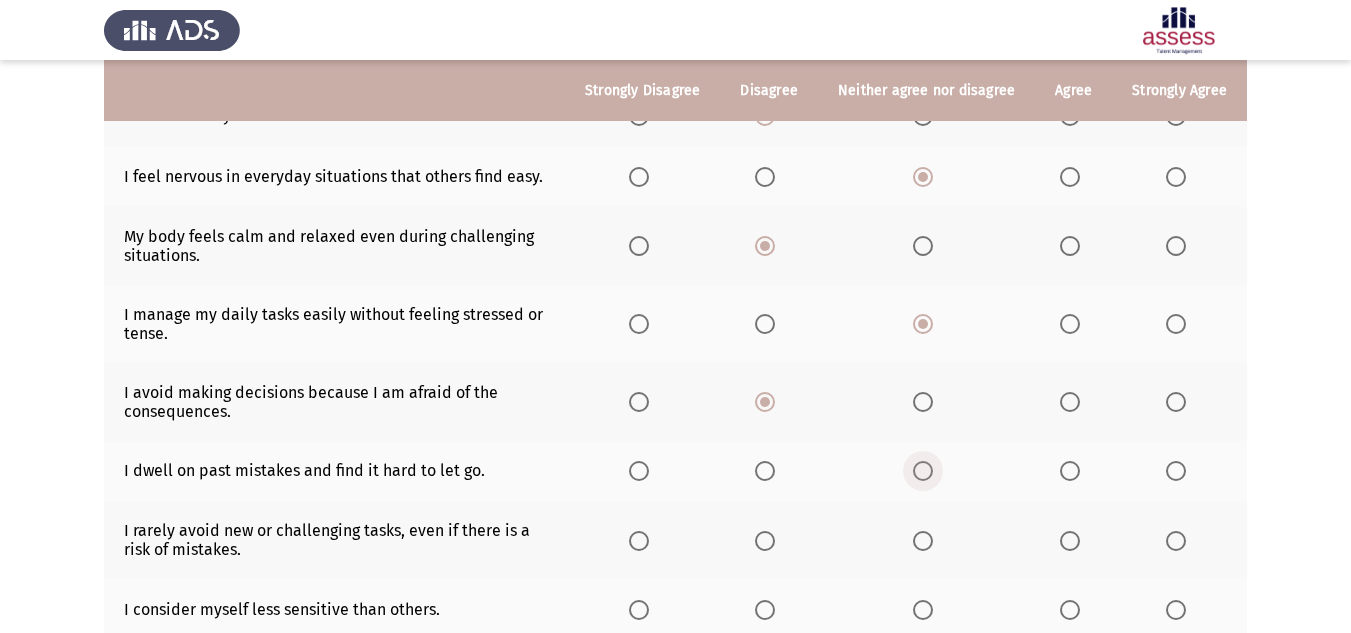 click at bounding box center [923, 471] 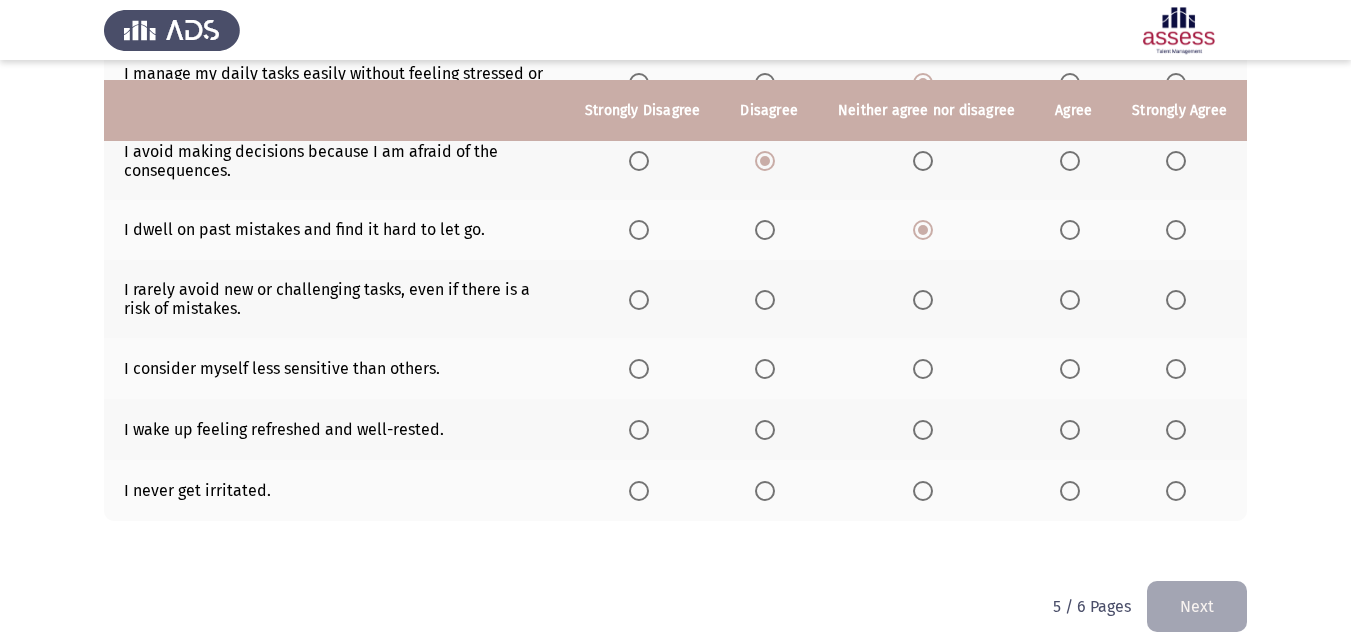 scroll, scrollTop: 497, scrollLeft: 0, axis: vertical 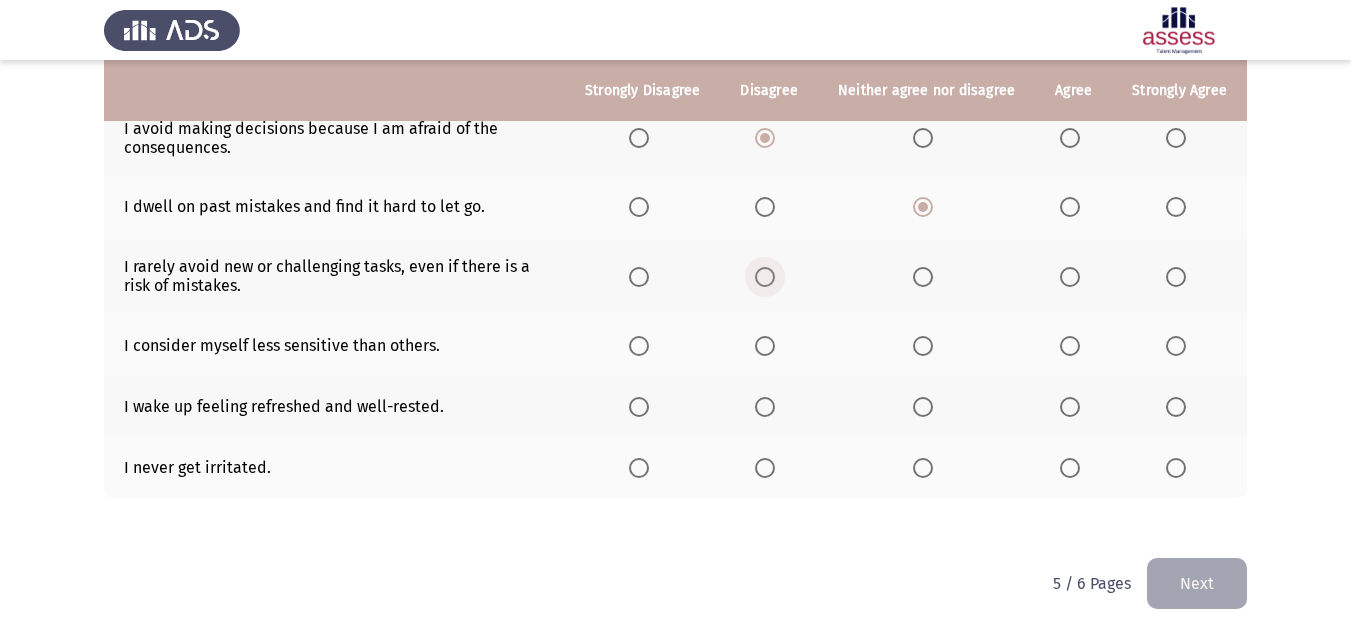 click at bounding box center [769, 277] 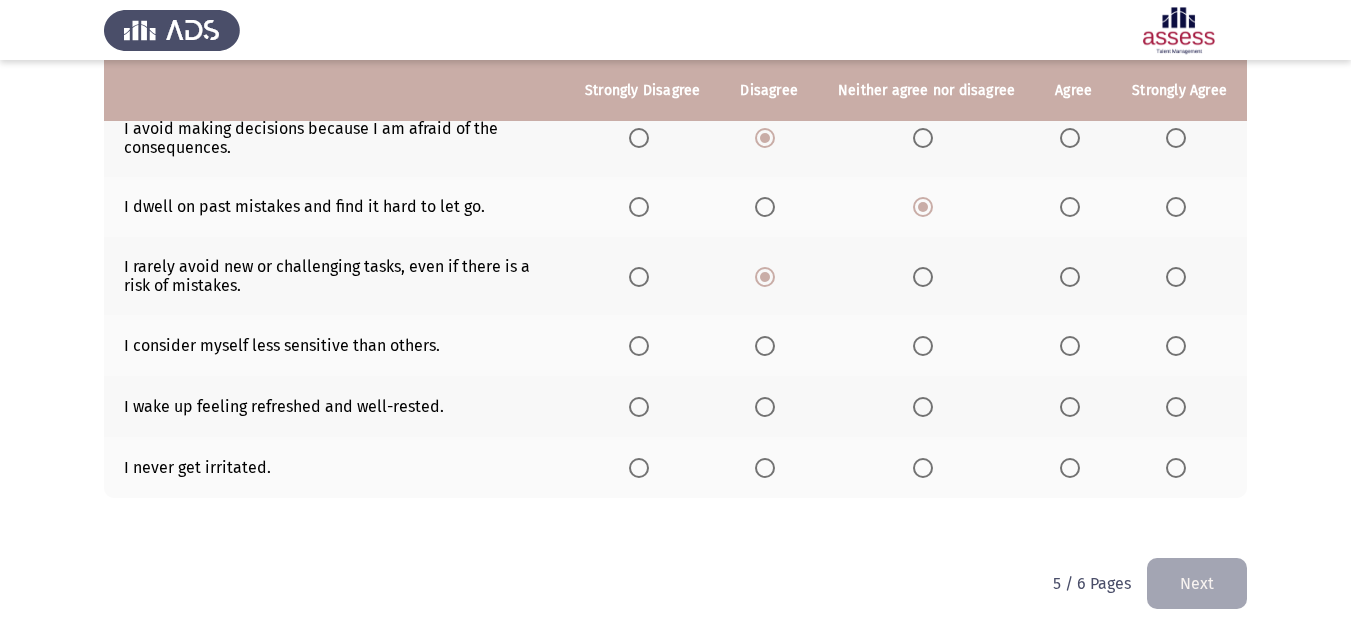 click 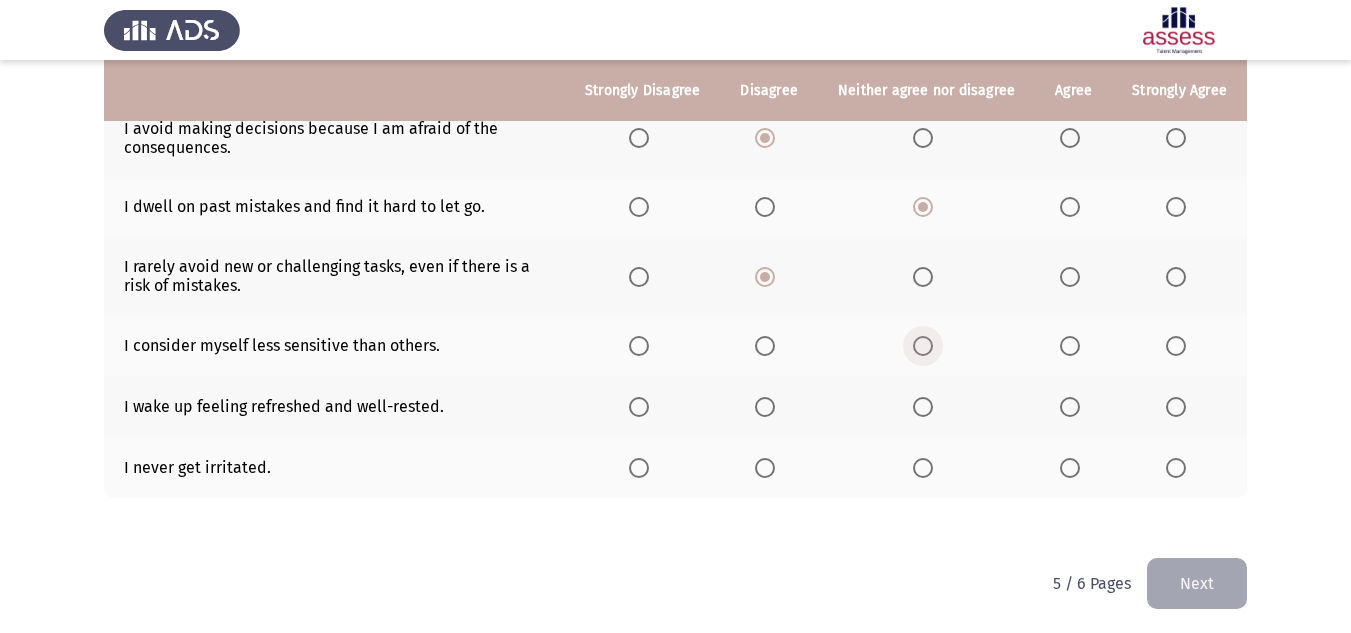 click at bounding box center (923, 346) 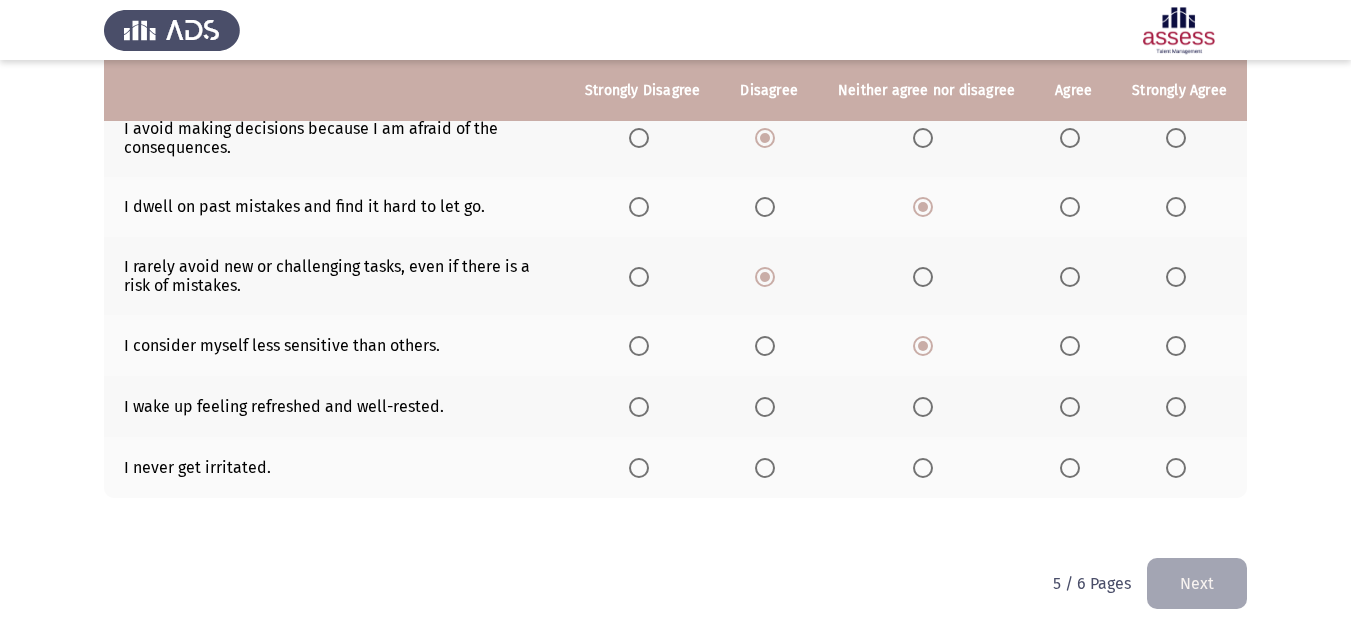 click 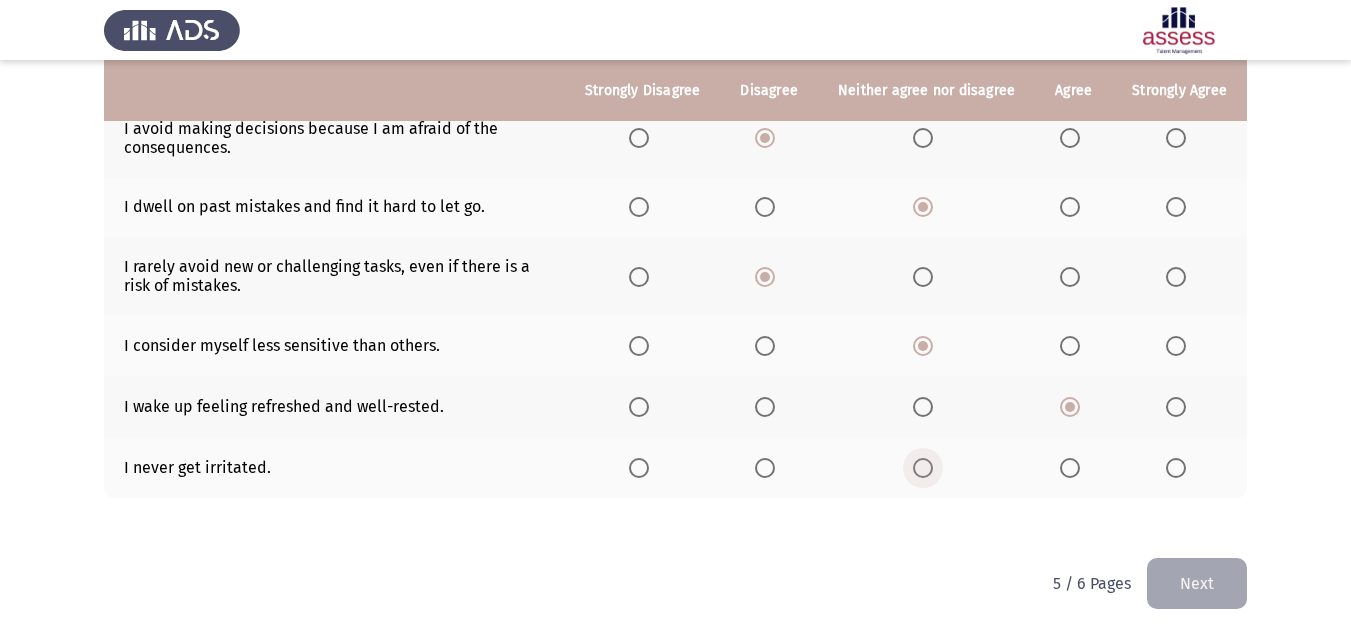 click at bounding box center [923, 468] 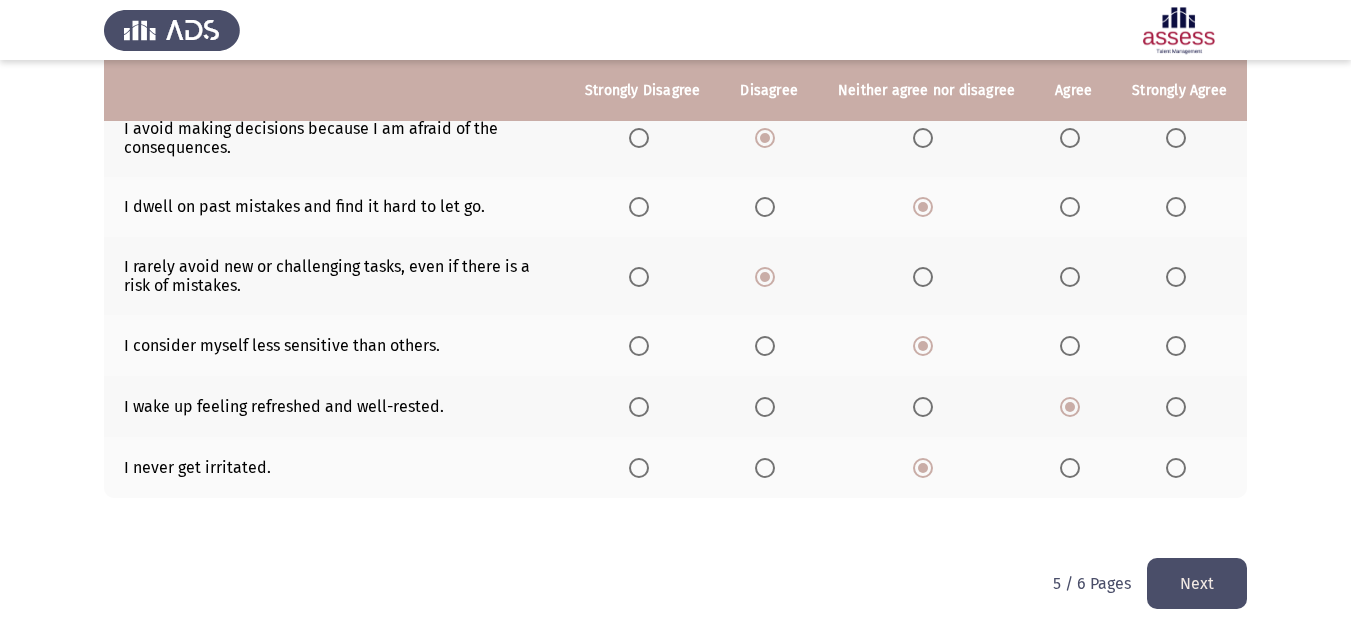 click on "Next" 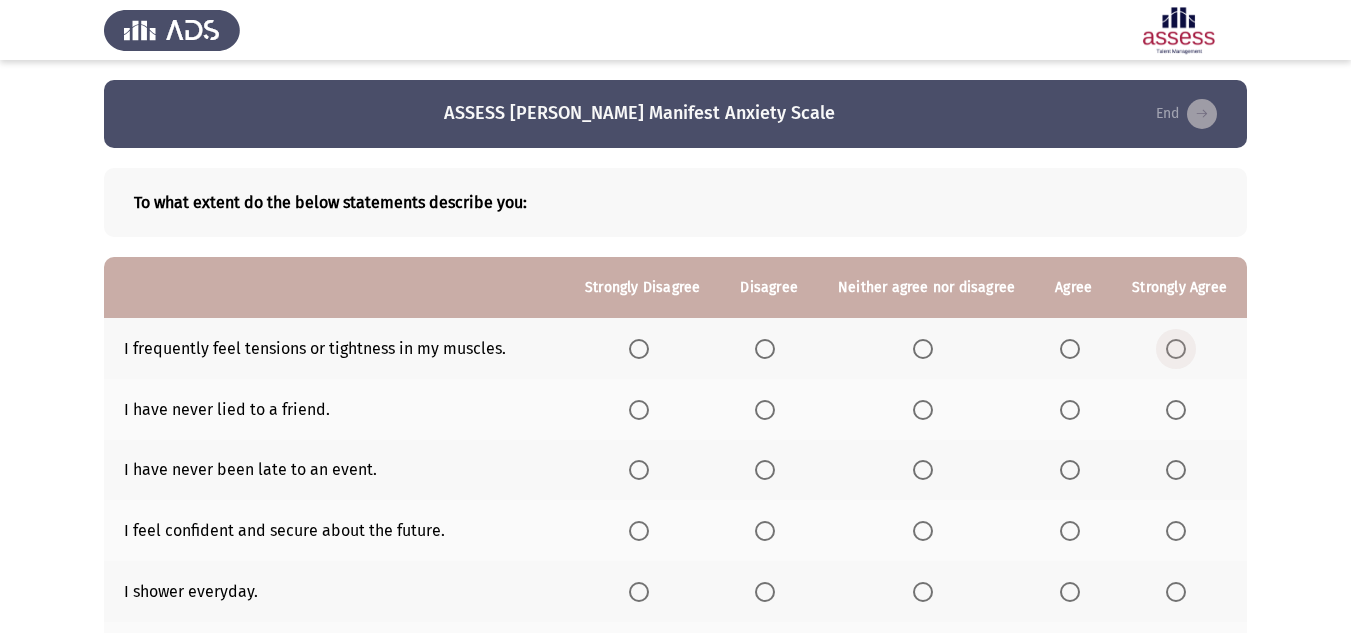 click at bounding box center (1180, 349) 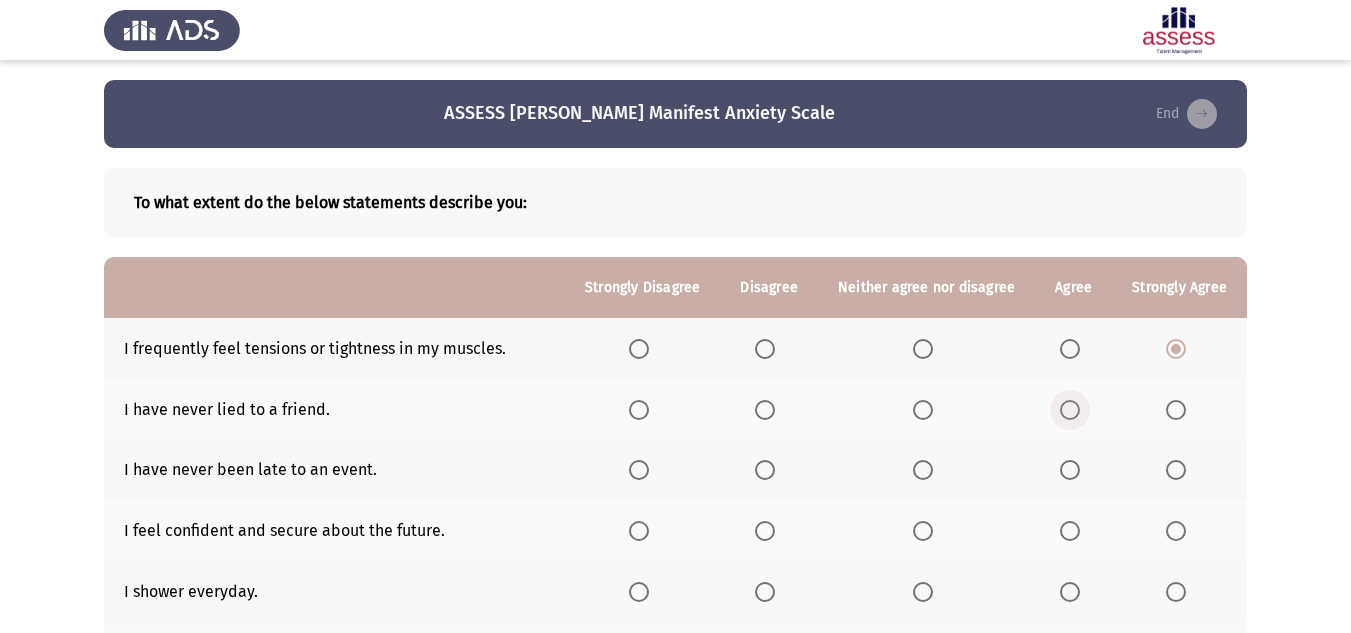 click at bounding box center [1074, 410] 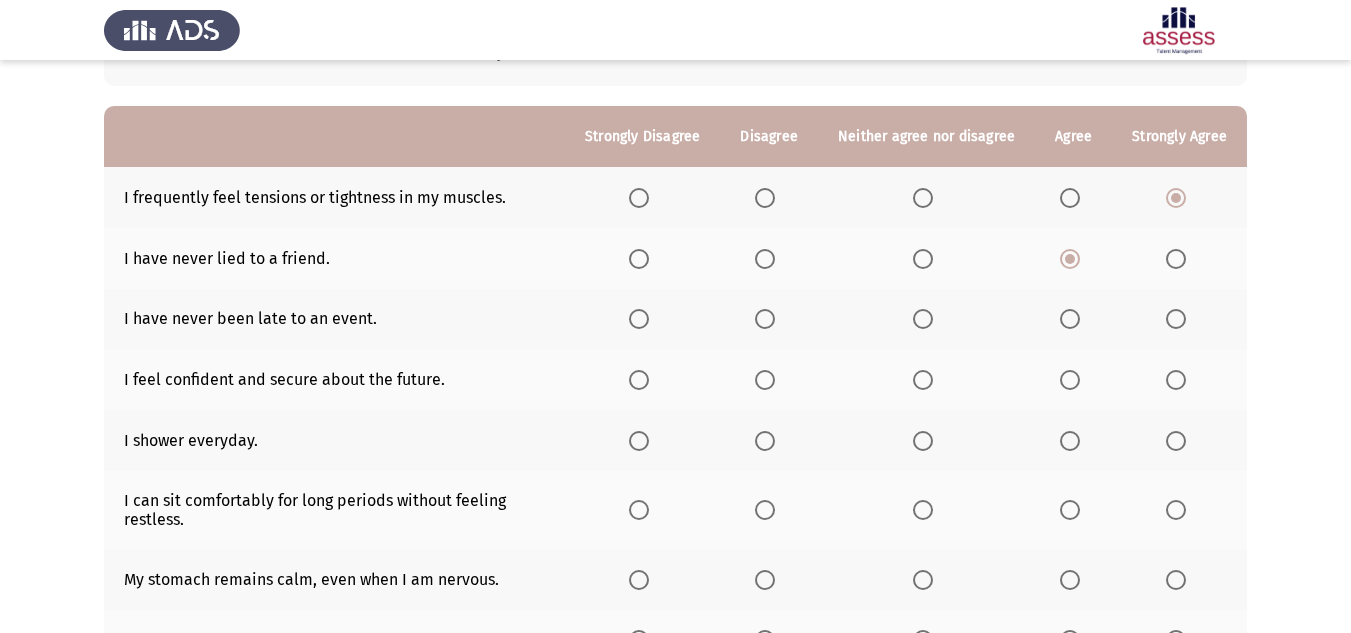 scroll, scrollTop: 166, scrollLeft: 0, axis: vertical 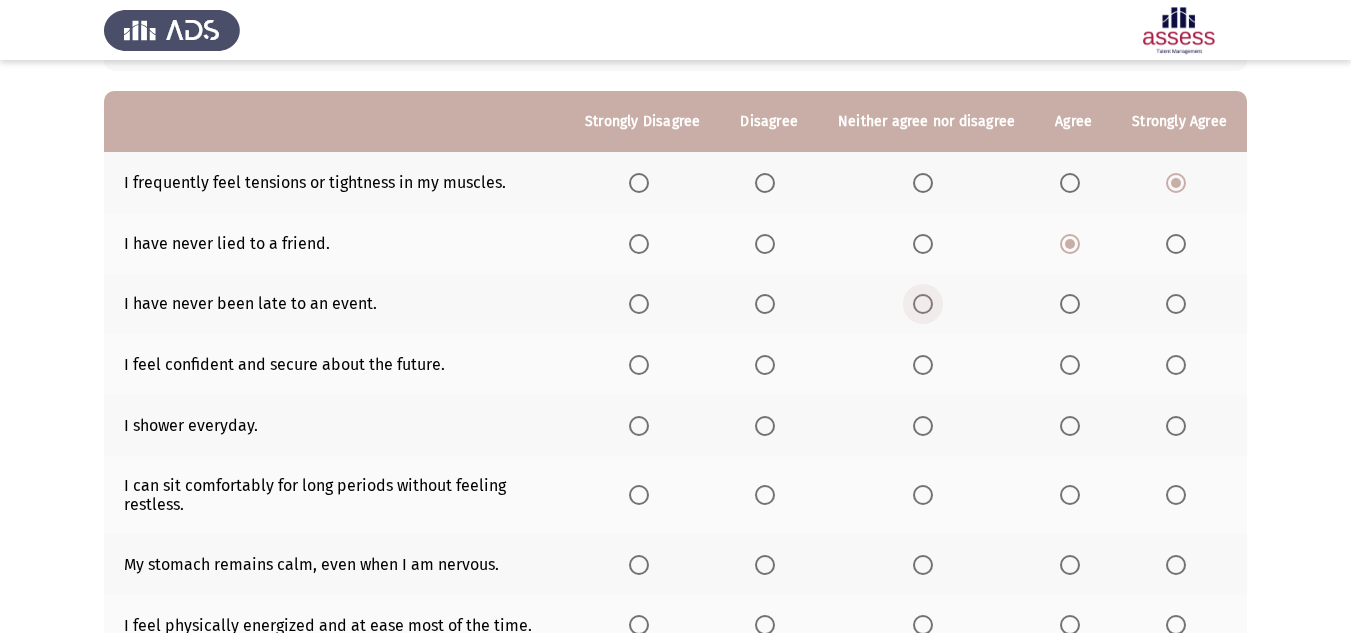 click at bounding box center [923, 304] 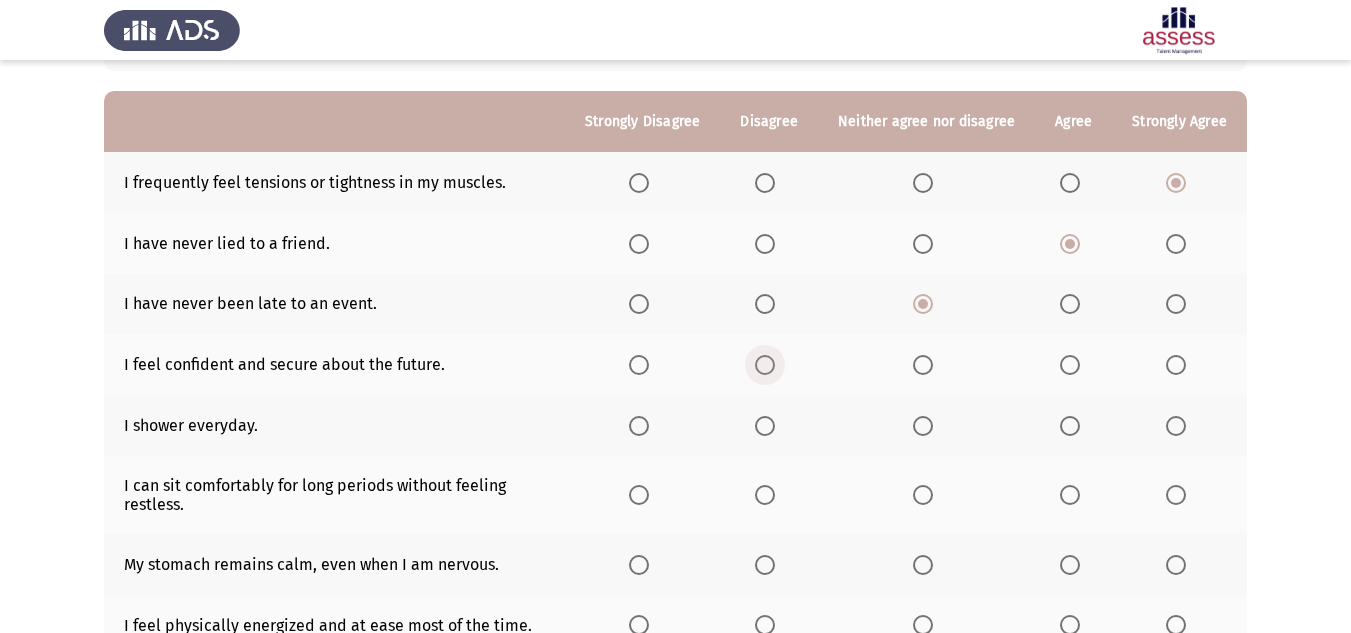 click at bounding box center [765, 365] 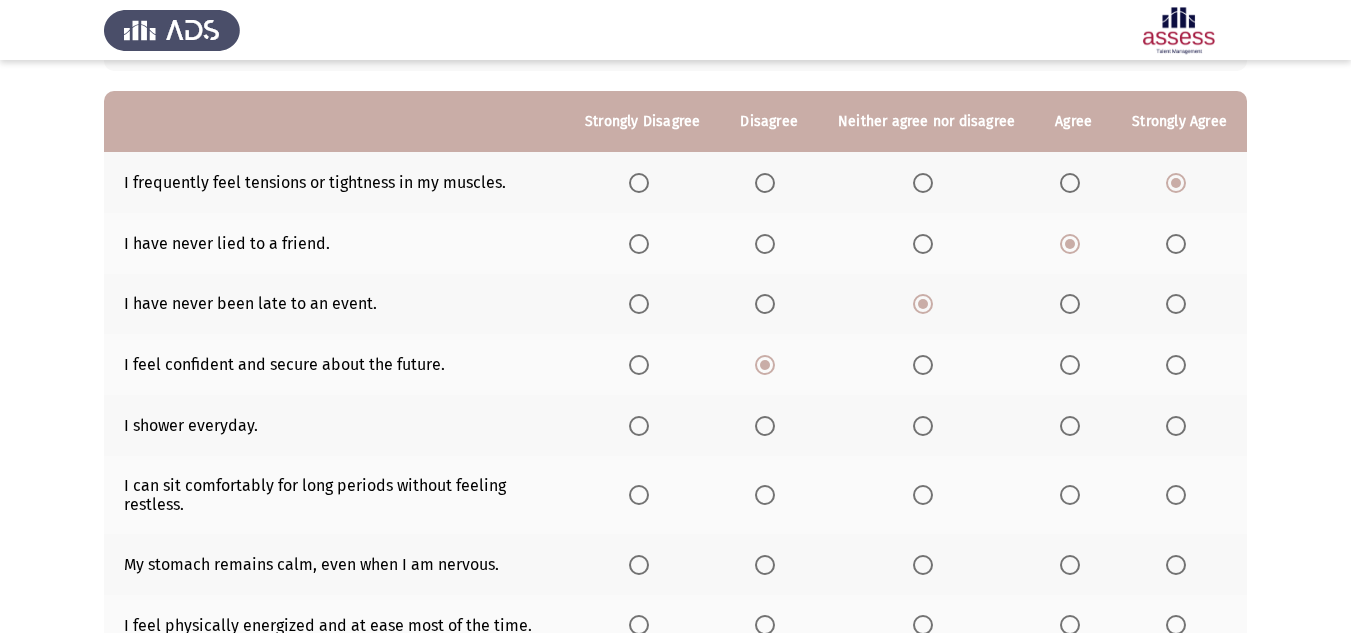 click 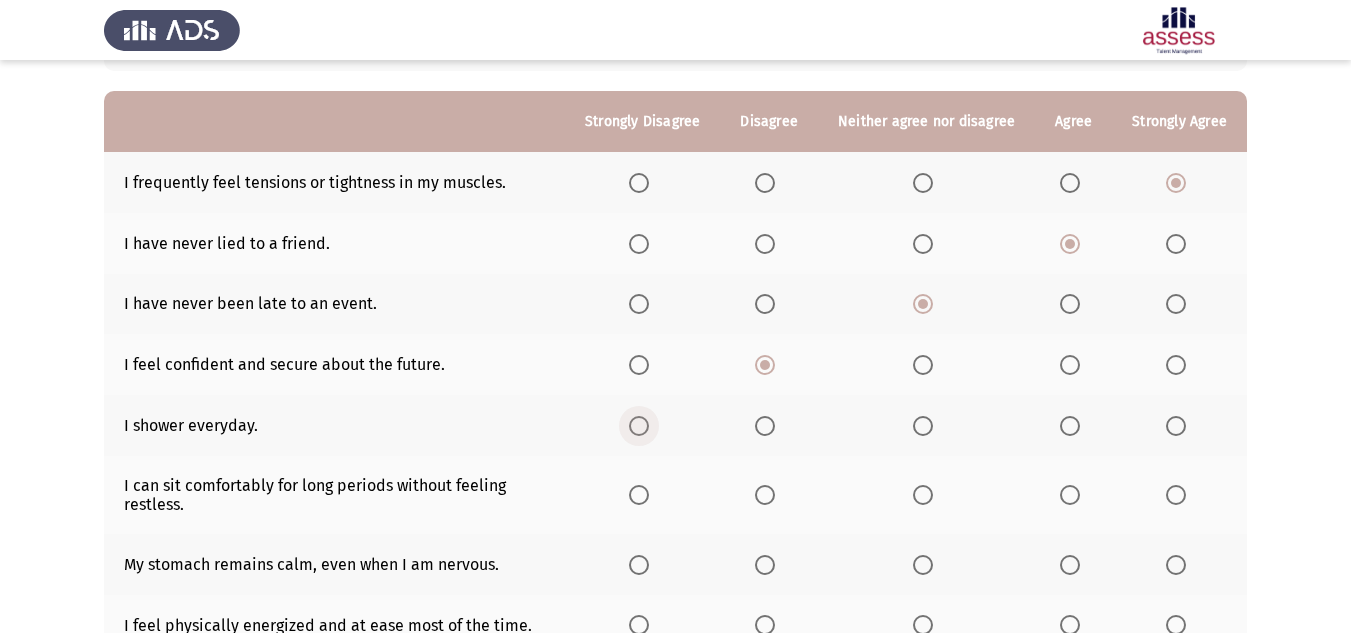 click at bounding box center (639, 426) 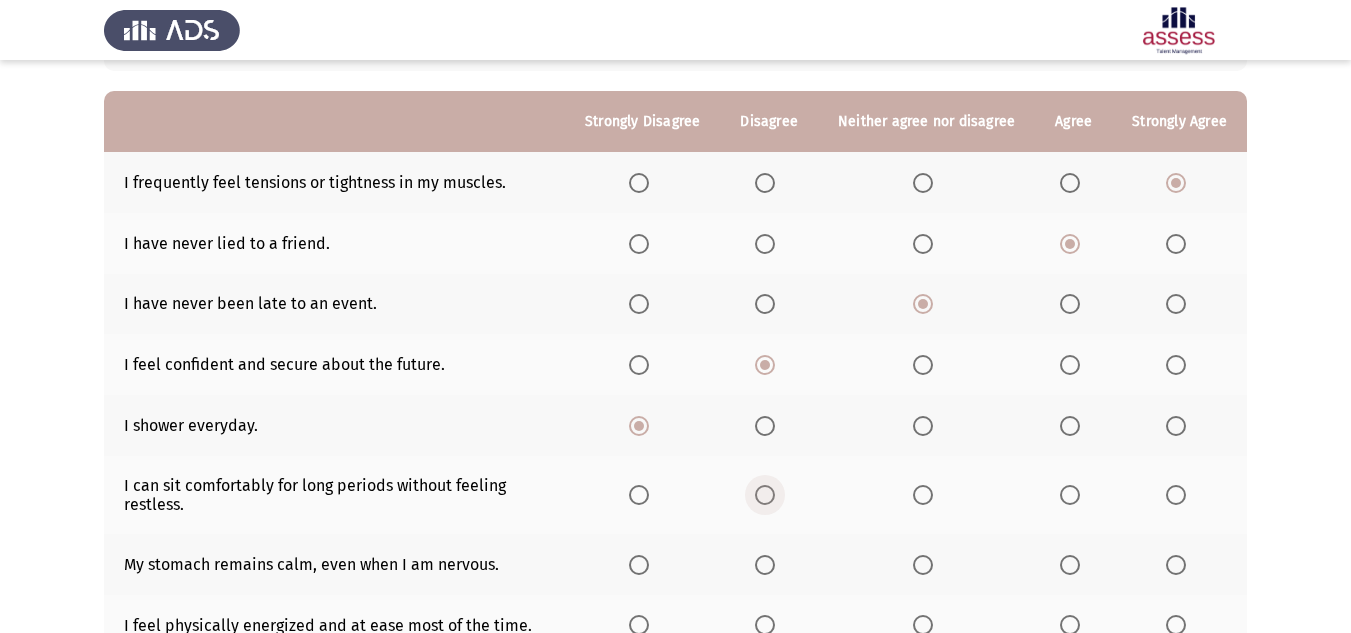 click at bounding box center (769, 495) 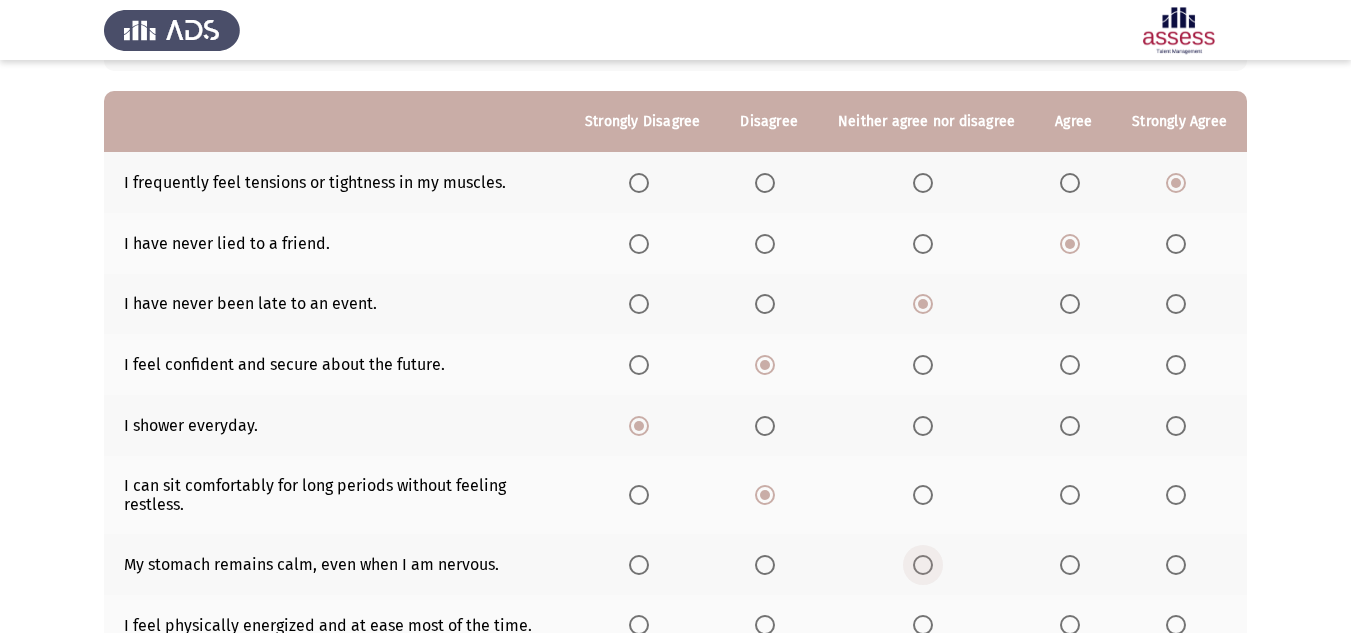 click at bounding box center (923, 565) 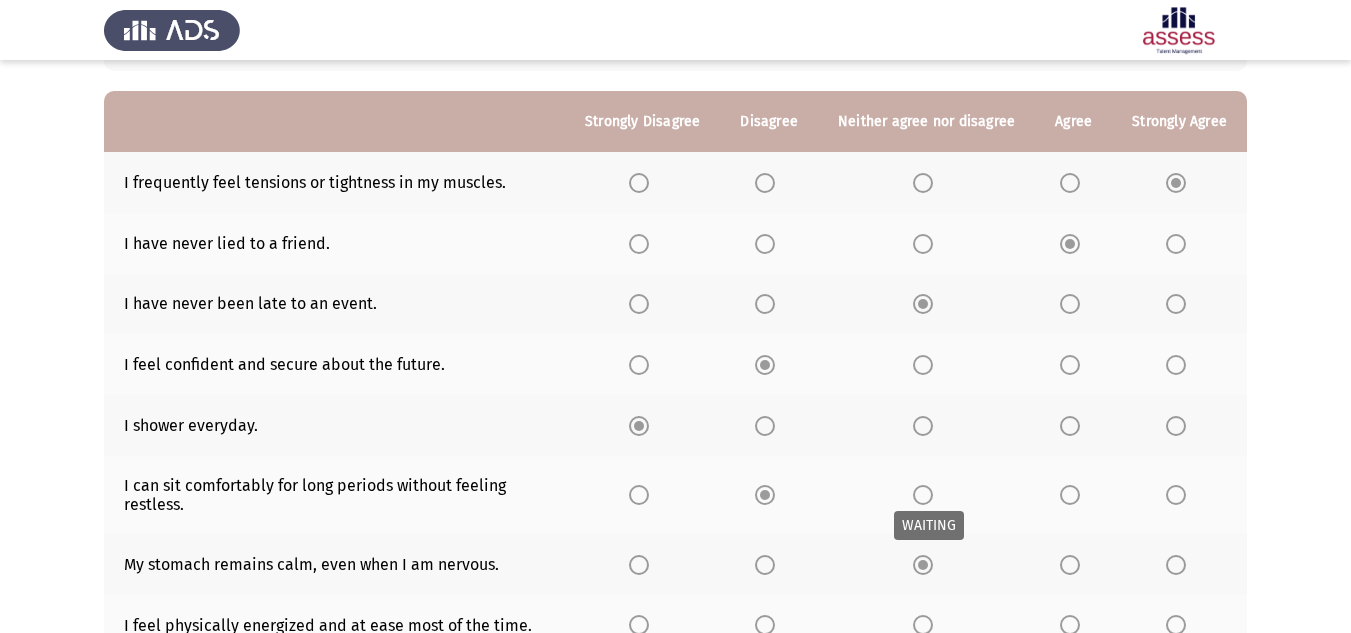 scroll, scrollTop: 450, scrollLeft: 0, axis: vertical 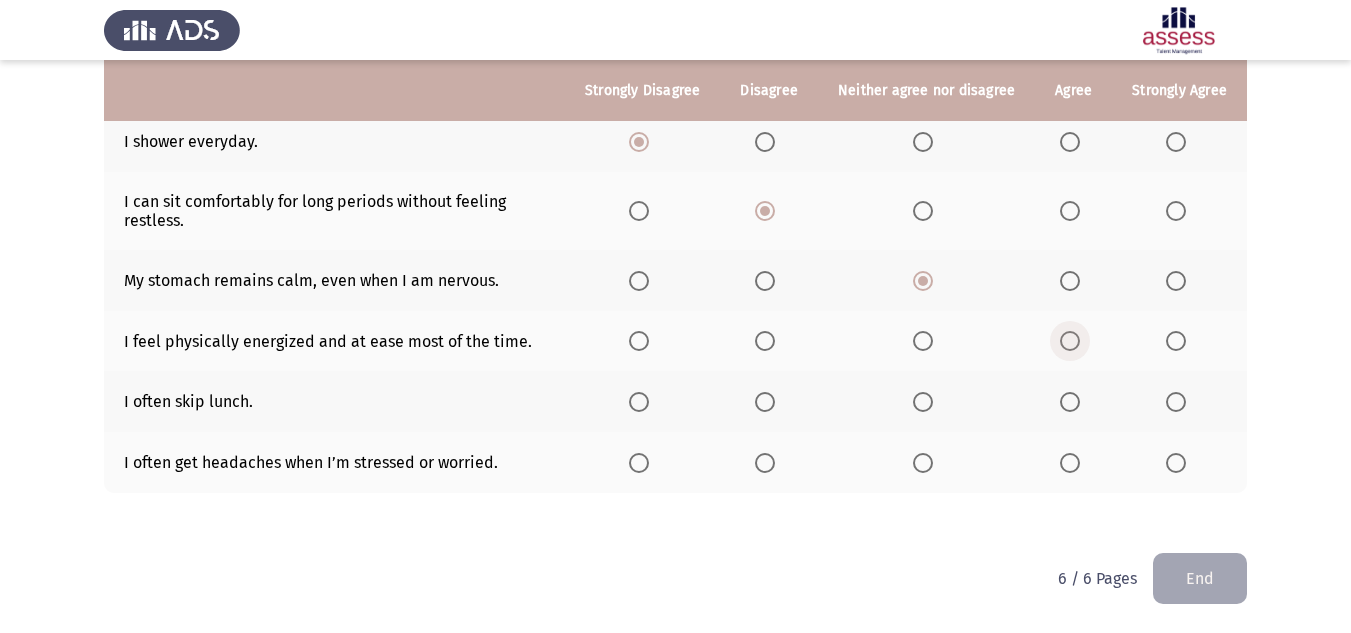 click at bounding box center (1070, 341) 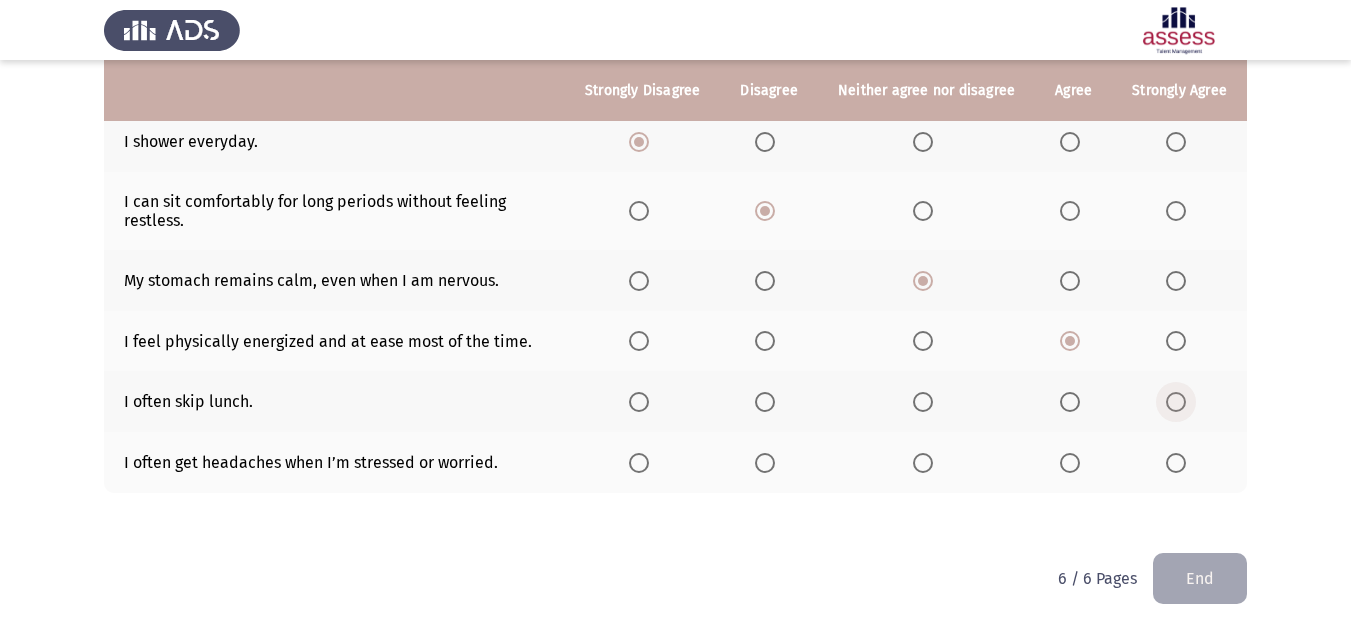 click at bounding box center (1176, 402) 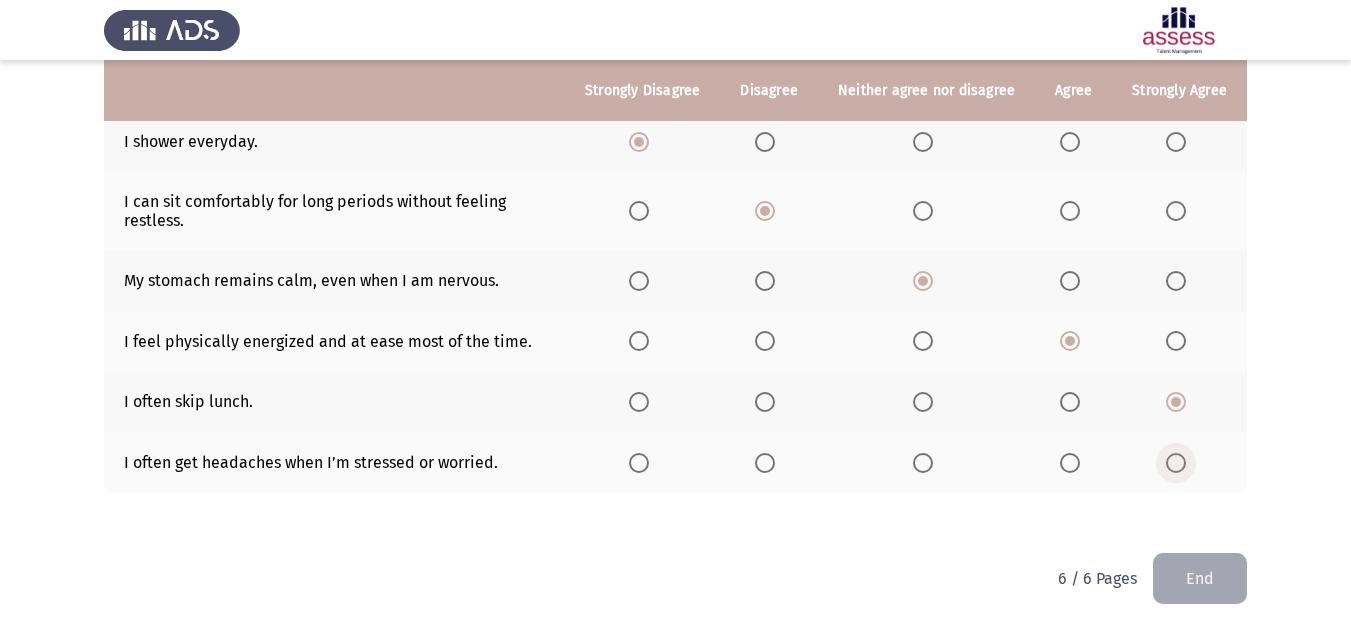 click at bounding box center [1176, 463] 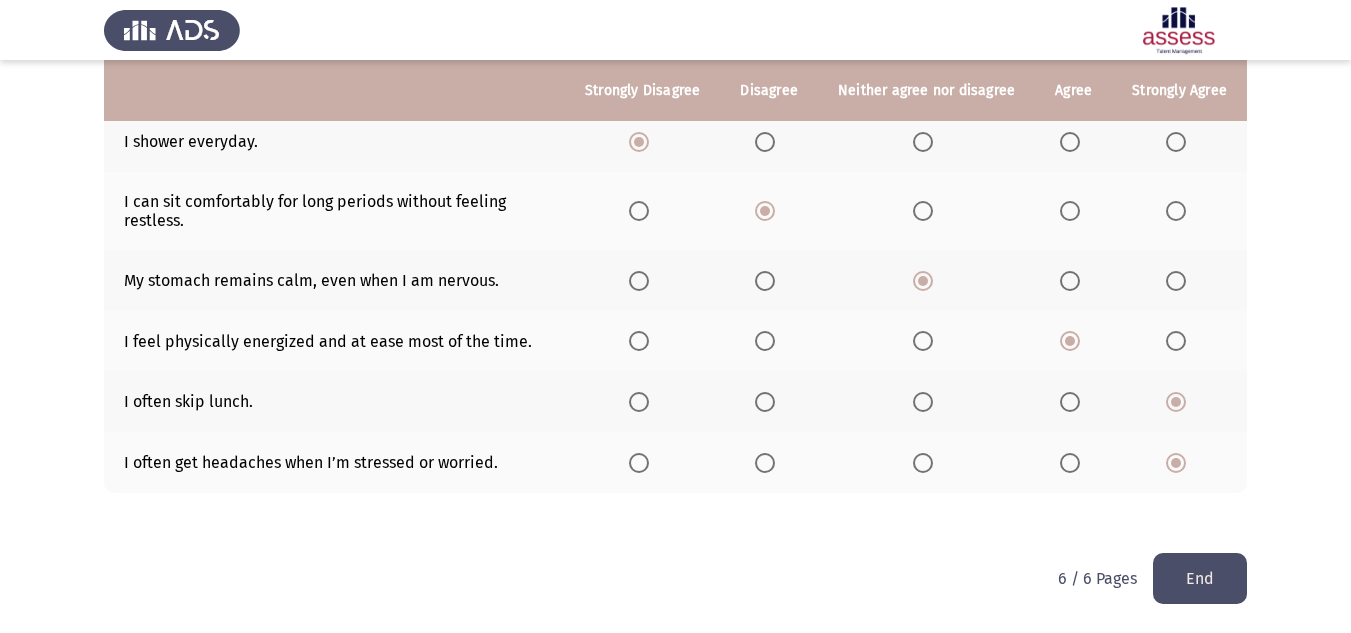 click on "End" 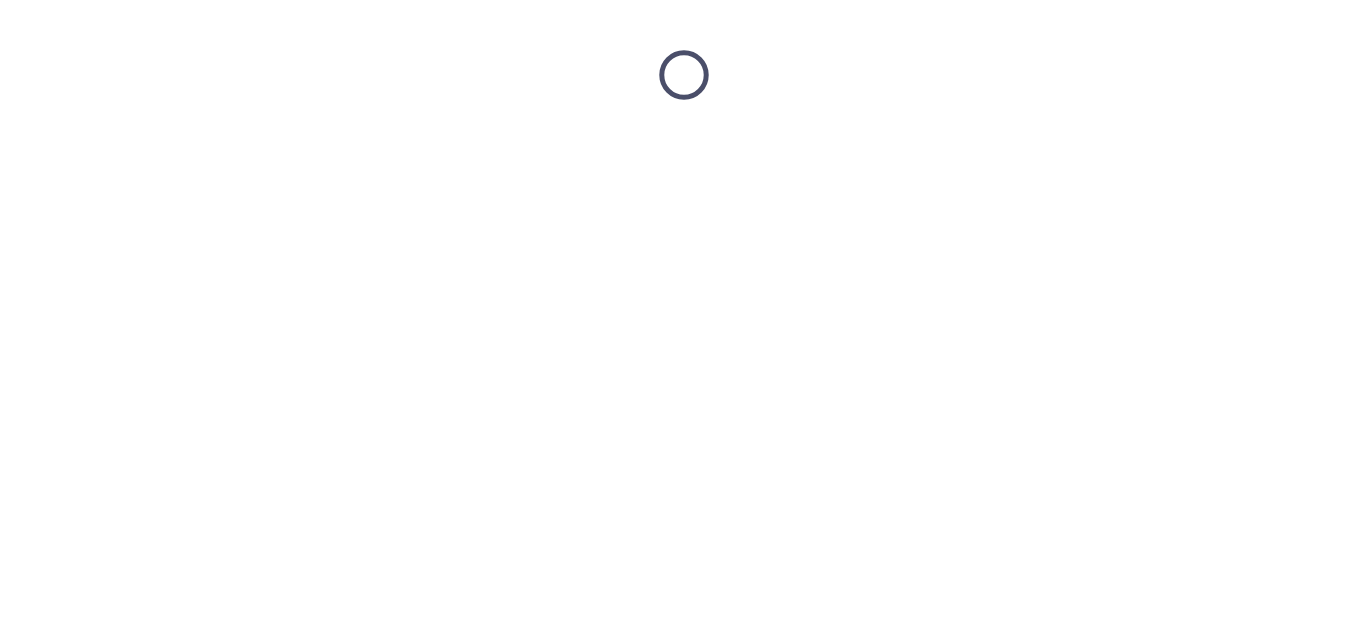 scroll, scrollTop: 0, scrollLeft: 0, axis: both 